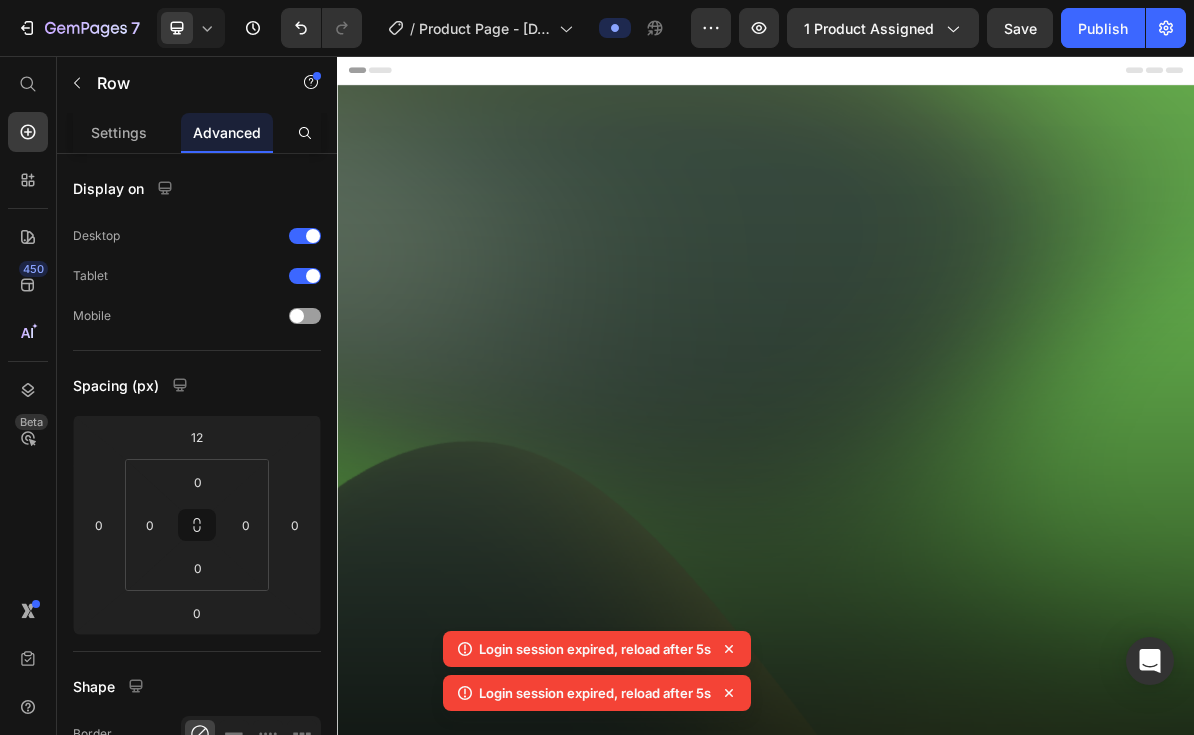 scroll, scrollTop: 3836, scrollLeft: 0, axis: vertical 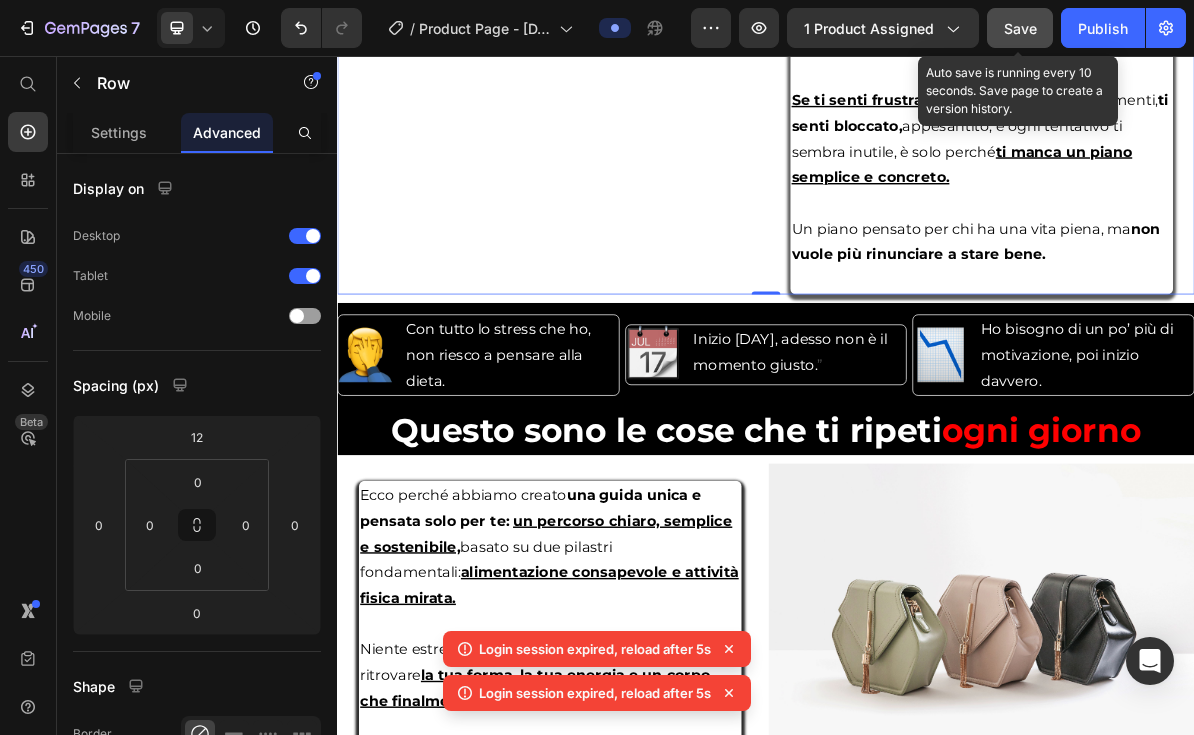 click on "Save" at bounding box center [1020, 28] 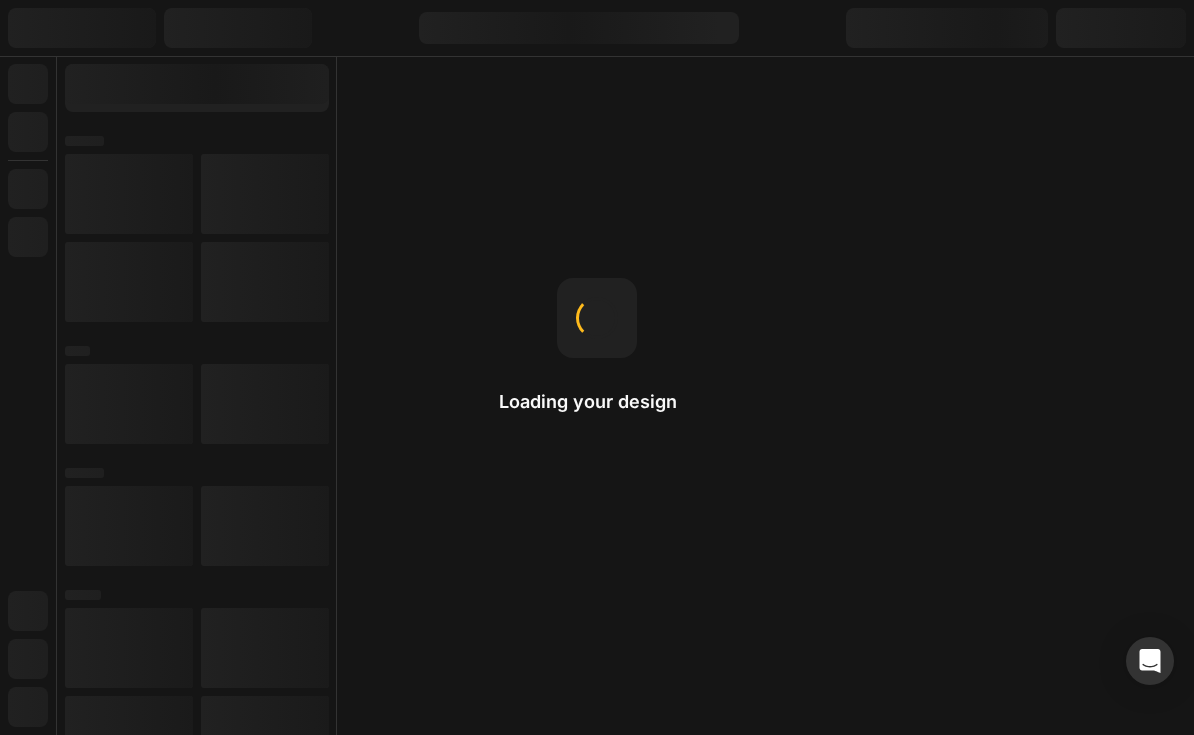scroll, scrollTop: 0, scrollLeft: 0, axis: both 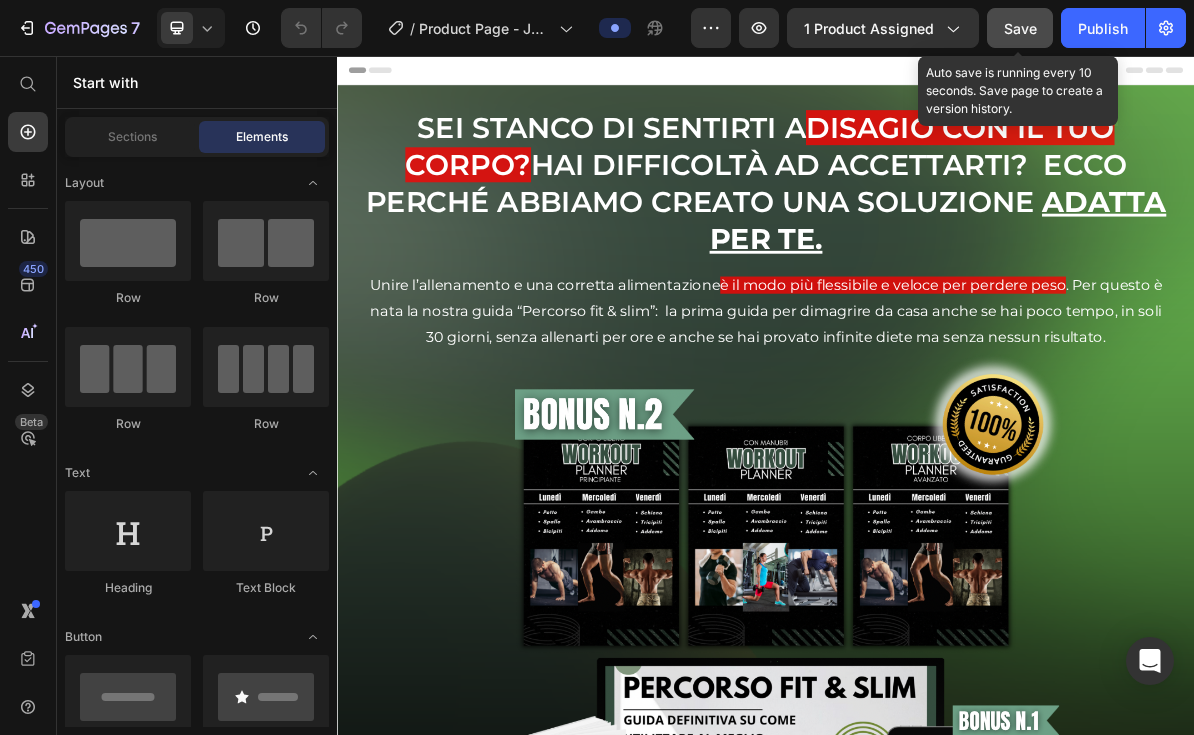 click on "Save" 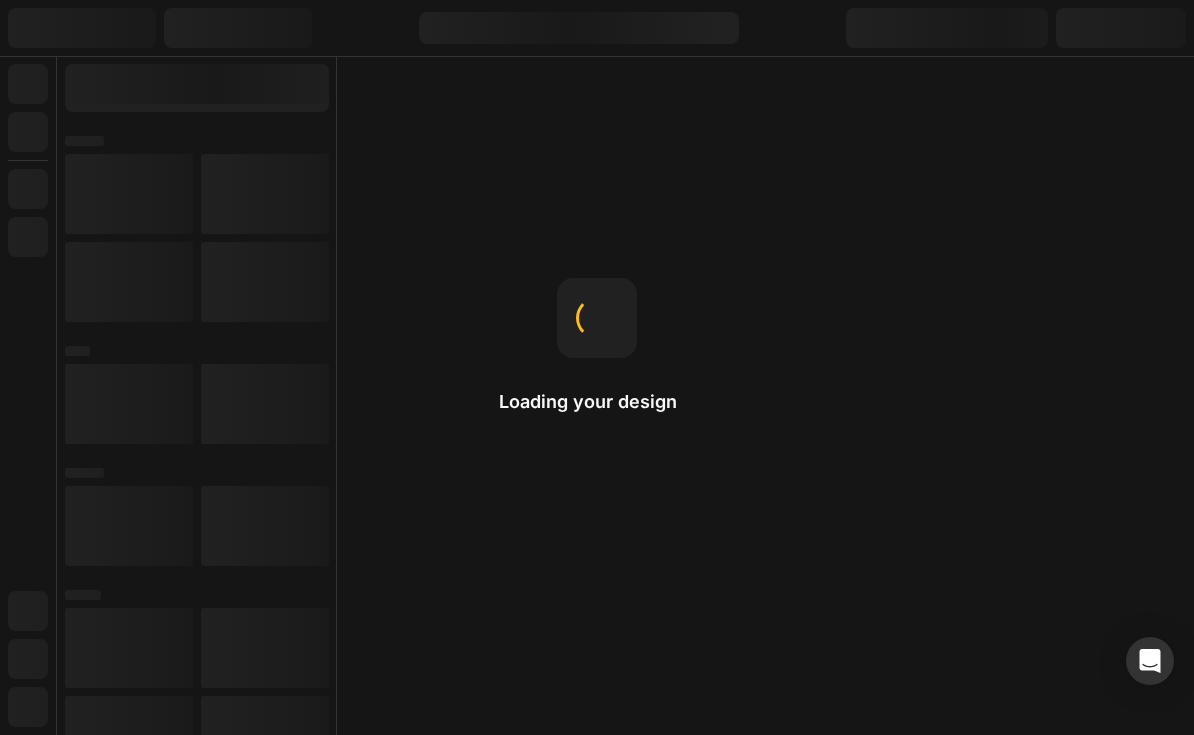 scroll, scrollTop: 0, scrollLeft: 0, axis: both 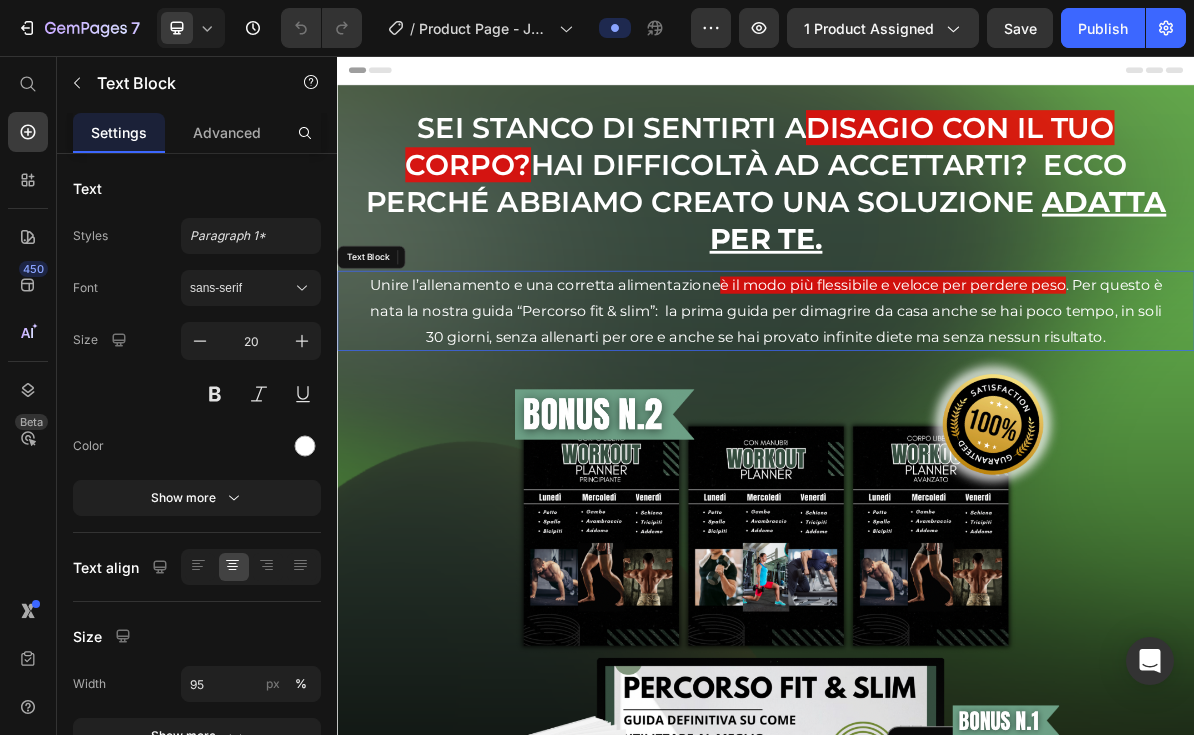 click on ". Per questo è nata la nostra guida “Percorso fit & slim”:  la prima guida per dimagrire da casa anche se hai poco tempo, in soli 30 giorni, senza allenarti per ore e anche se hai provato infinite diete ma senza nessun risultato." at bounding box center [937, 413] 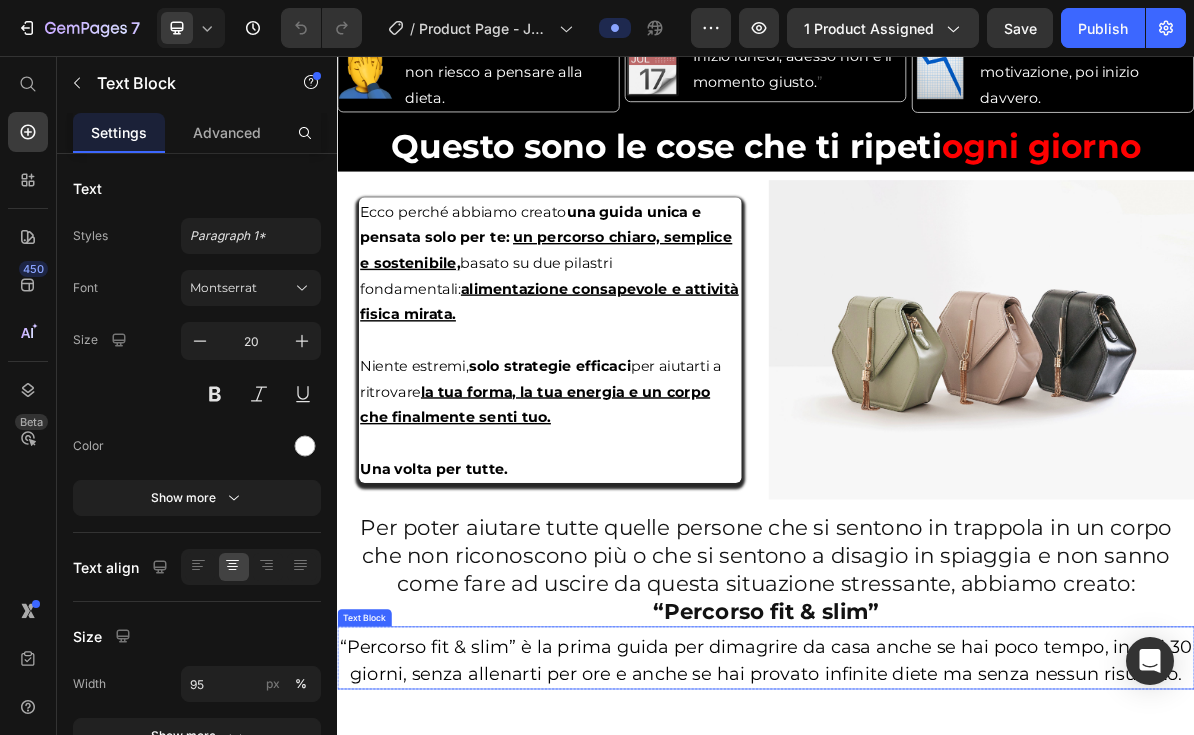 scroll, scrollTop: 3894, scrollLeft: 0, axis: vertical 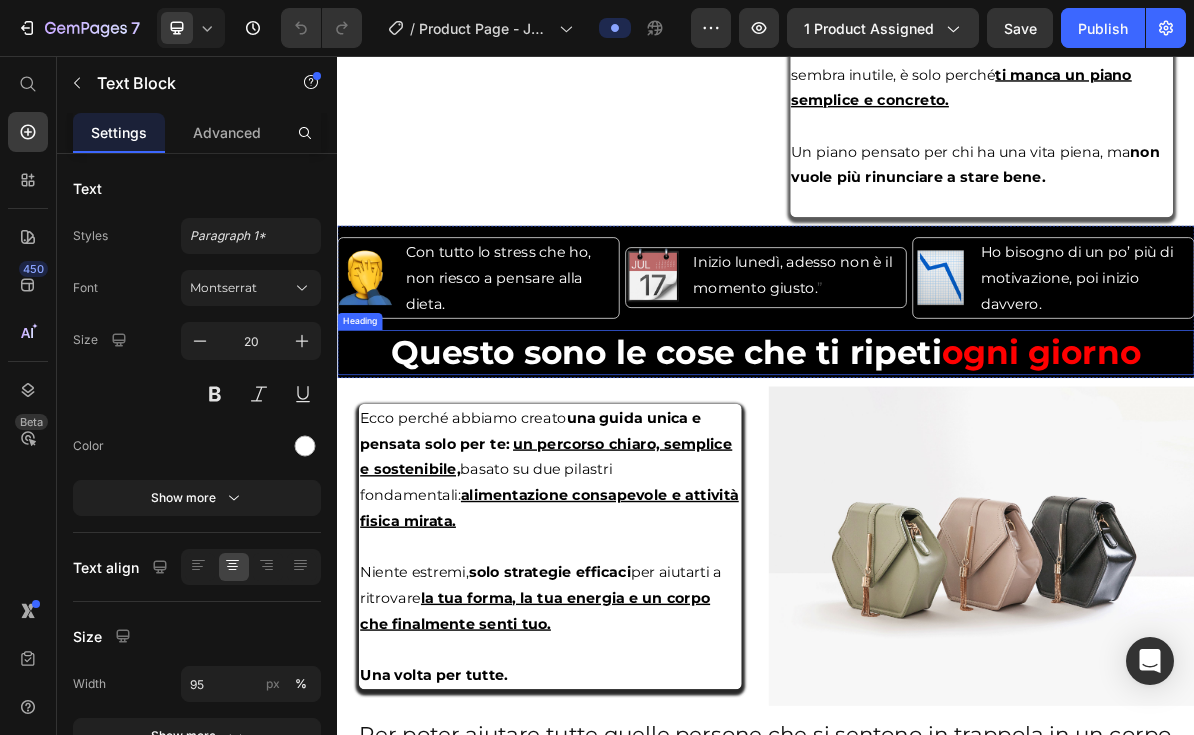 click on "Questo sono le cose che ti ripeti" at bounding box center [797, 471] 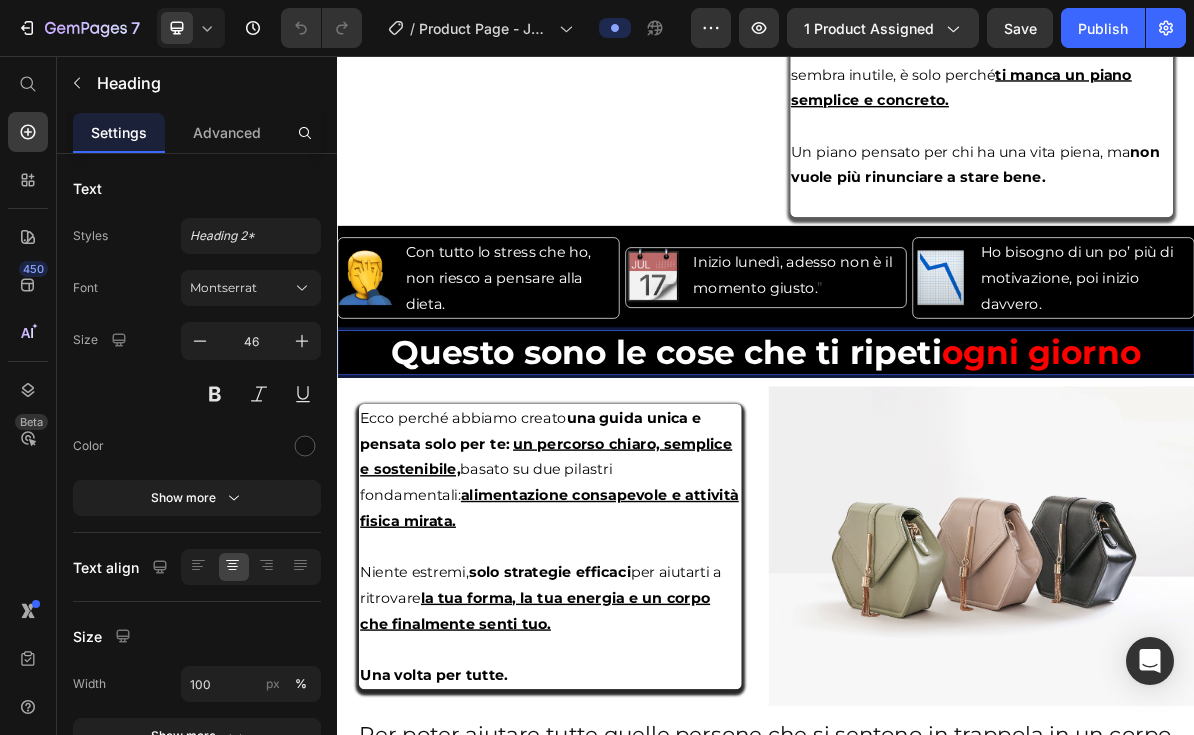 click on "Questo sono le cose che ti ripeti" at bounding box center (797, 471) 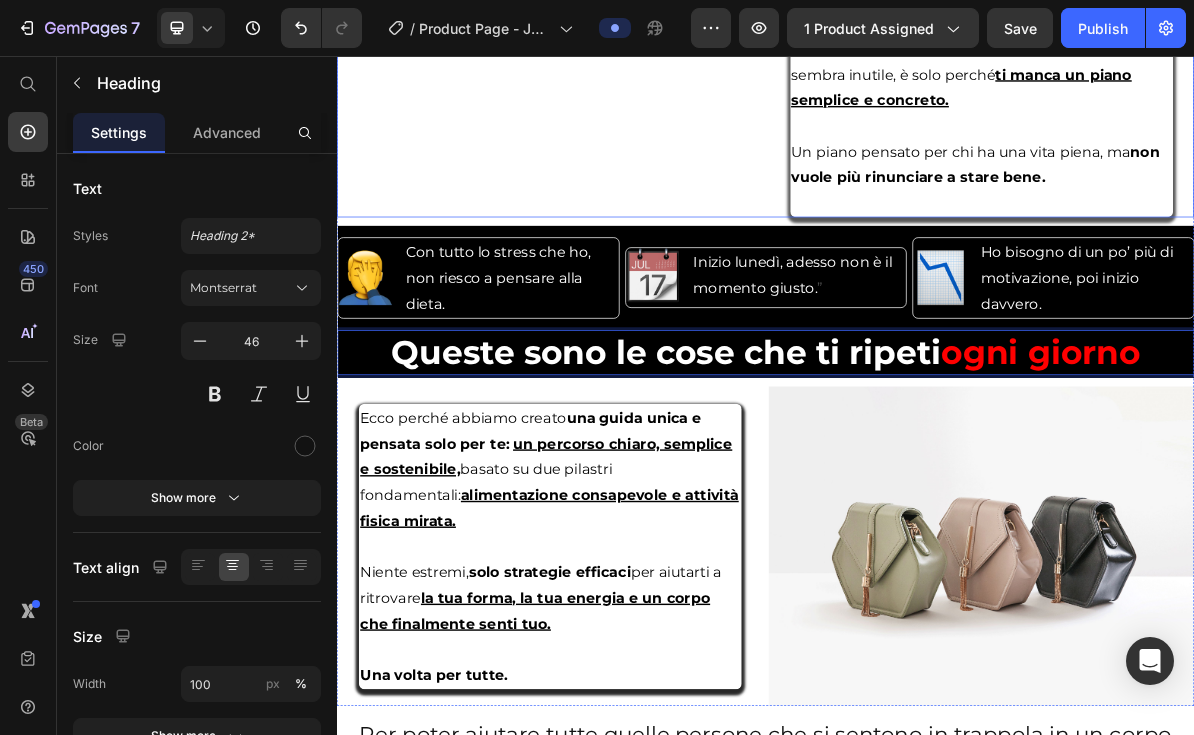 click on "Image Image" at bounding box center (635, -80) 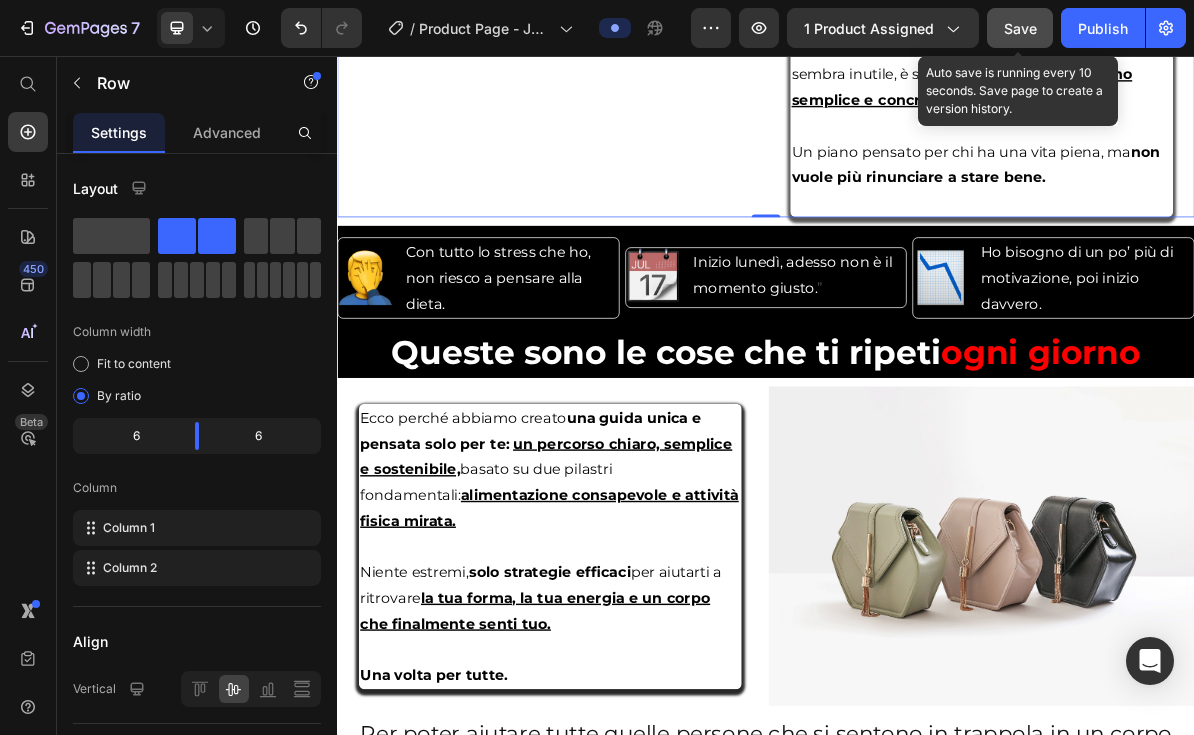 click on "Save" 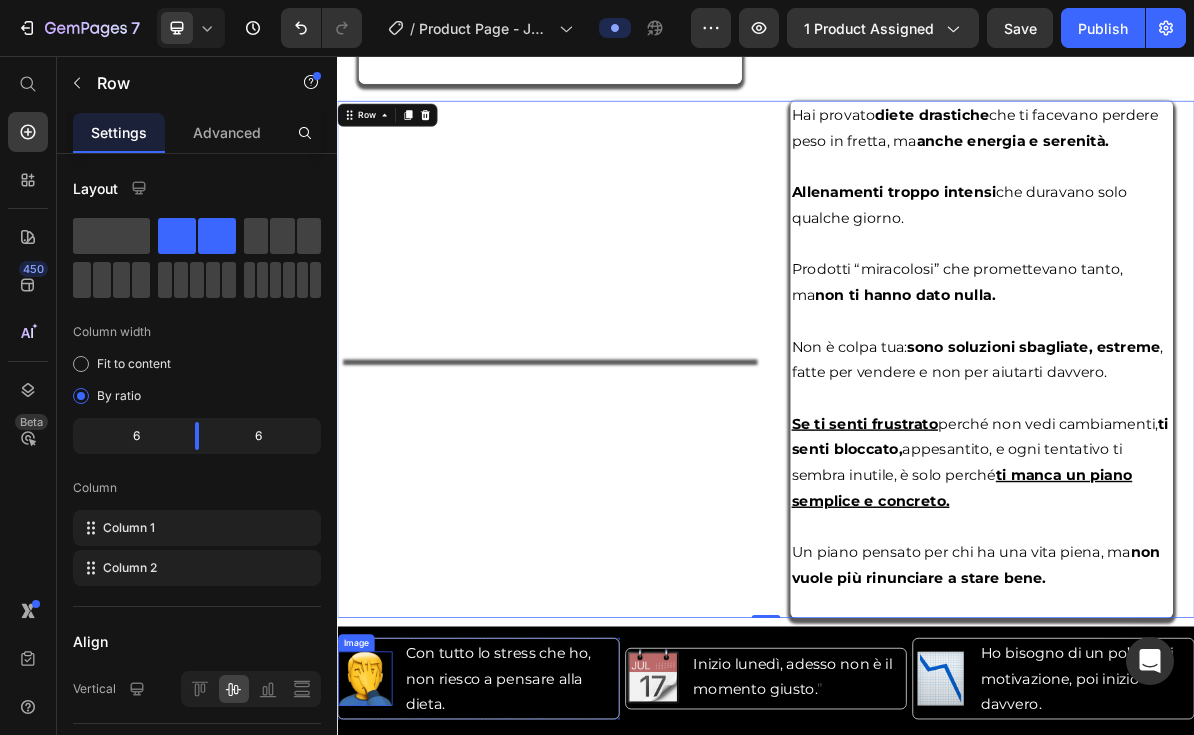 scroll, scrollTop: 3481, scrollLeft: 0, axis: vertical 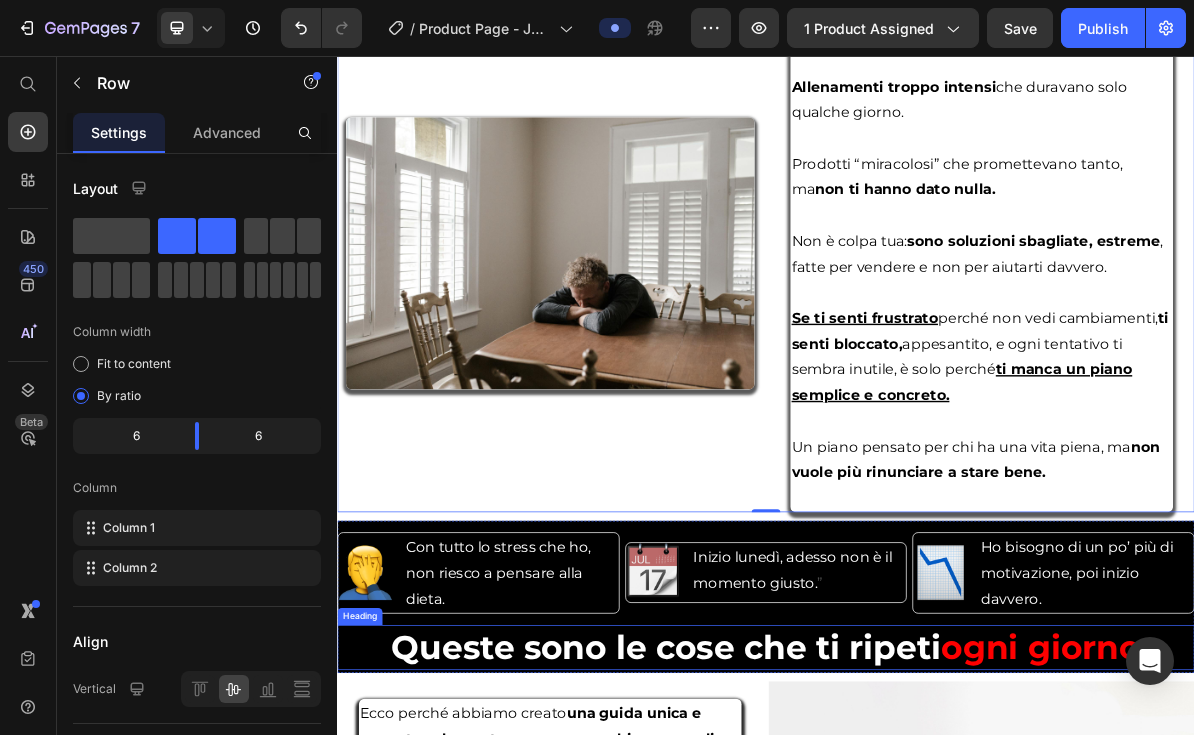 click on "⁠⁠⁠⁠⁠⁠⁠ Queste sono le cose che ti ripeti  ogni giorno" at bounding box center (937, 885) 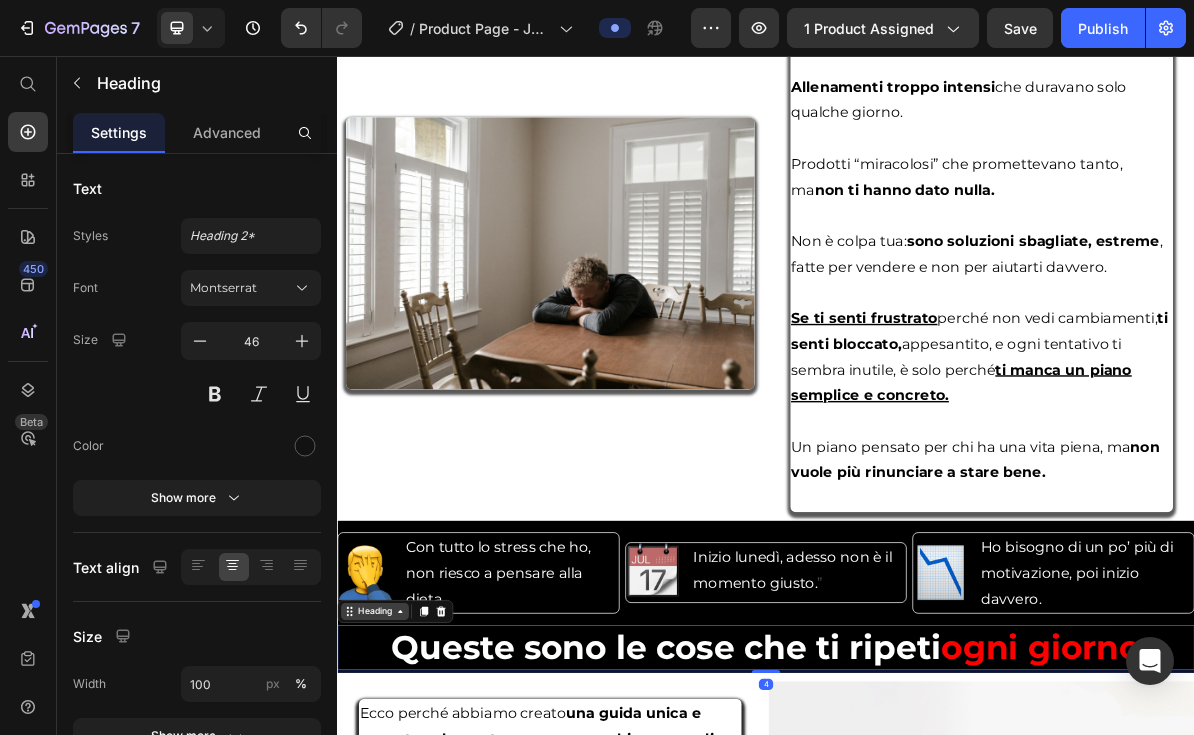 click on "Heading" at bounding box center [389, 834] 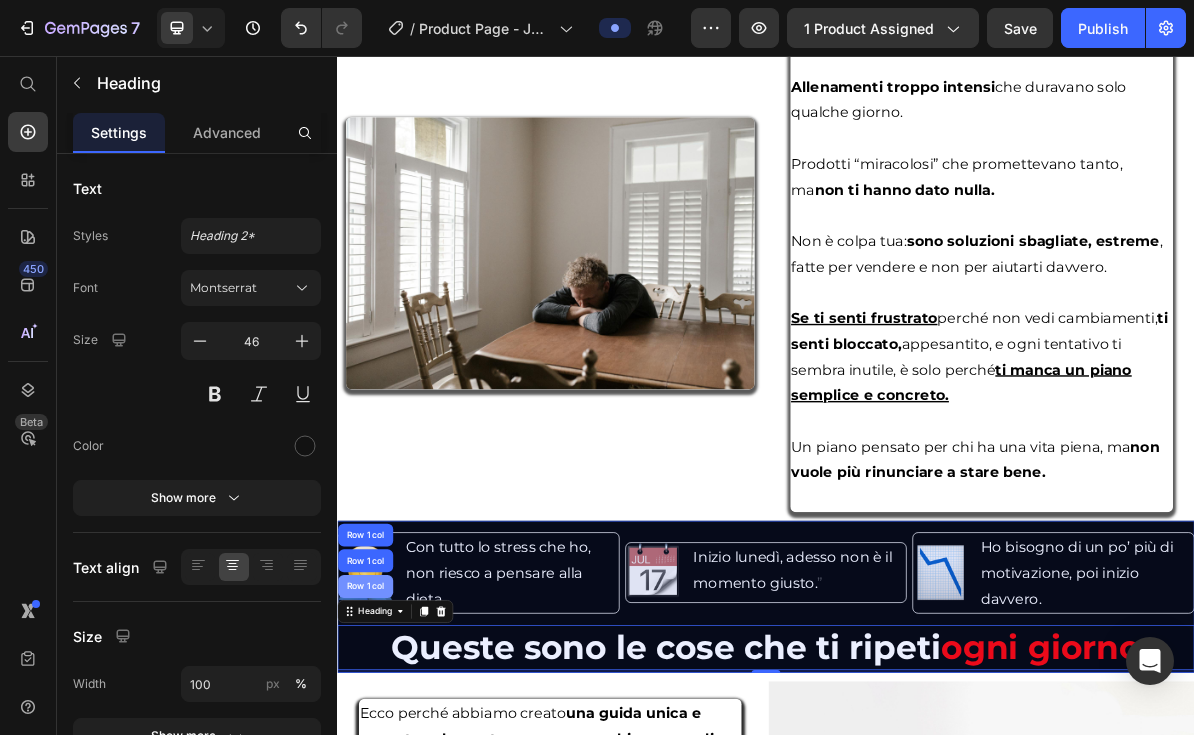 click on "Row 1 col" at bounding box center (376, 799) 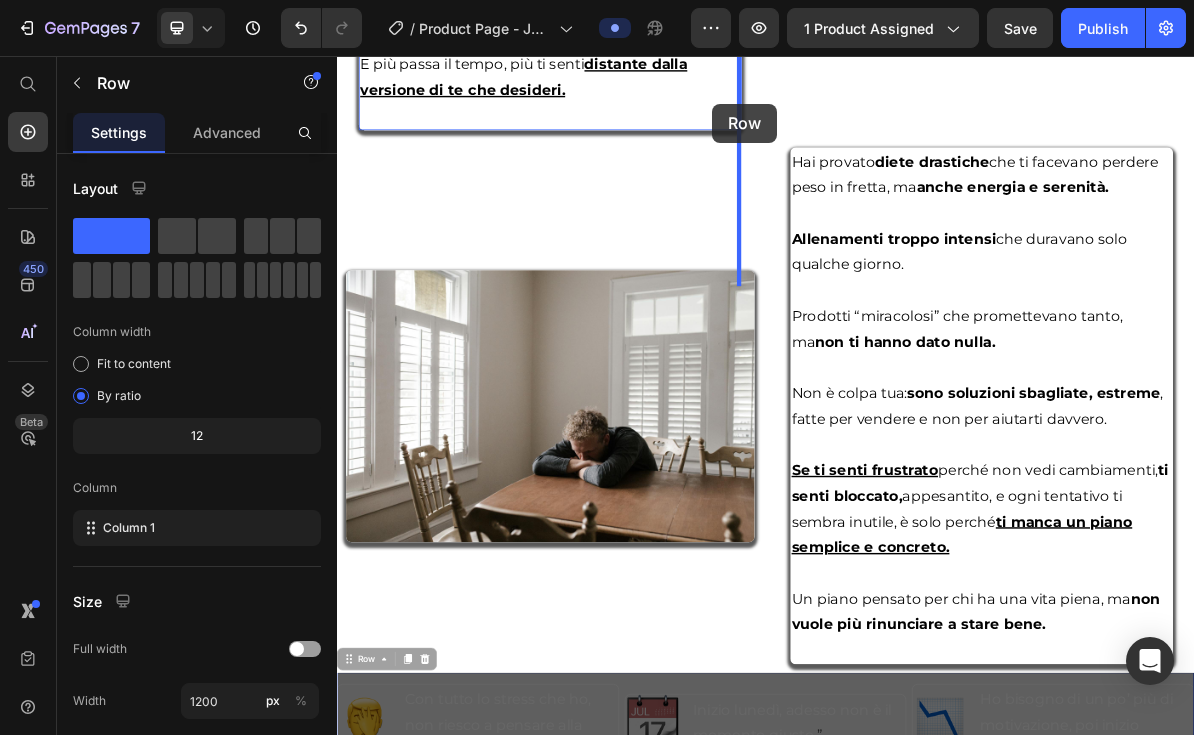 scroll, scrollTop: 2981, scrollLeft: 0, axis: vertical 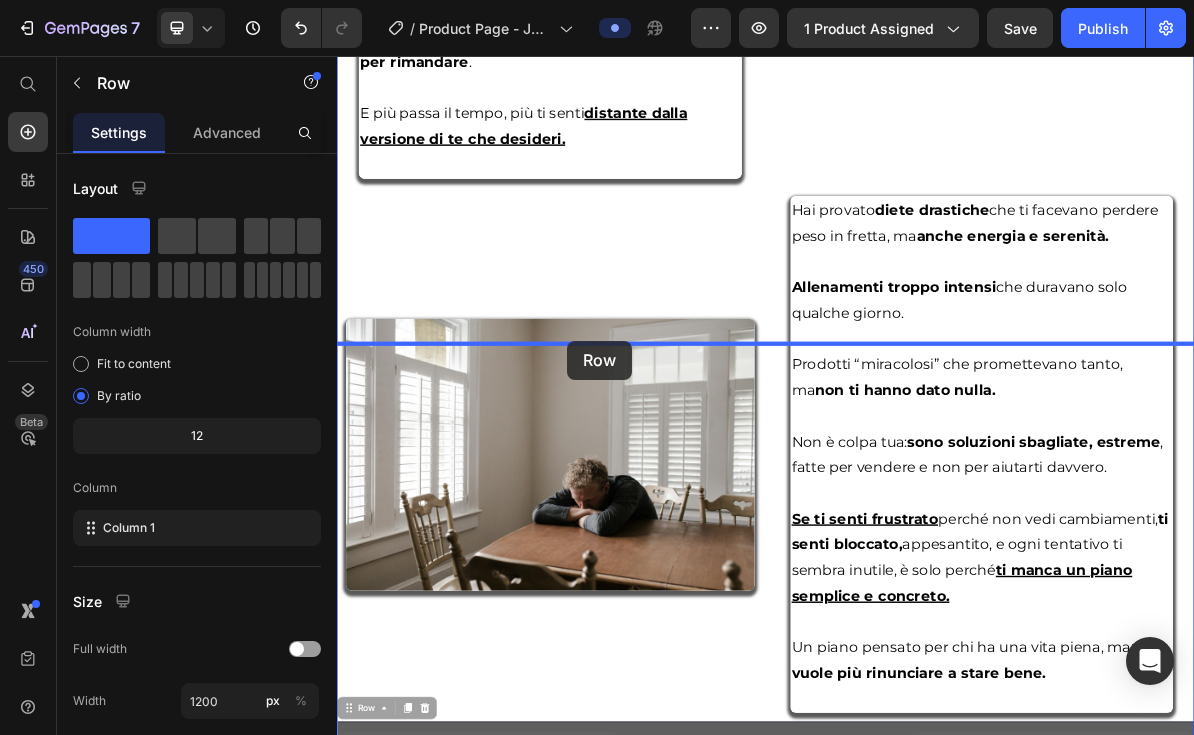 drag, startPoint x: 366, startPoint y: 693, endPoint x: 659, endPoint y: 455, distance: 377.48245 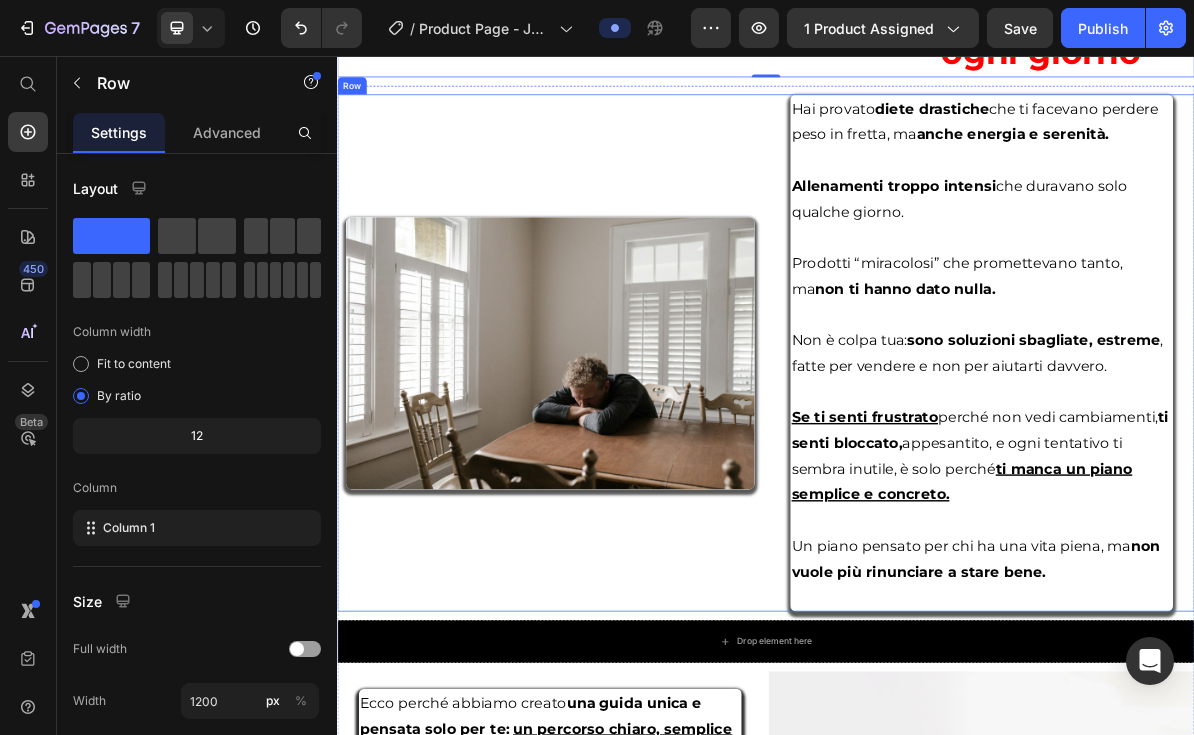 scroll, scrollTop: 3569, scrollLeft: 0, axis: vertical 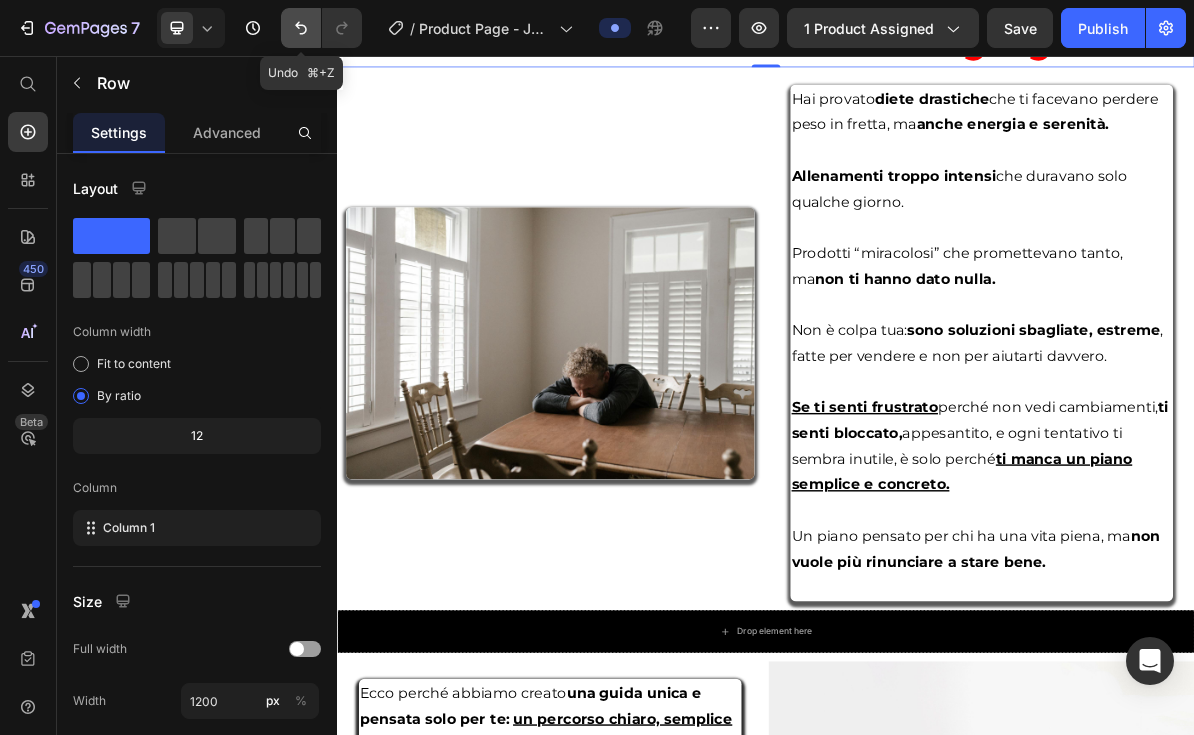 click 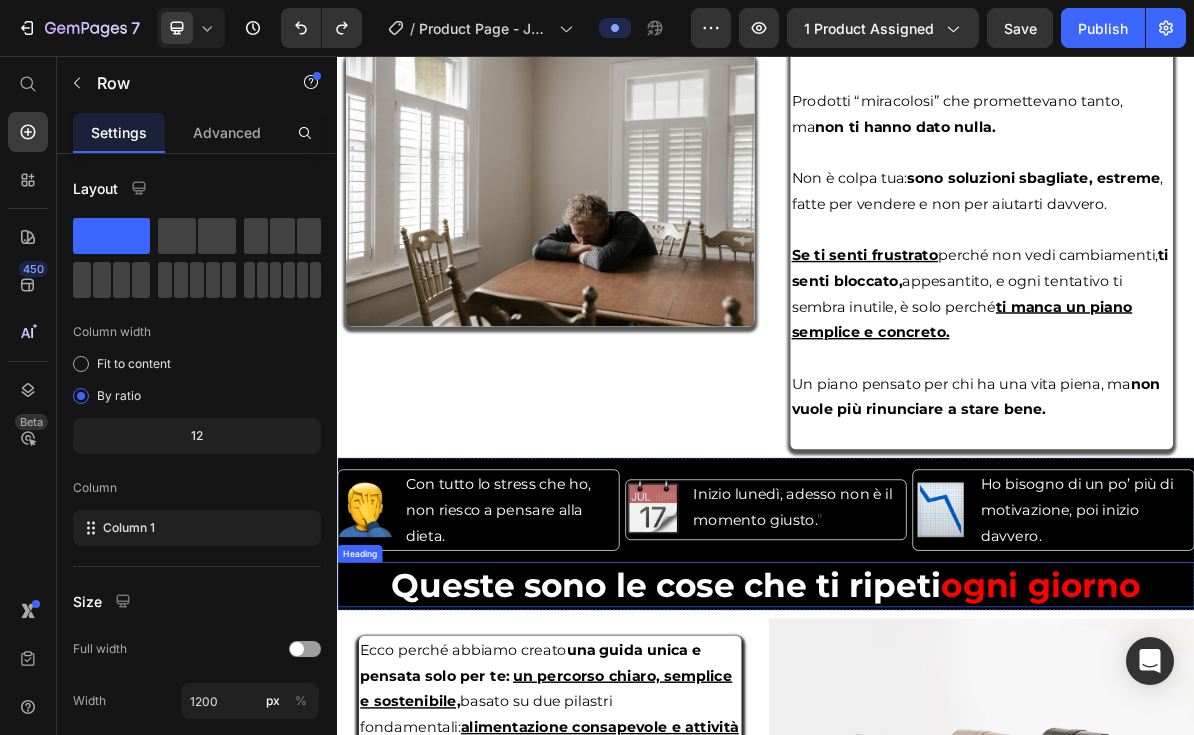 click on "Queste sono le cose che ti ripeti  ogni giorno" at bounding box center [937, 797] 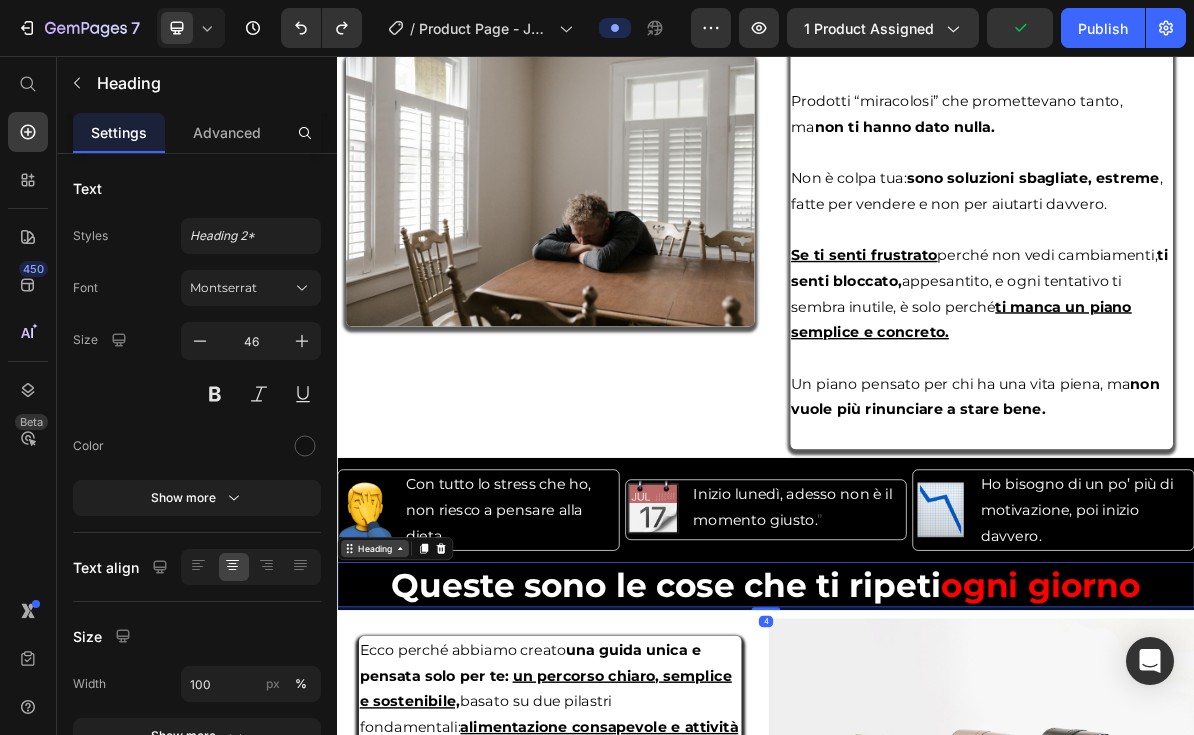 click on "Heading" at bounding box center (389, 746) 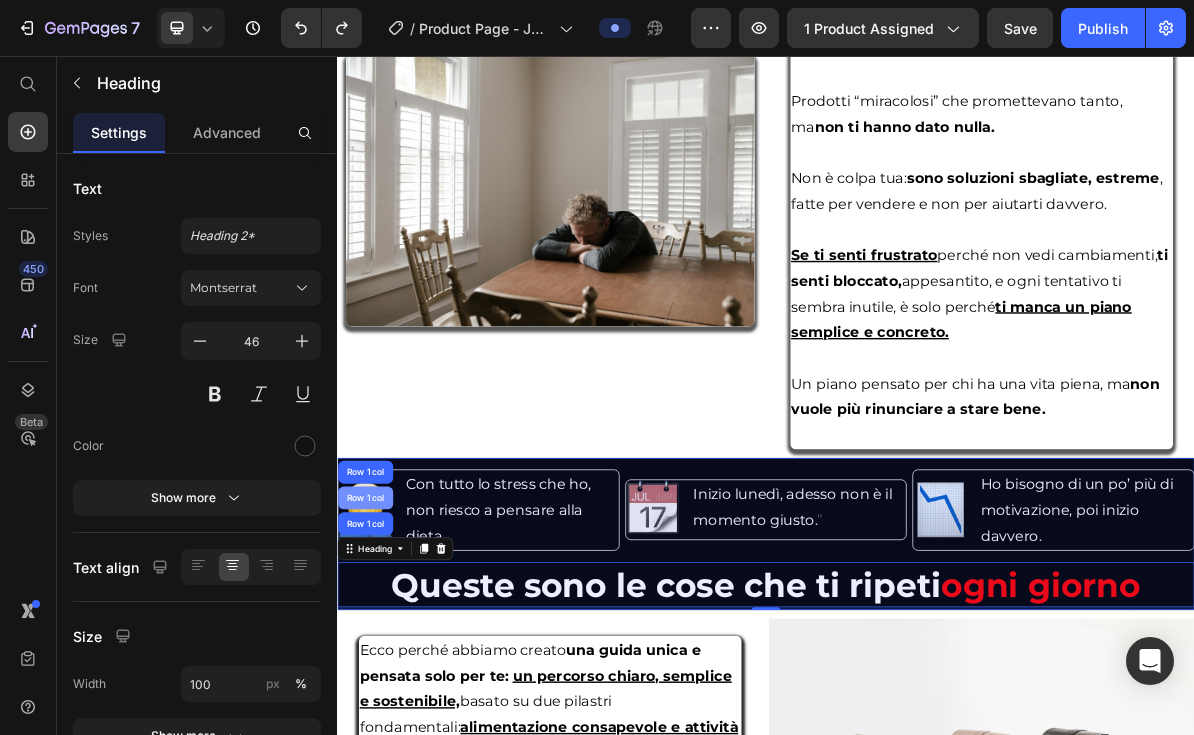 click on "Row 1 col" at bounding box center (376, 675) 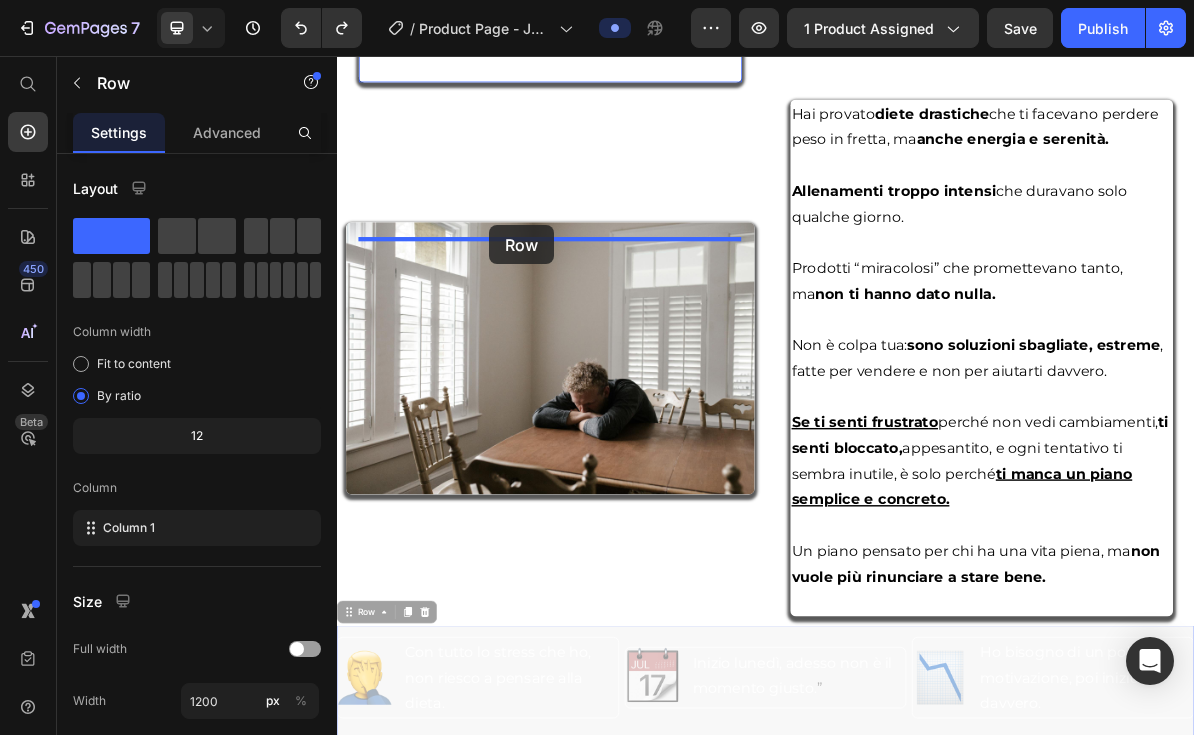 scroll, scrollTop: 3039, scrollLeft: 0, axis: vertical 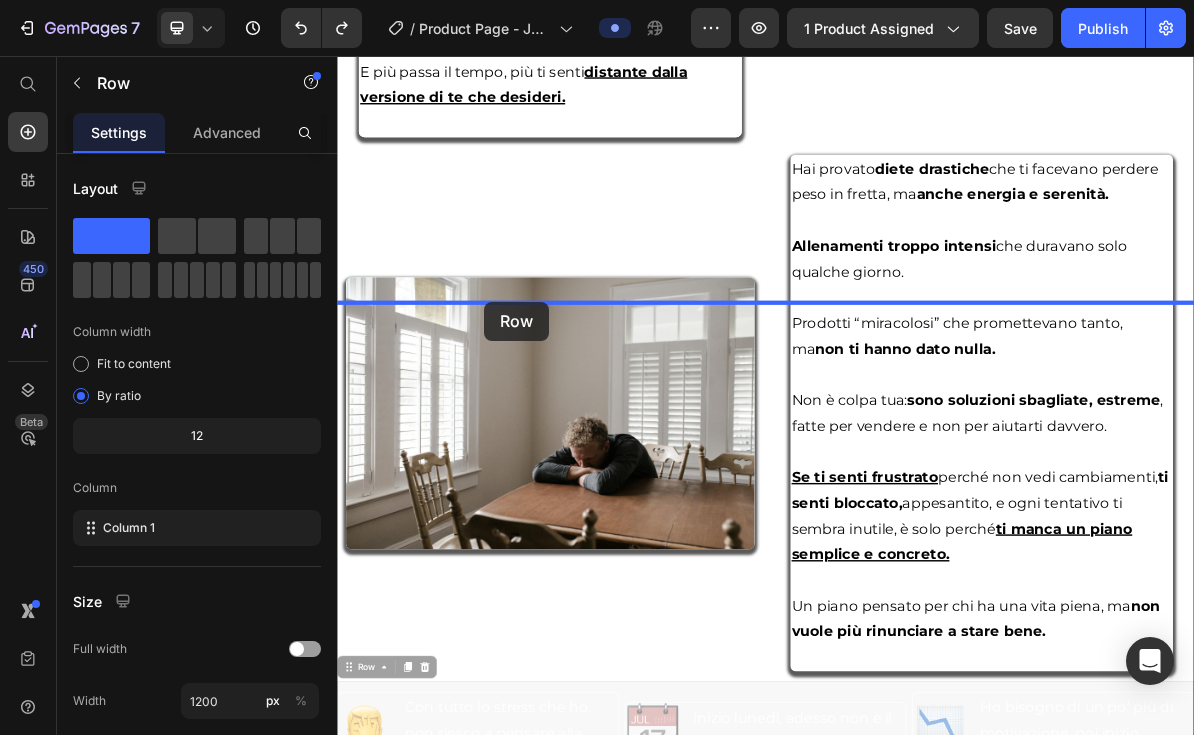 drag, startPoint x: 378, startPoint y: 601, endPoint x: 543, endPoint y: 400, distance: 260.05 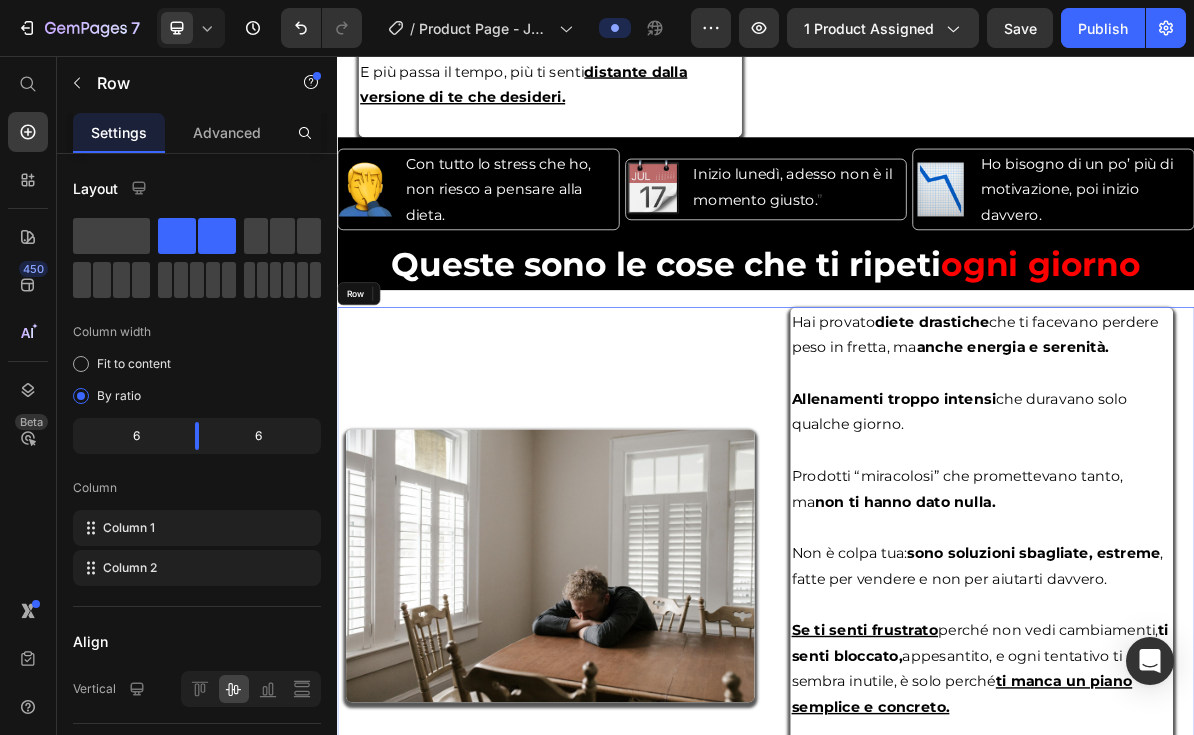 click on "Image Image" at bounding box center (635, 770) 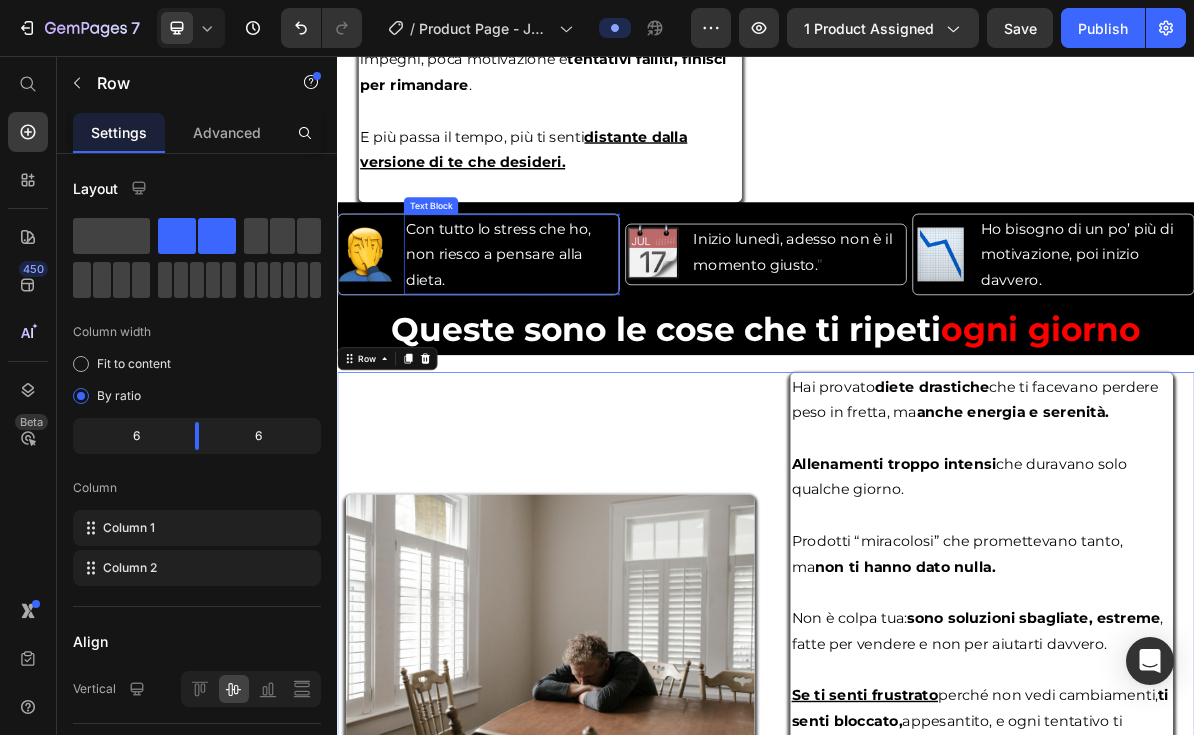 scroll, scrollTop: 2911, scrollLeft: 0, axis: vertical 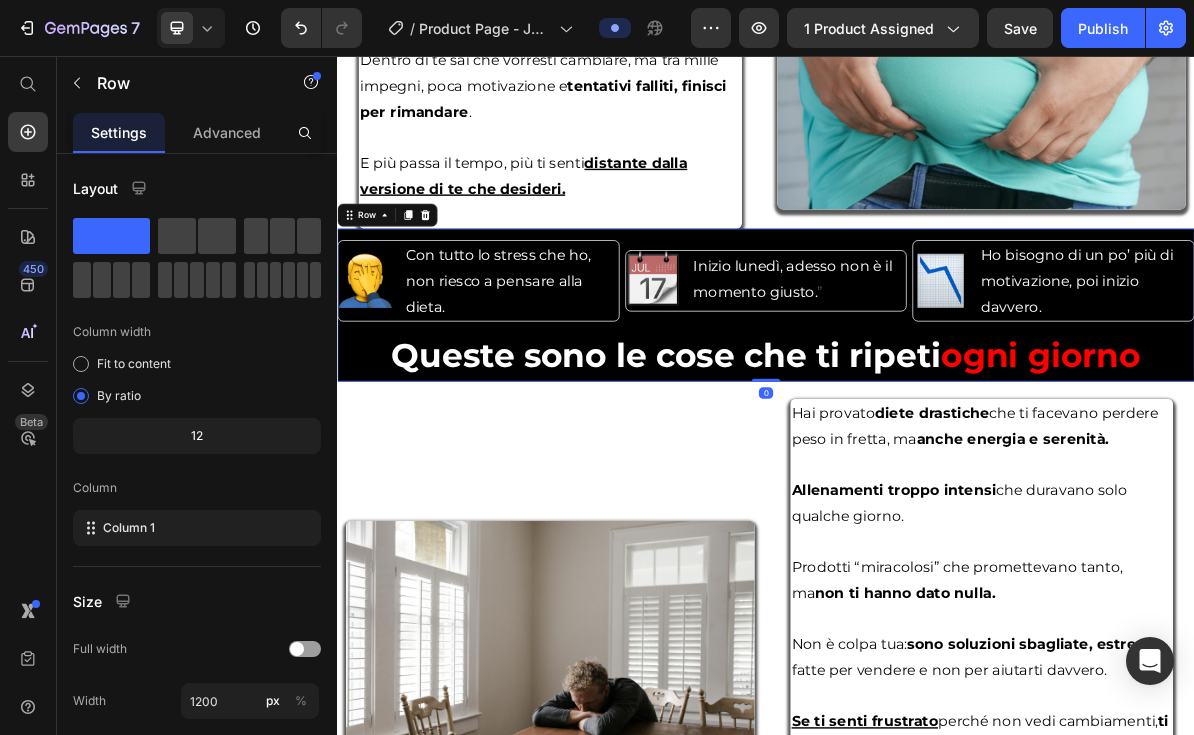 click on "Image Con tutto lo stress che ho, non riesco a pensare alla dieta. Text Block Advanced List Image Inizio lunedì, adesso non è il momento giusto. ” Text Block Advanced List Image Ho bisogno di un po’ più di motivazione, poi inizio davvero. Text Advanced List Row Queste sono le cose che ti ripeti  ogni giorno Heading" at bounding box center [937, 405] 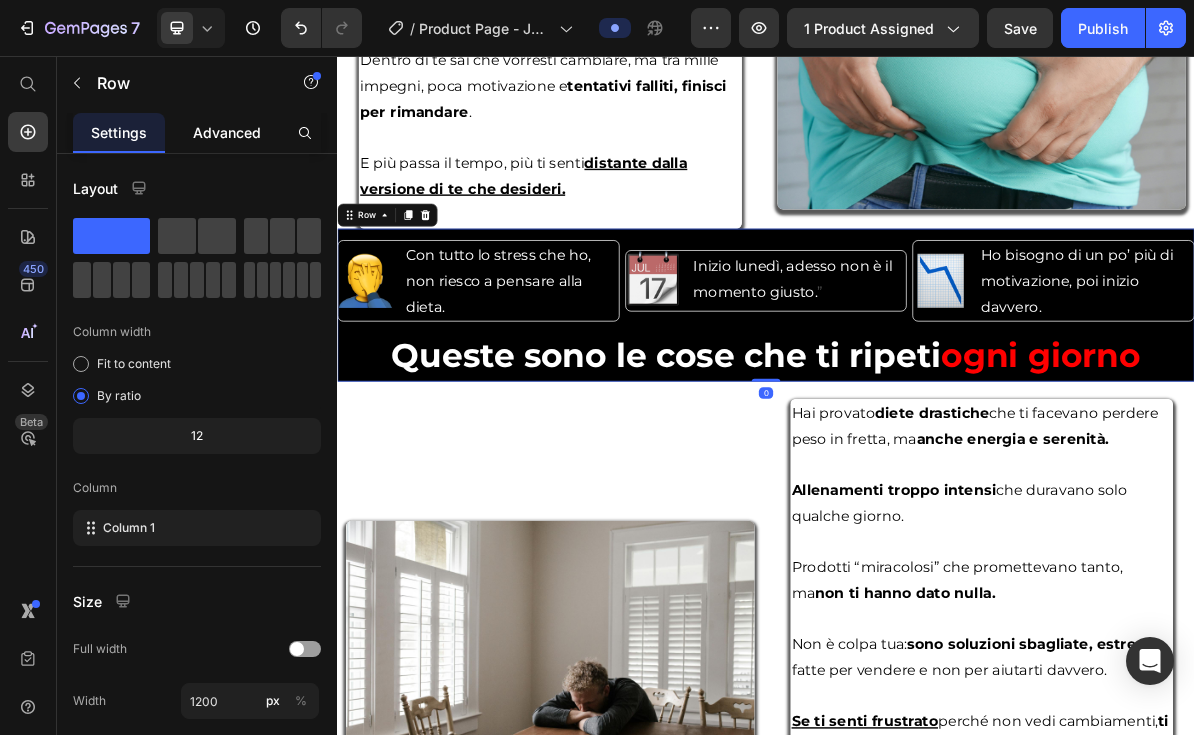 click on "Advanced" at bounding box center [227, 132] 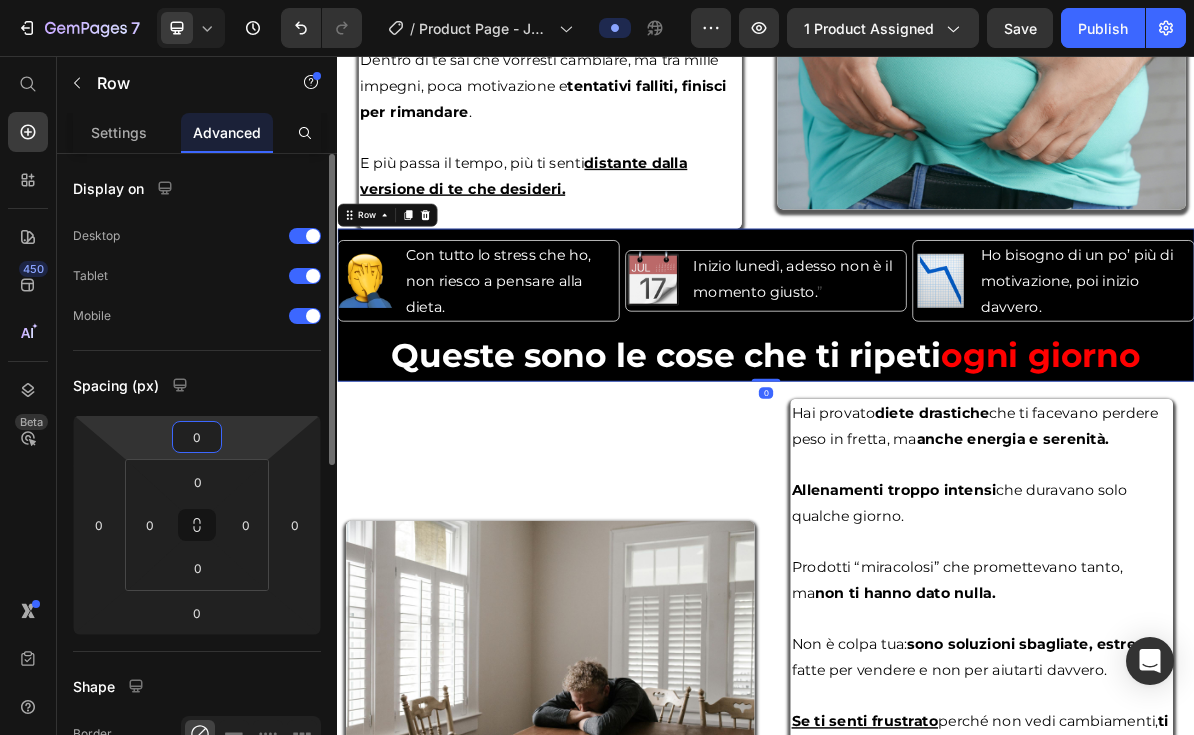 click on "0" at bounding box center [197, 437] 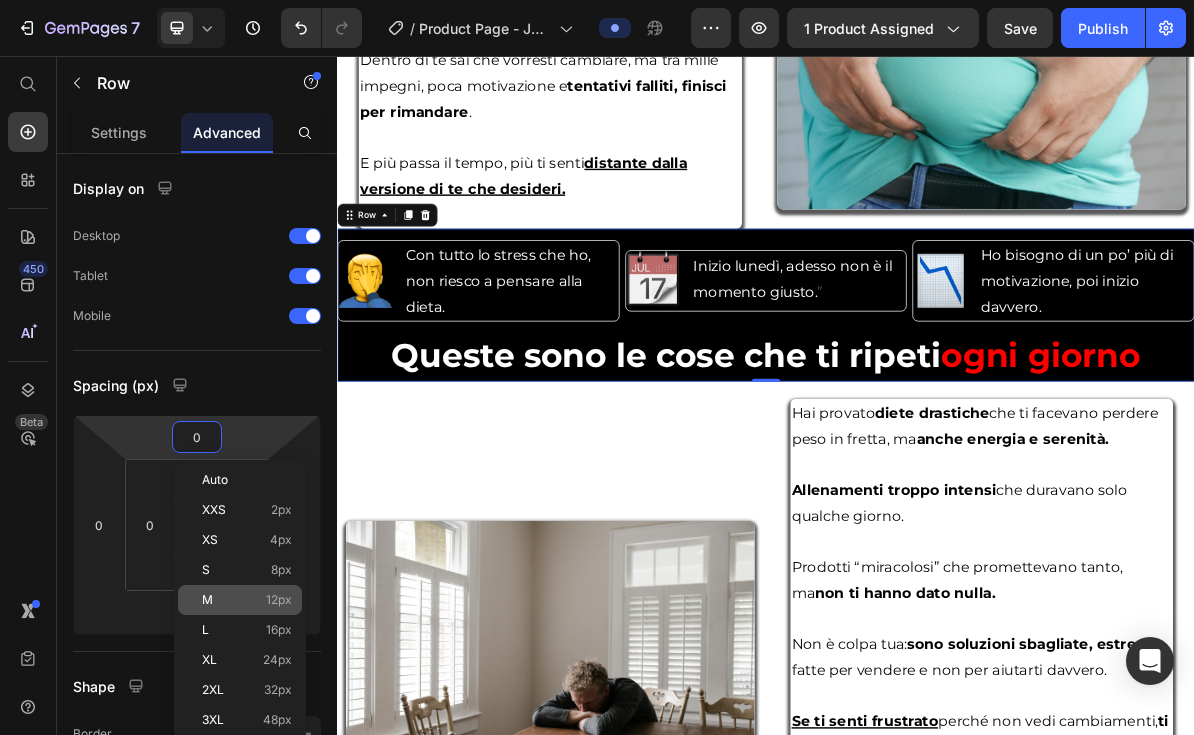 click on "M 12px" 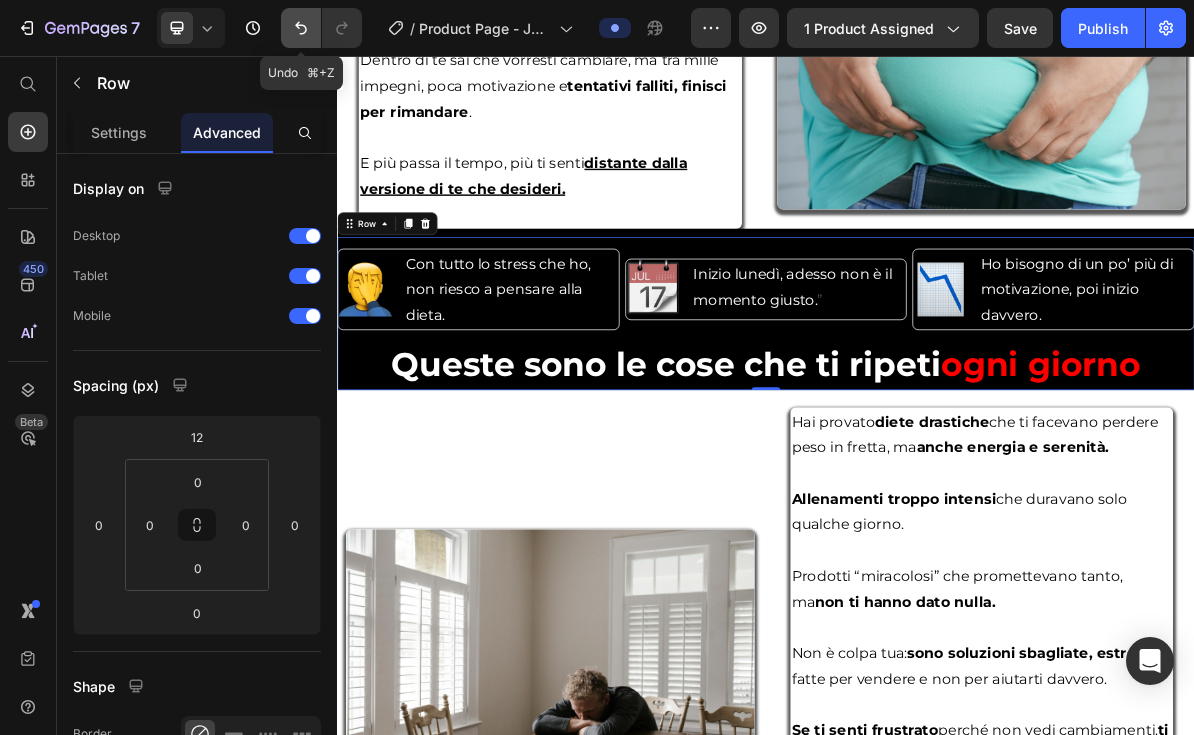 click 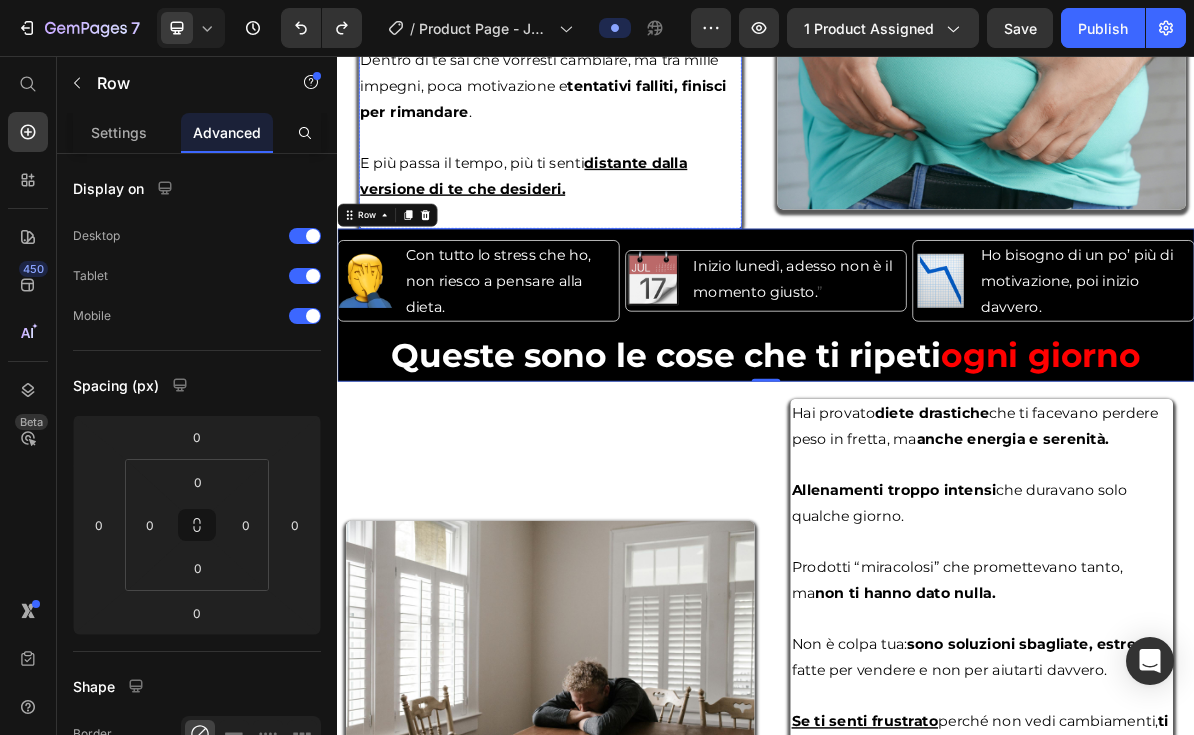 click at bounding box center (635, 278) 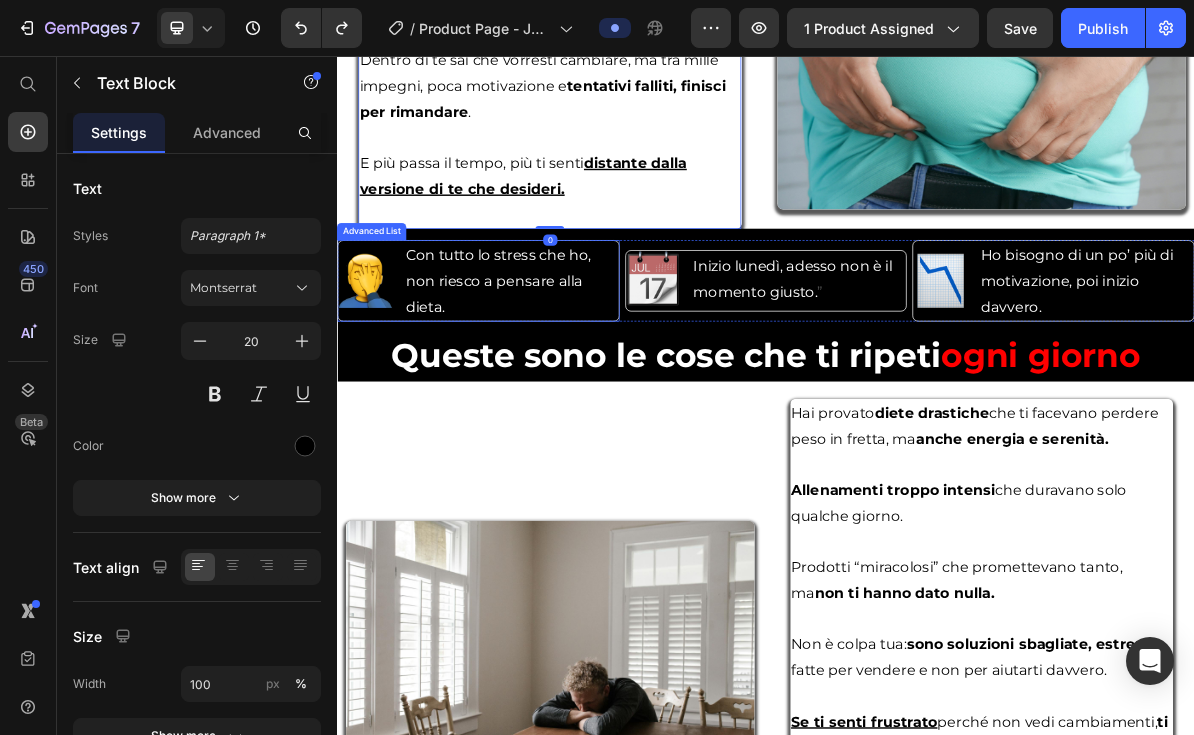 click on "Image Con tutto lo stress che ho, non riesco a pensare alla dieta. Text Block" at bounding box center (534, 371) 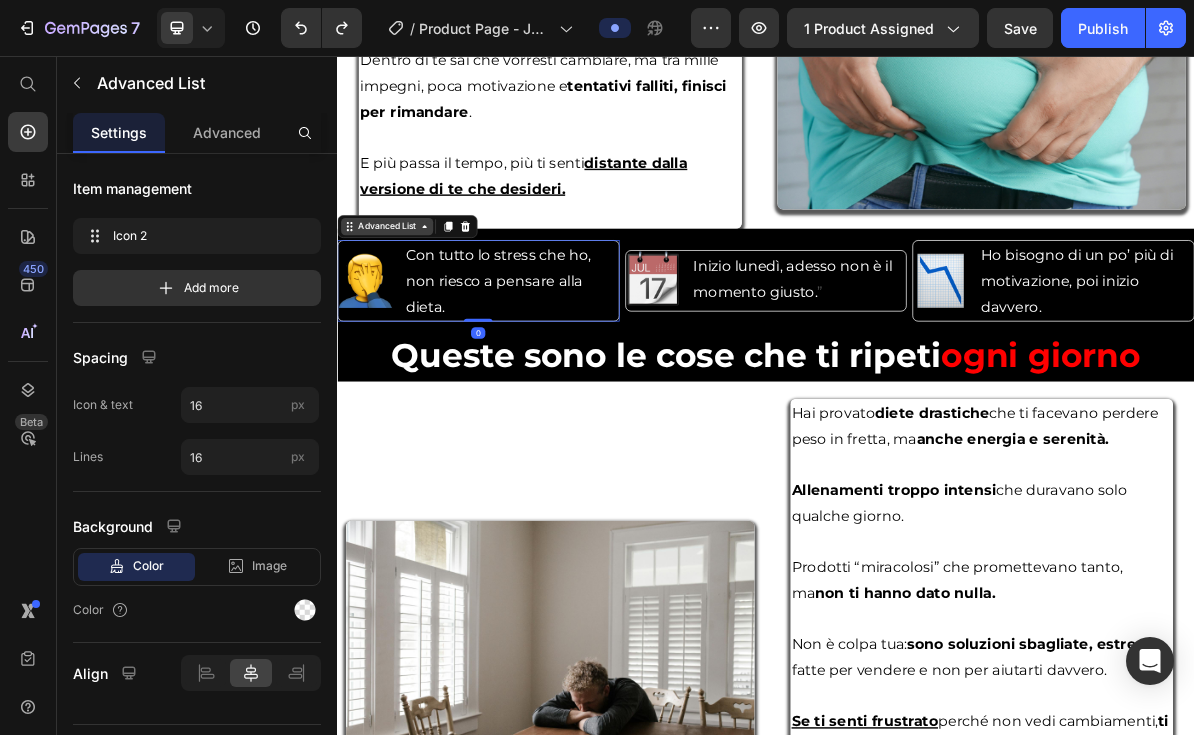 click on "Advanced List" at bounding box center [406, 295] 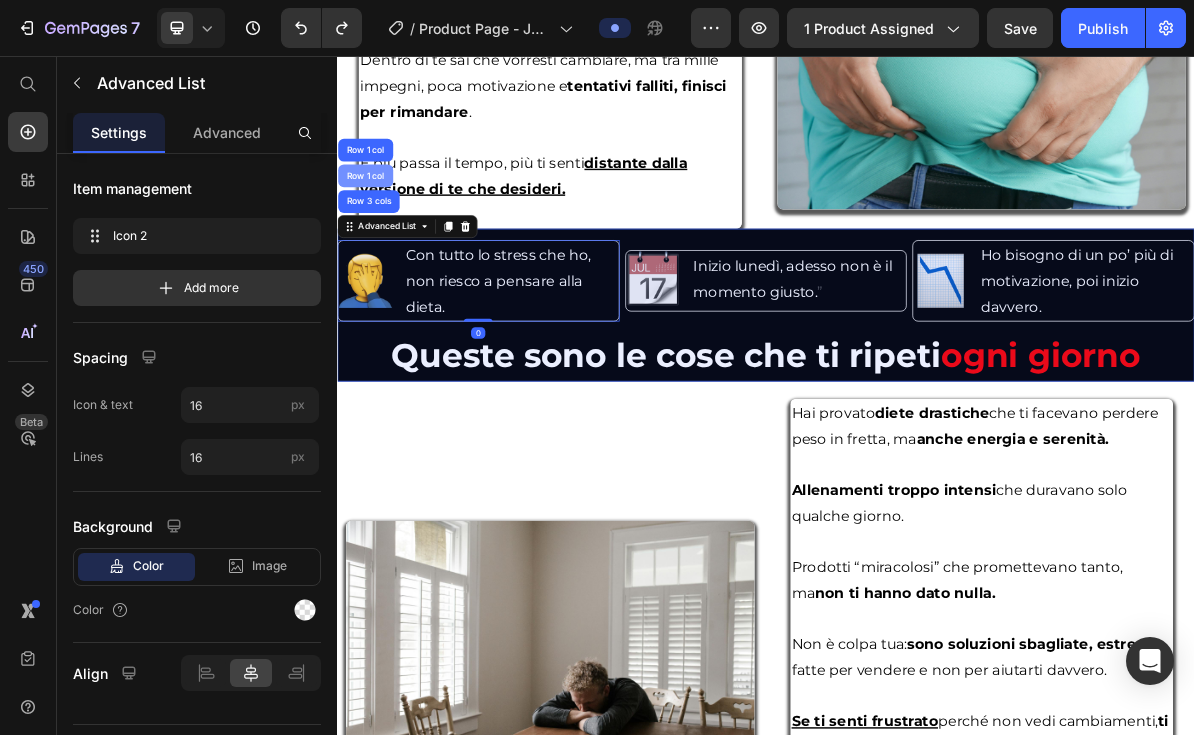 click on "Row 1 col" at bounding box center (376, 224) 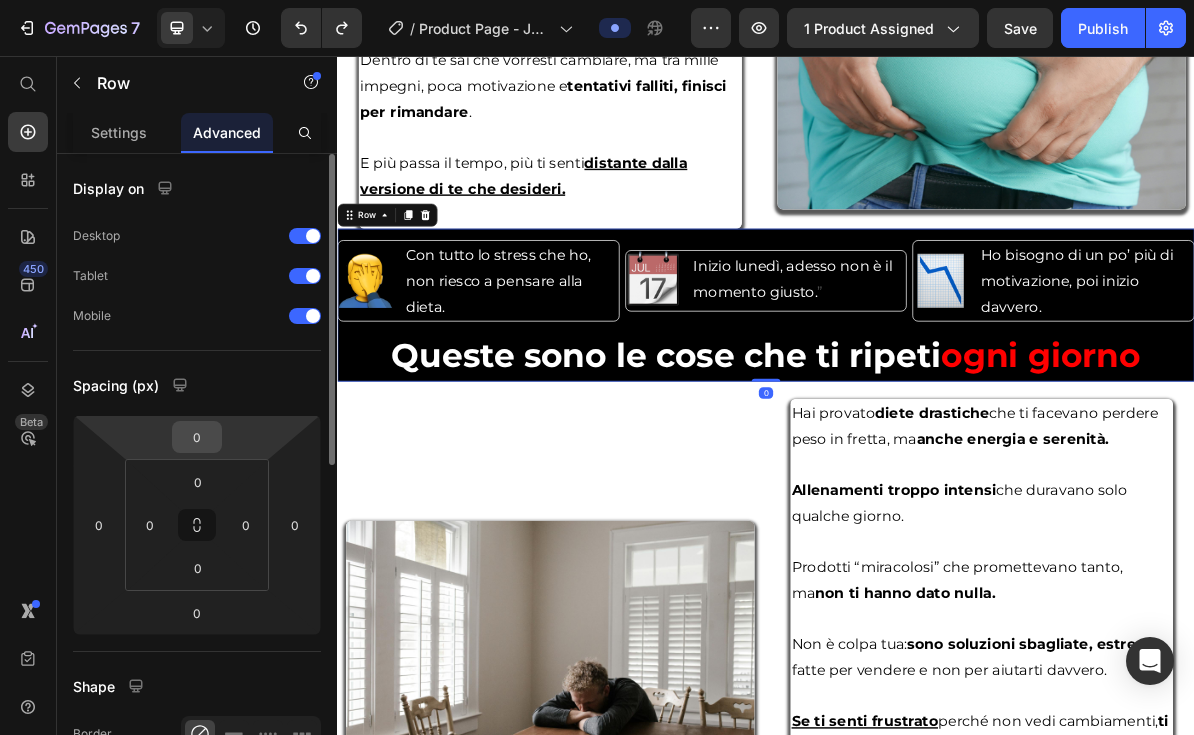 click on "0" at bounding box center (197, 437) 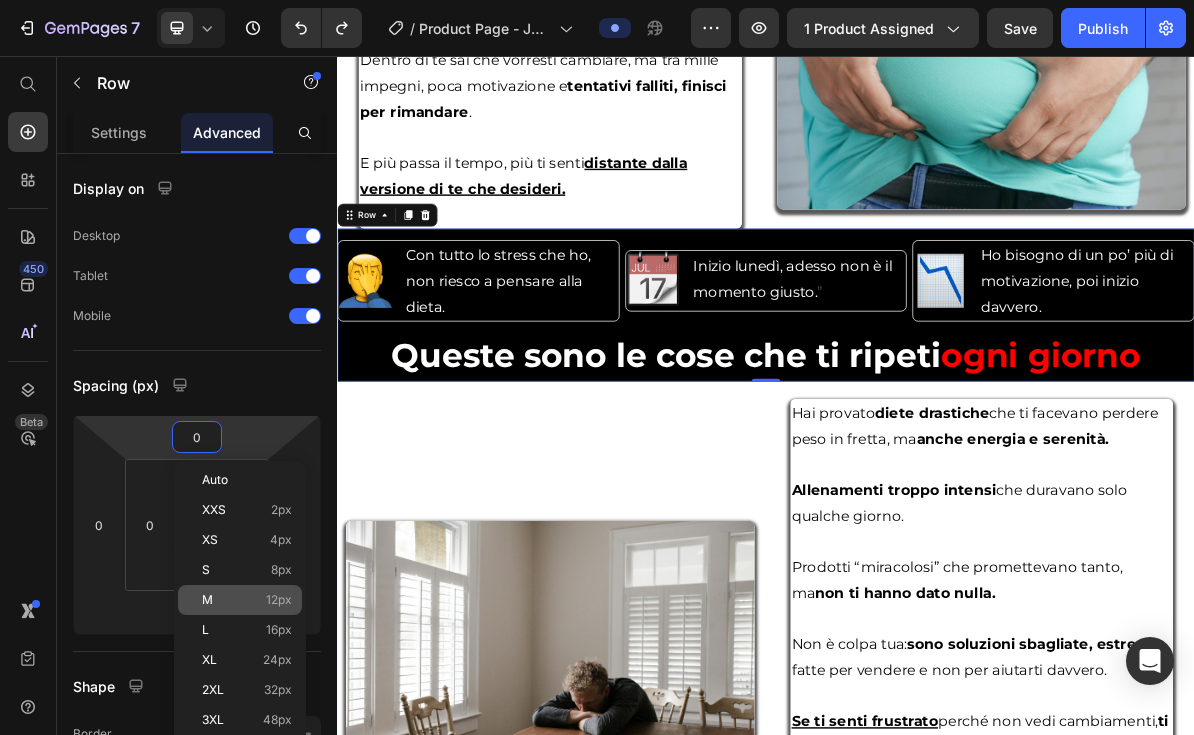 click on "M 12px" 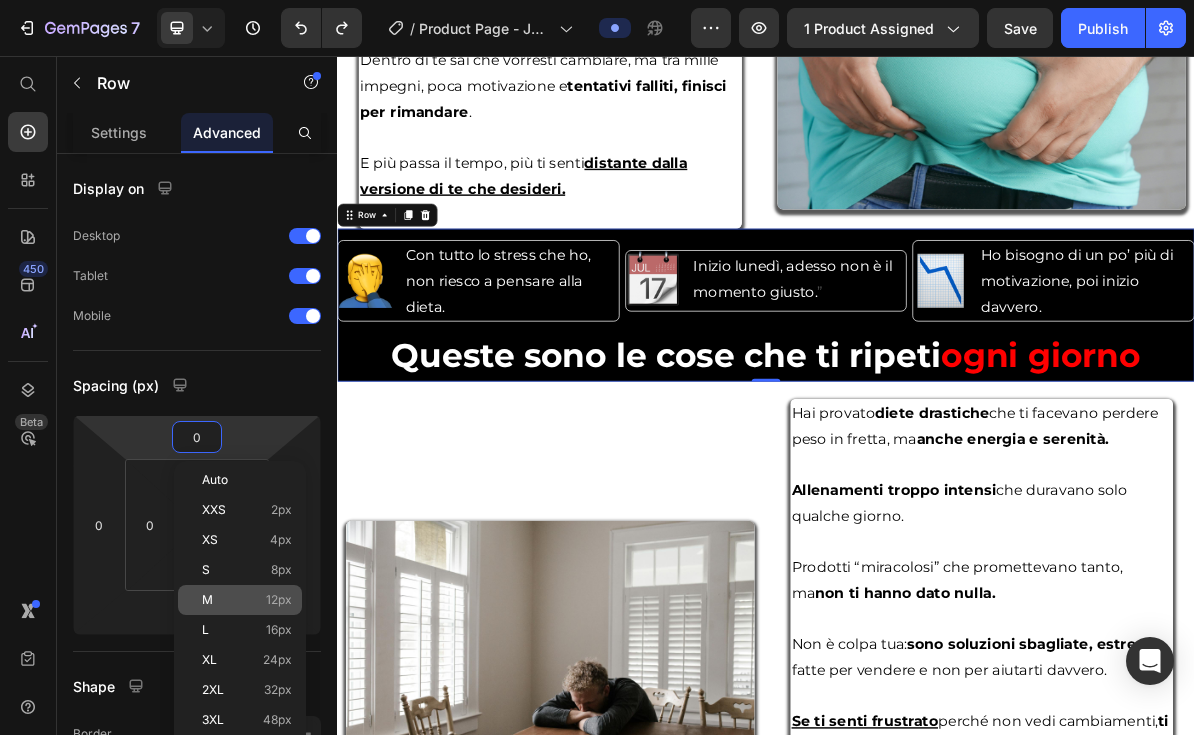 type on "12" 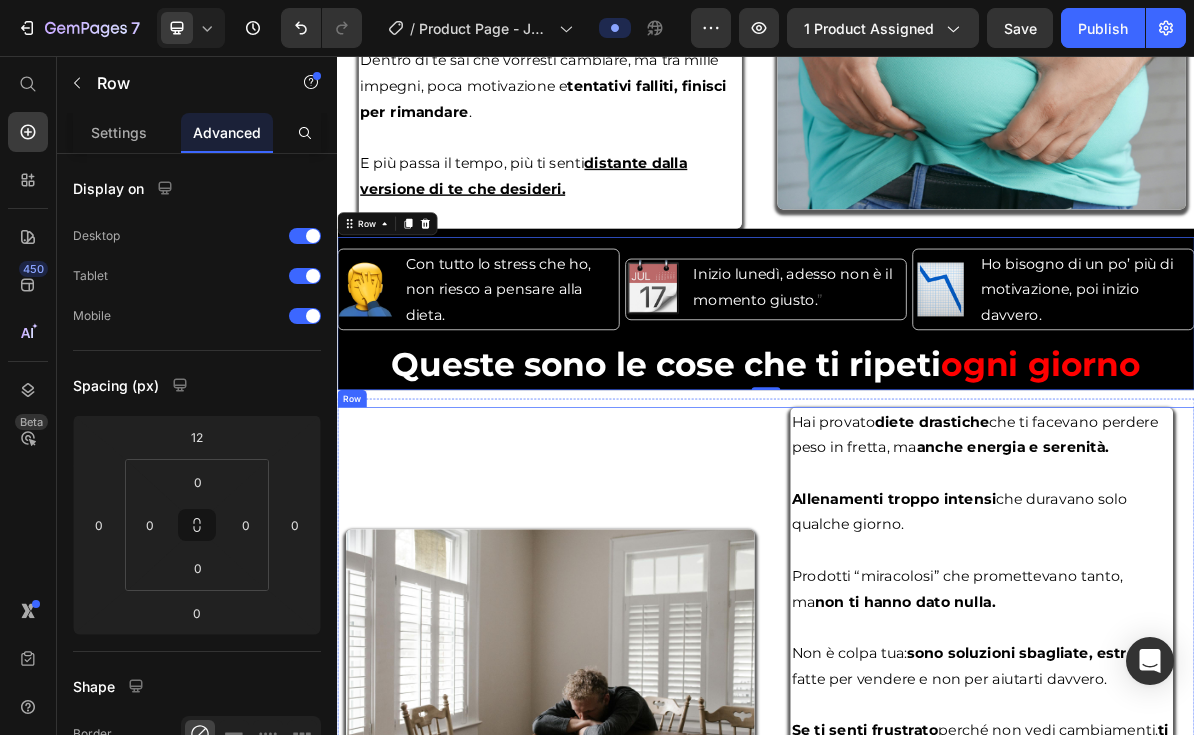 click on "Image Image" at bounding box center [635, 910] 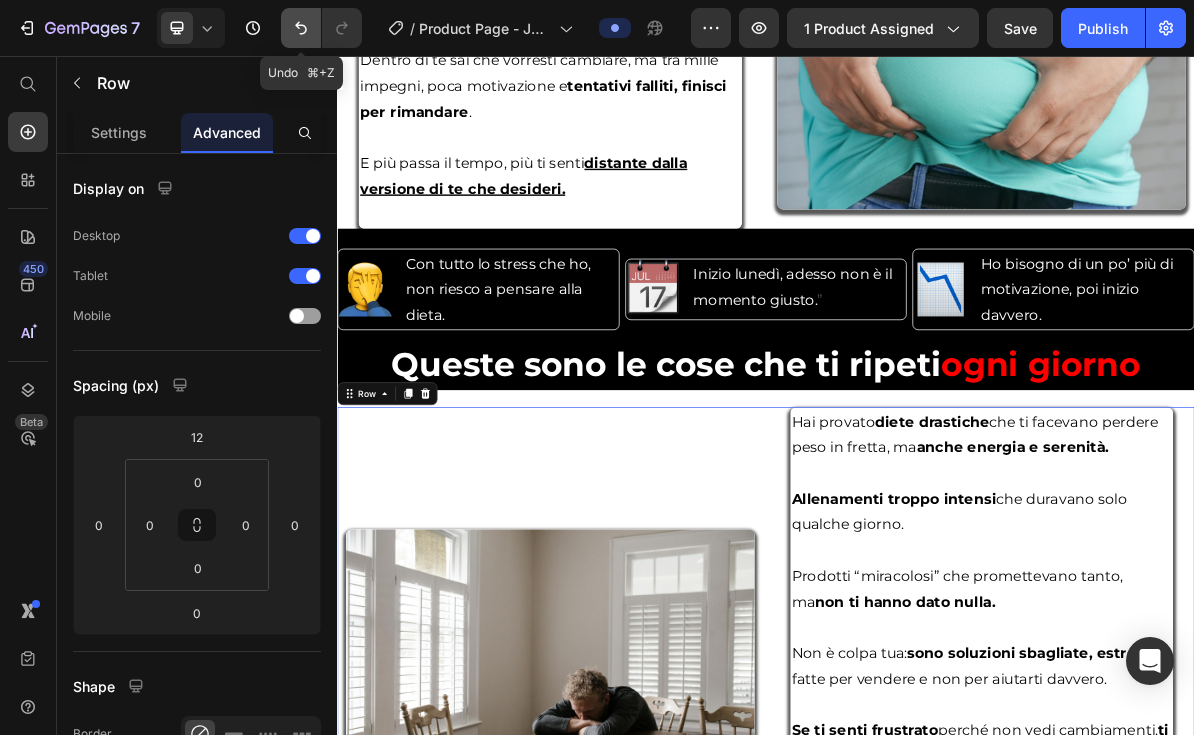 click 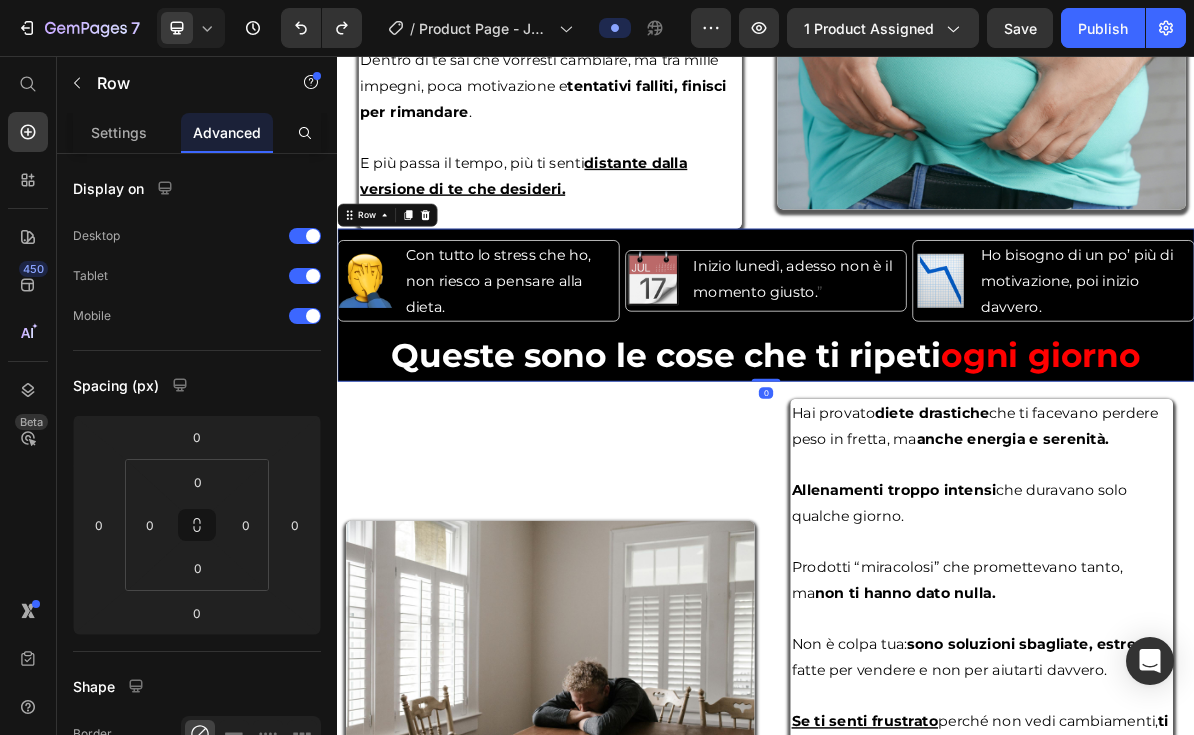 click on "Image Con tutto lo stress che ho, non riesco a pensare alla dieta. Text Block Advanced List Image Inizio lunedì, adesso non è il momento giusto. ” Text Block Advanced List Image Ho bisogno di un po’ più di motivazione, poi inizio davvero. Text Advanced List Row Queste sono le cose che ti ripeti  ogni giorno Heading" at bounding box center (937, 405) 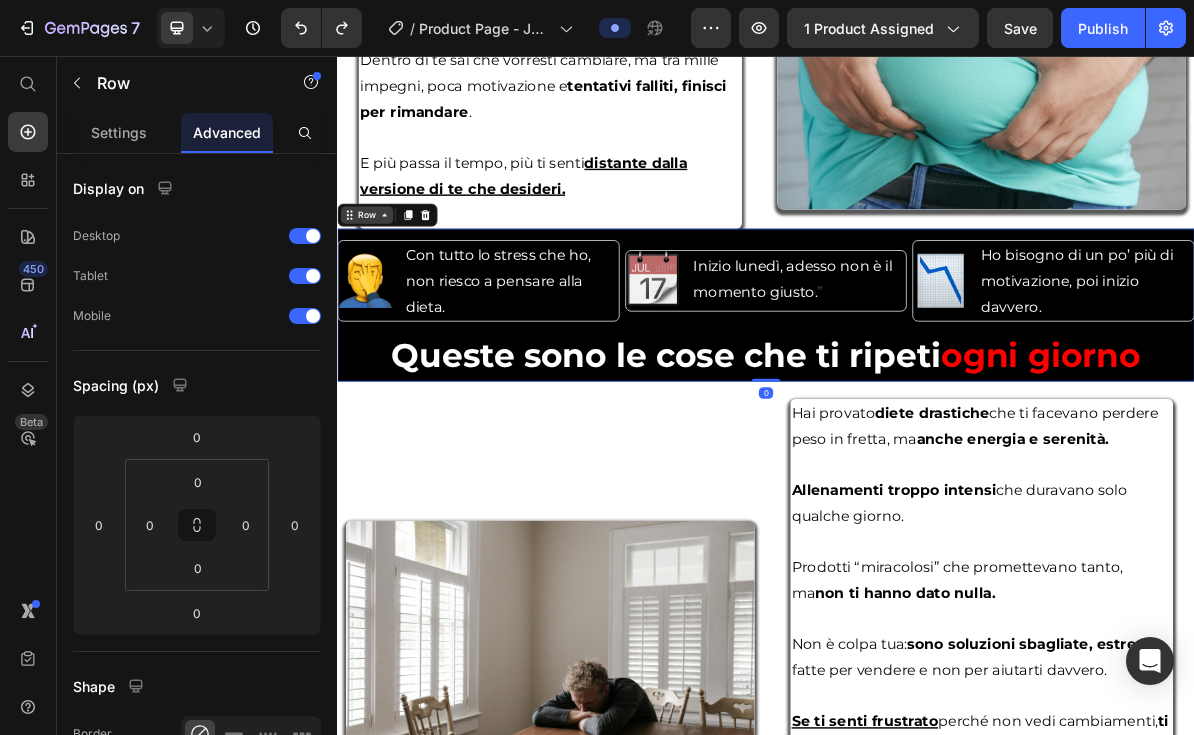 click 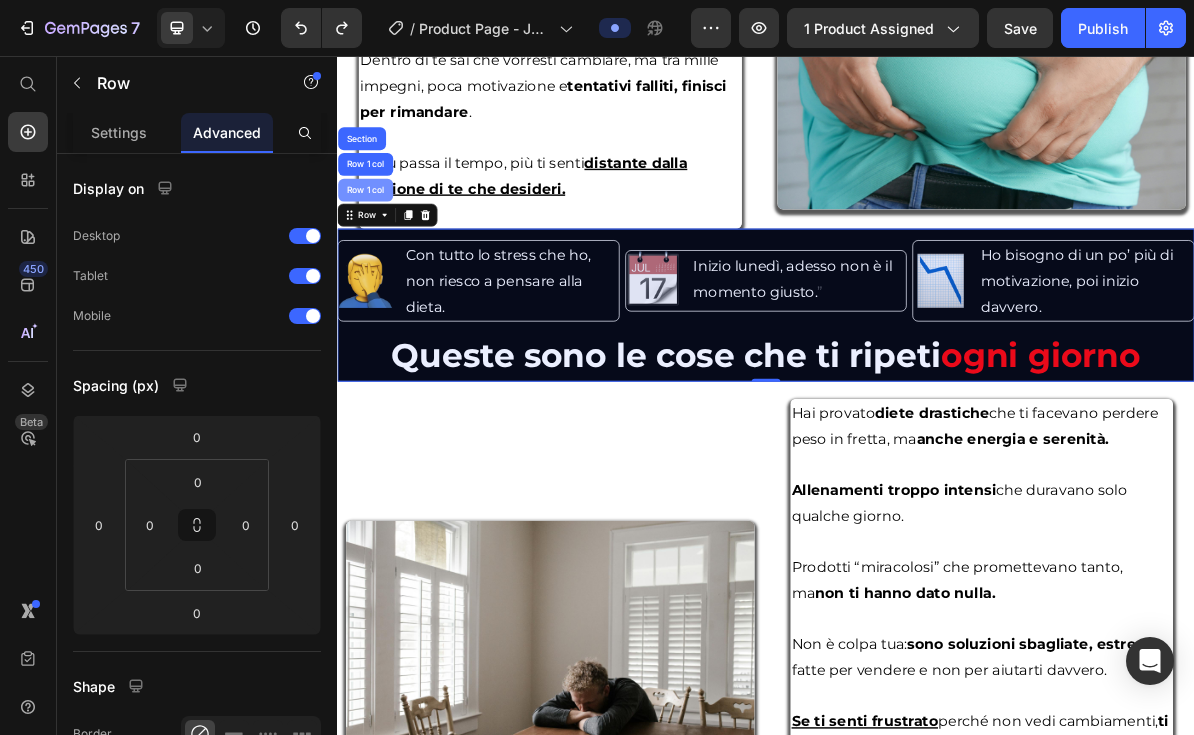 click on "Row 1 col" at bounding box center [376, 244] 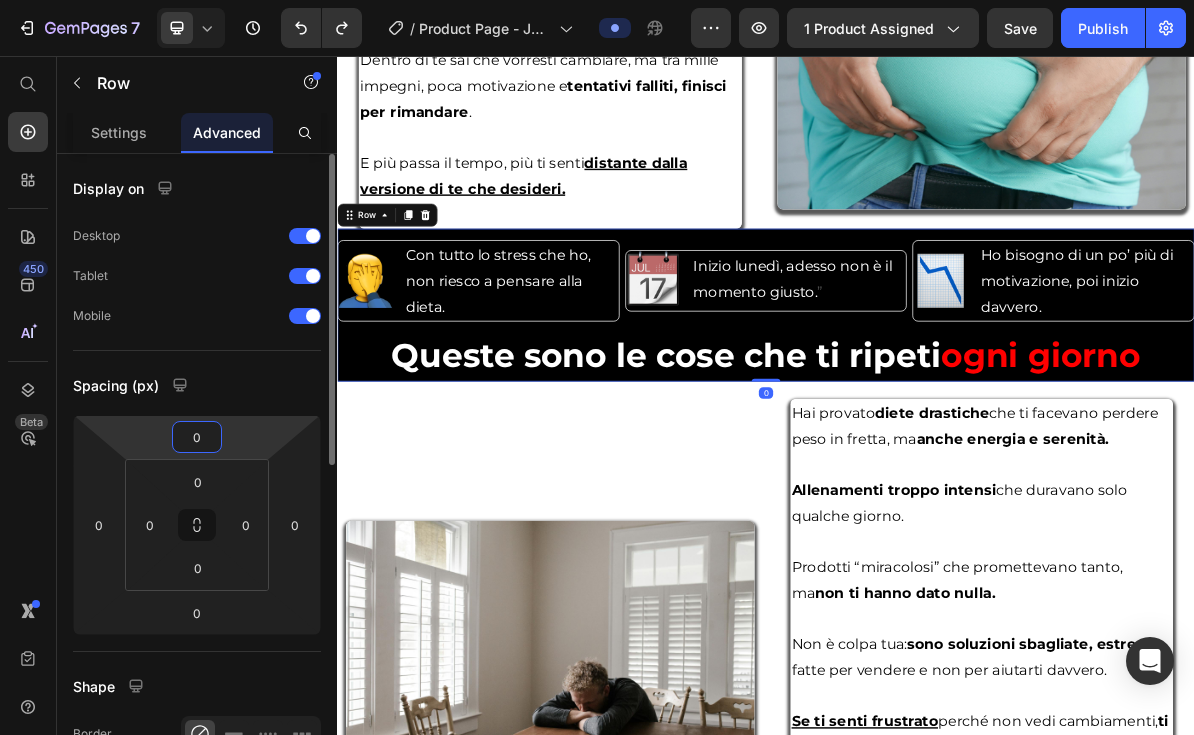 click on "0" at bounding box center (197, 437) 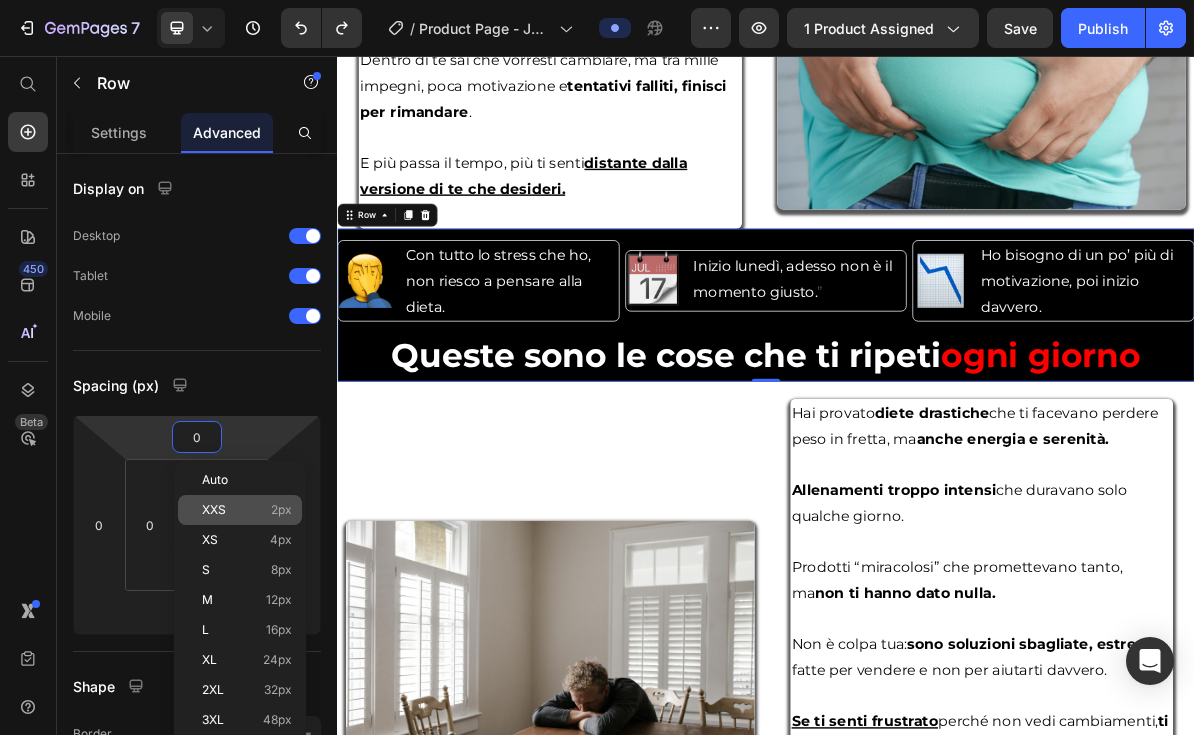 click on "XXS" at bounding box center (214, 510) 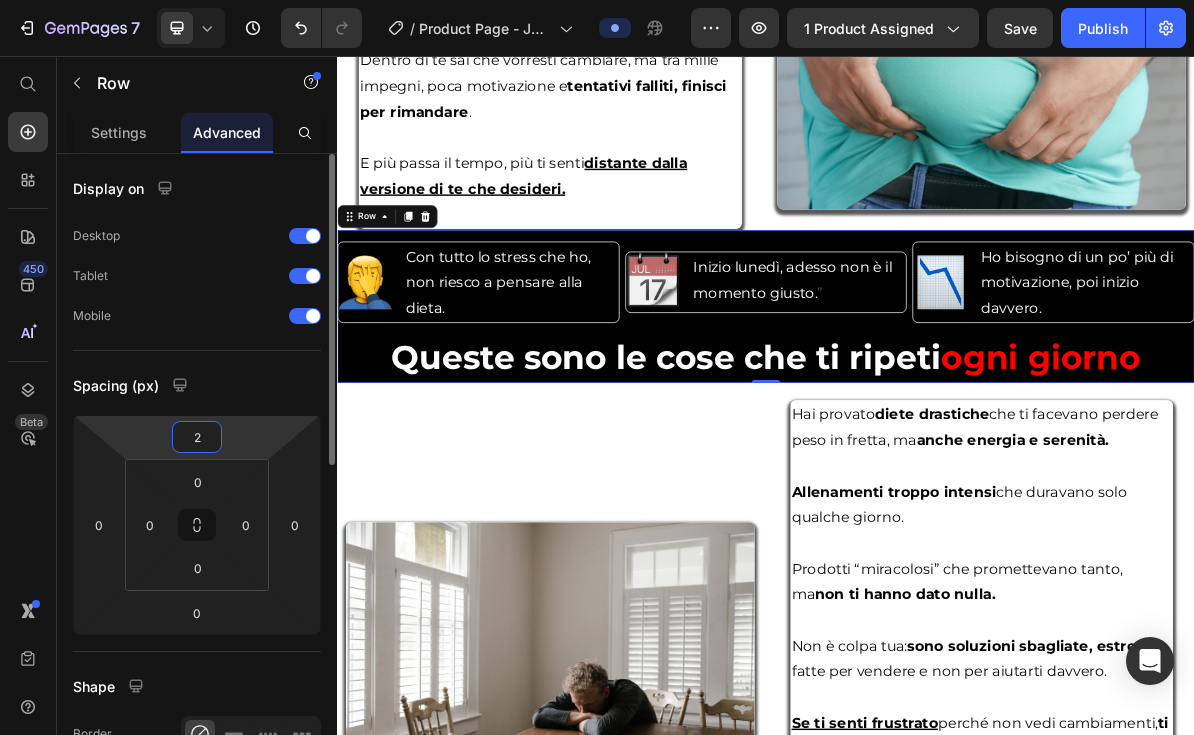 click on "2" at bounding box center (197, 437) 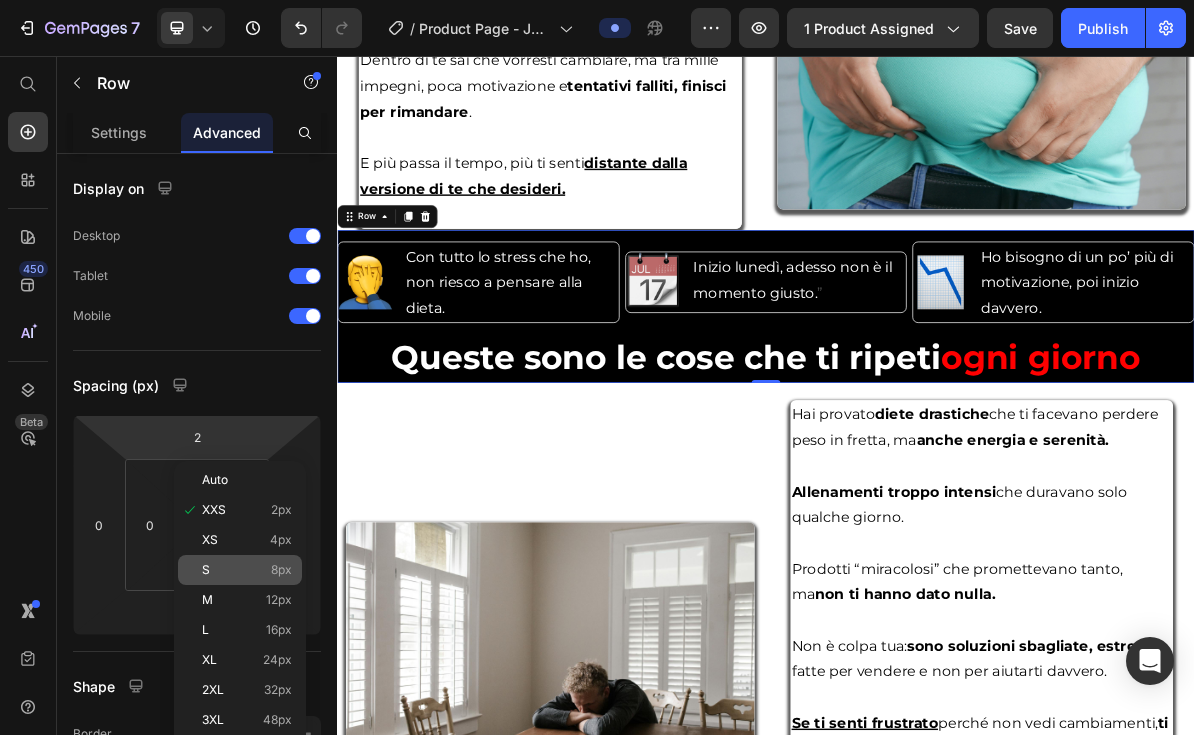 click on "S 8px" 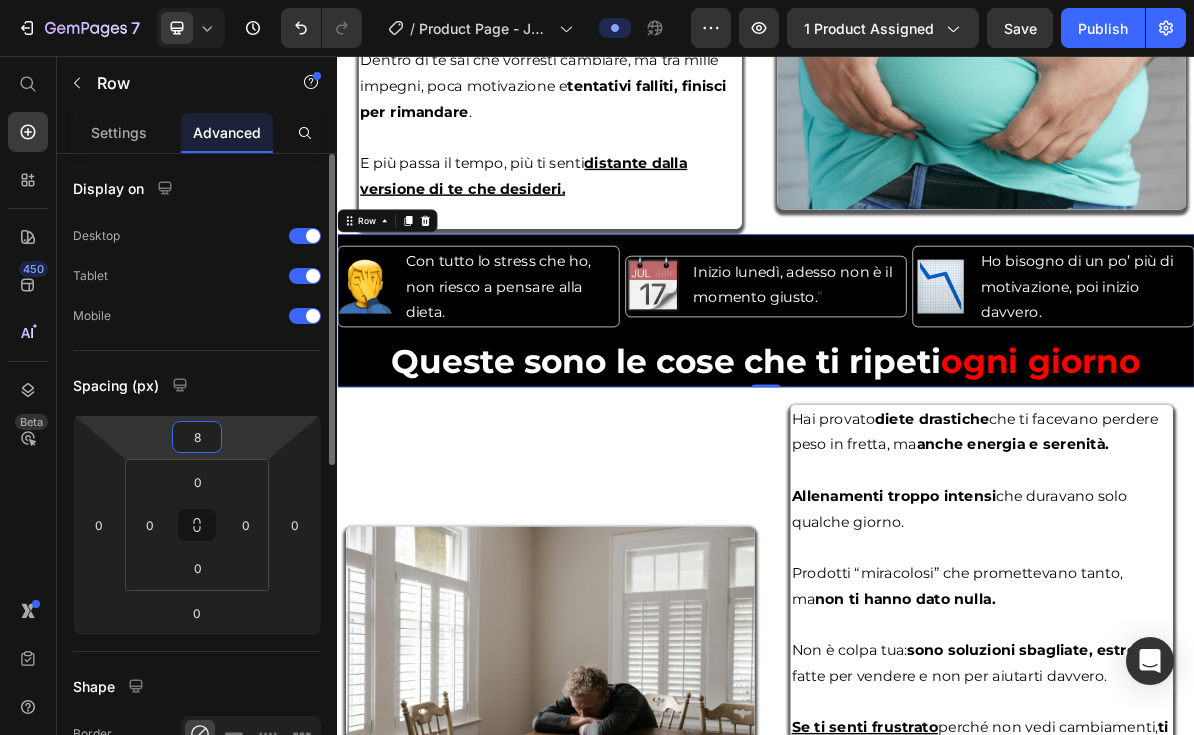 click on "8" at bounding box center [197, 437] 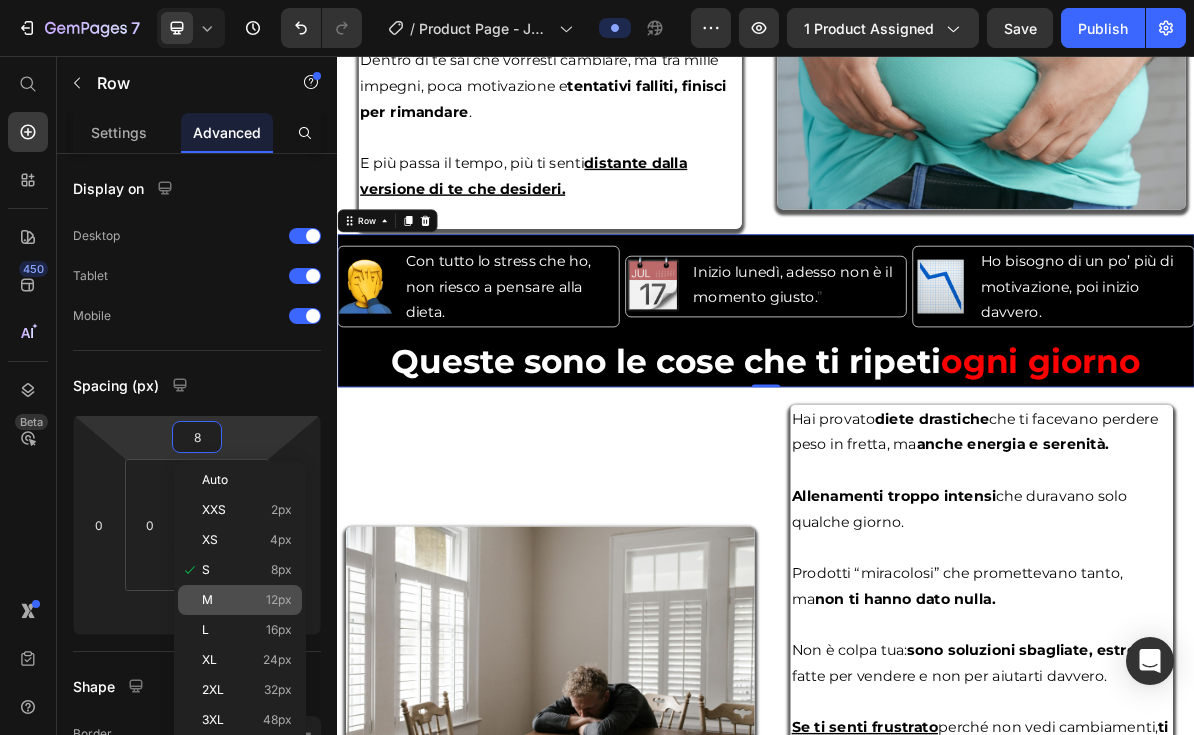 click on "M 12px" 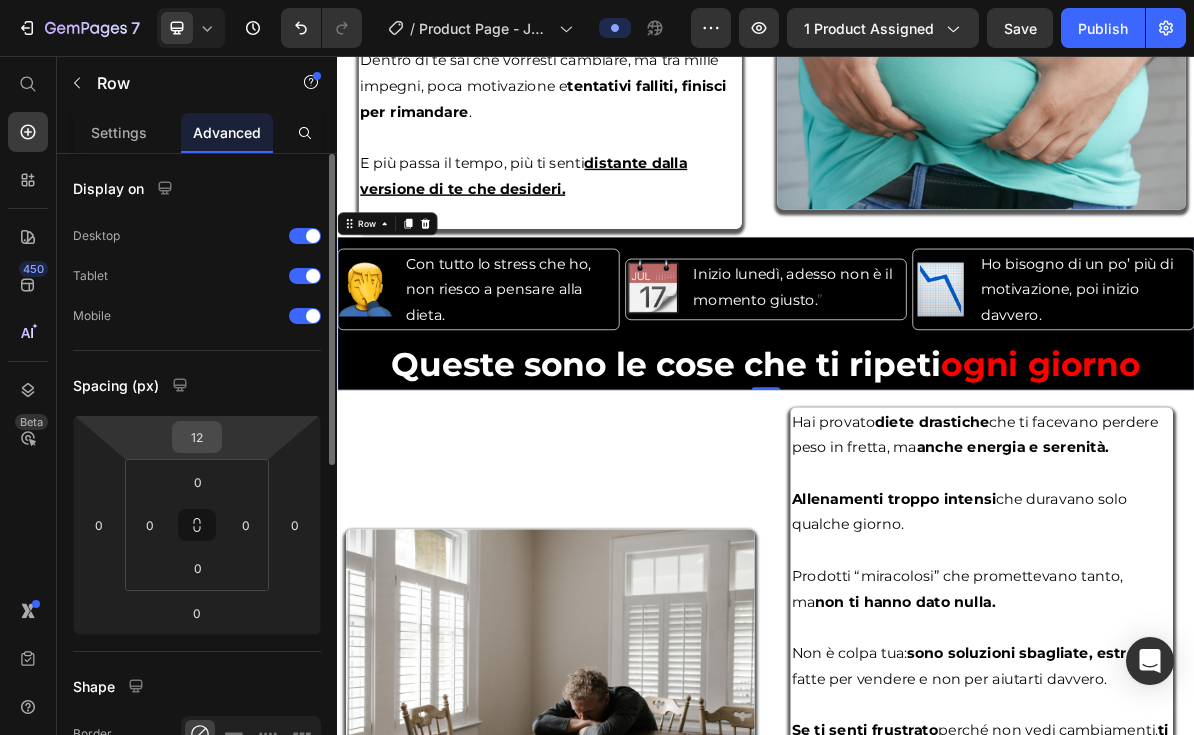 click on "12" at bounding box center [197, 437] 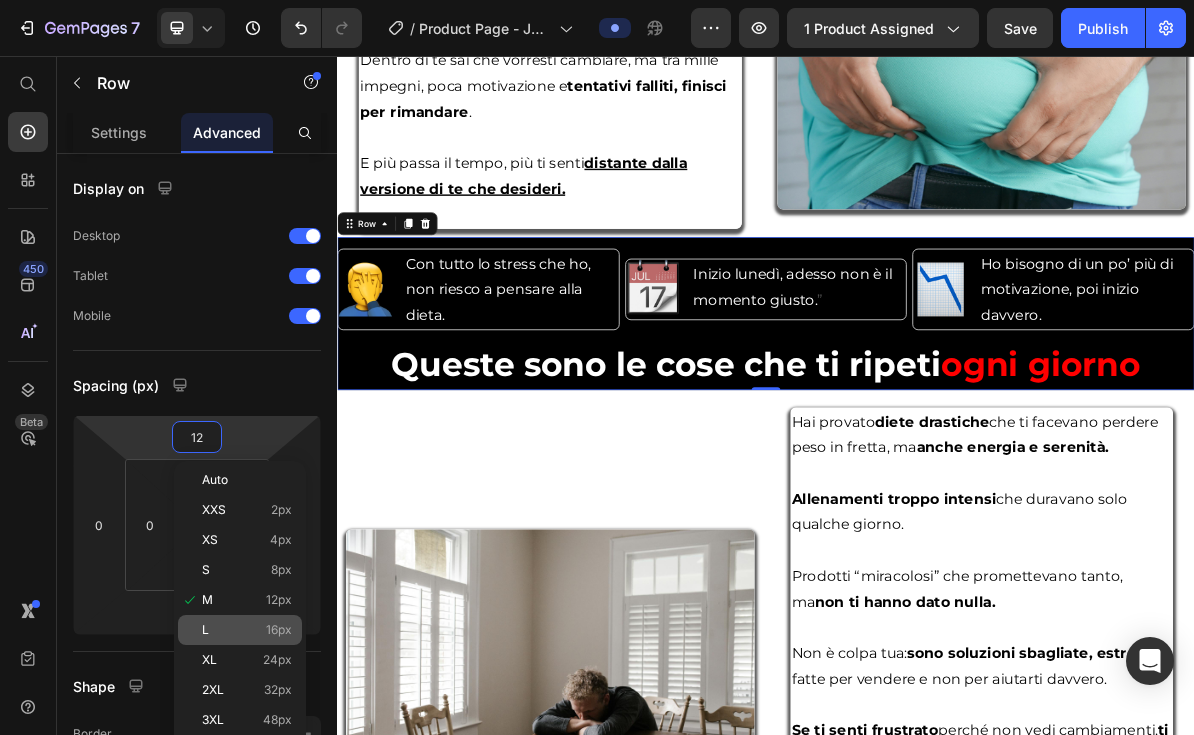 click on "L" at bounding box center [205, 630] 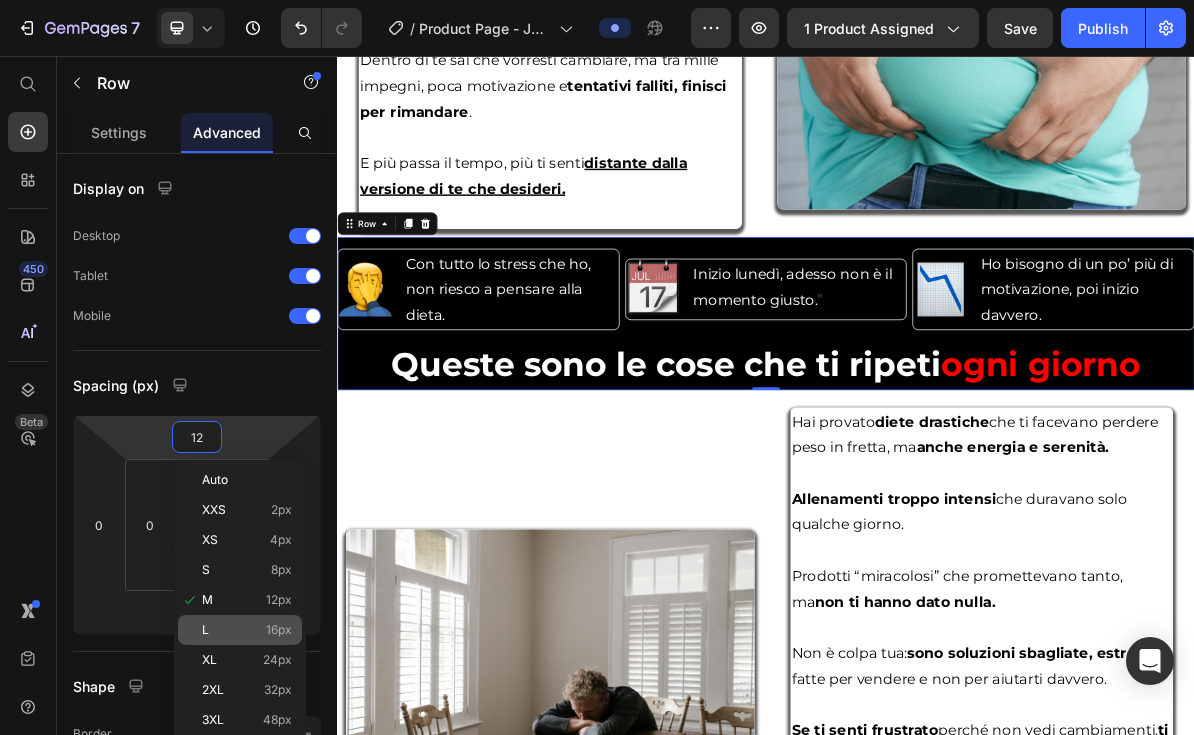 type on "16" 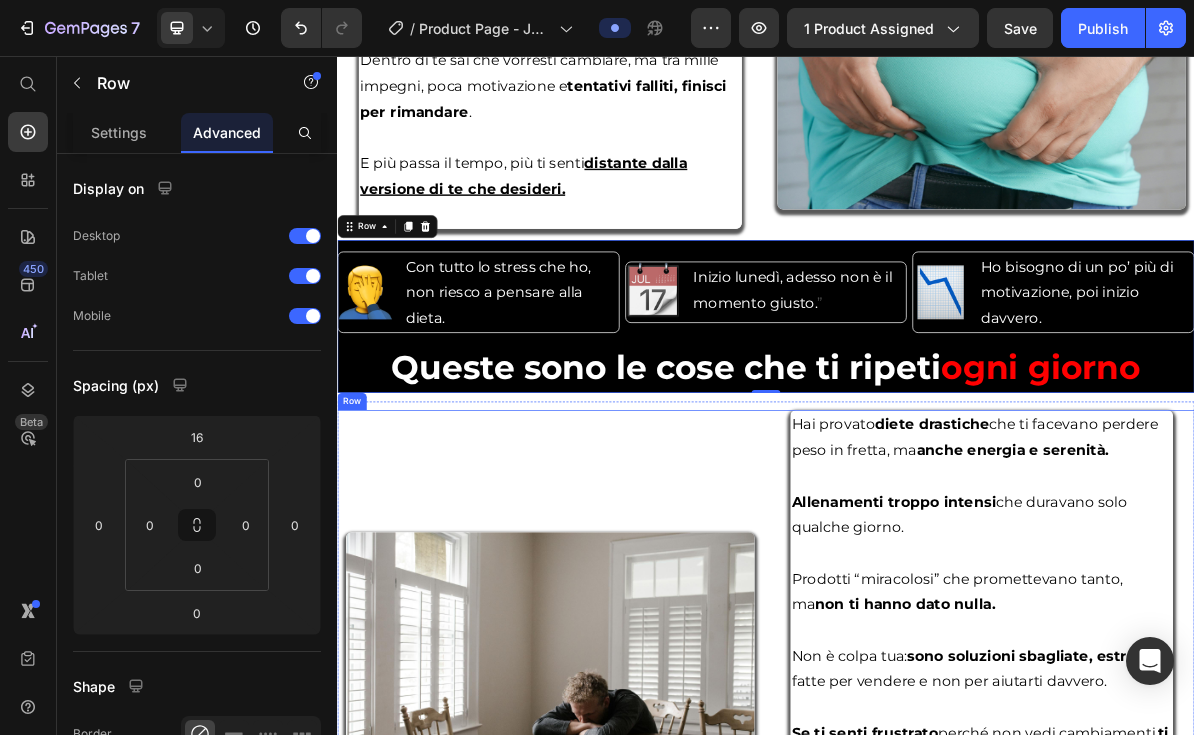 click on "Image Image" at bounding box center (635, 914) 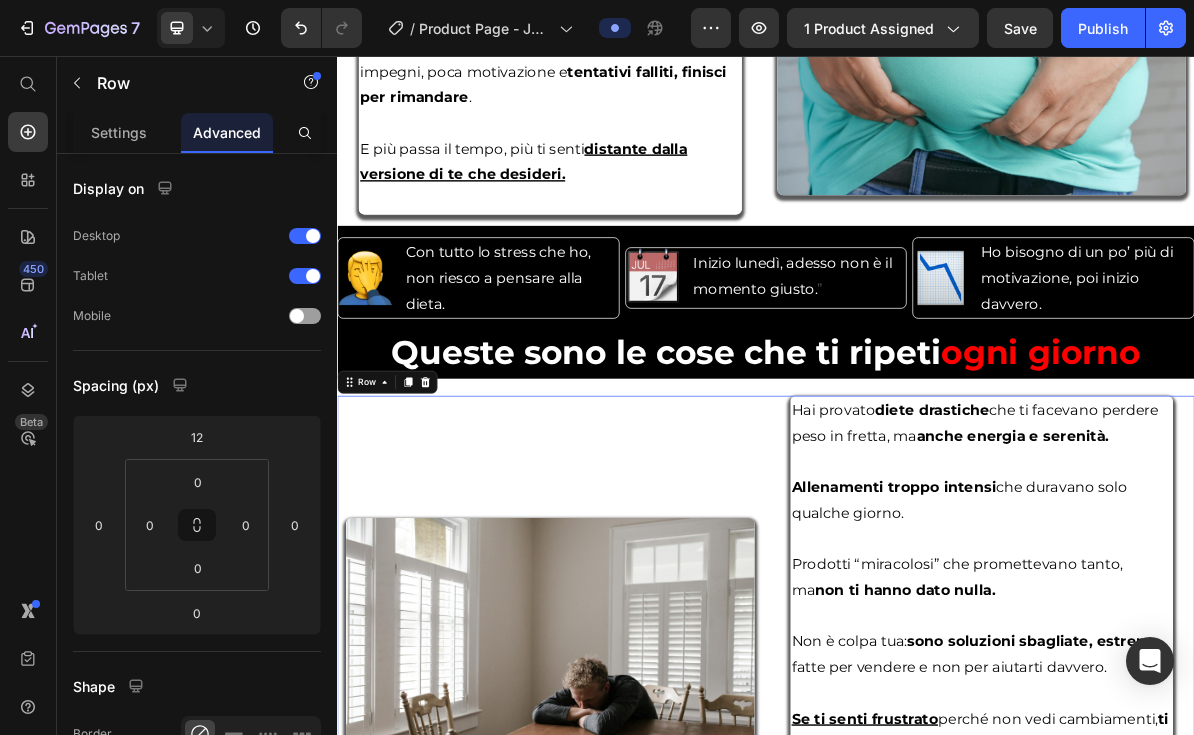 scroll, scrollTop: 2961, scrollLeft: 0, axis: vertical 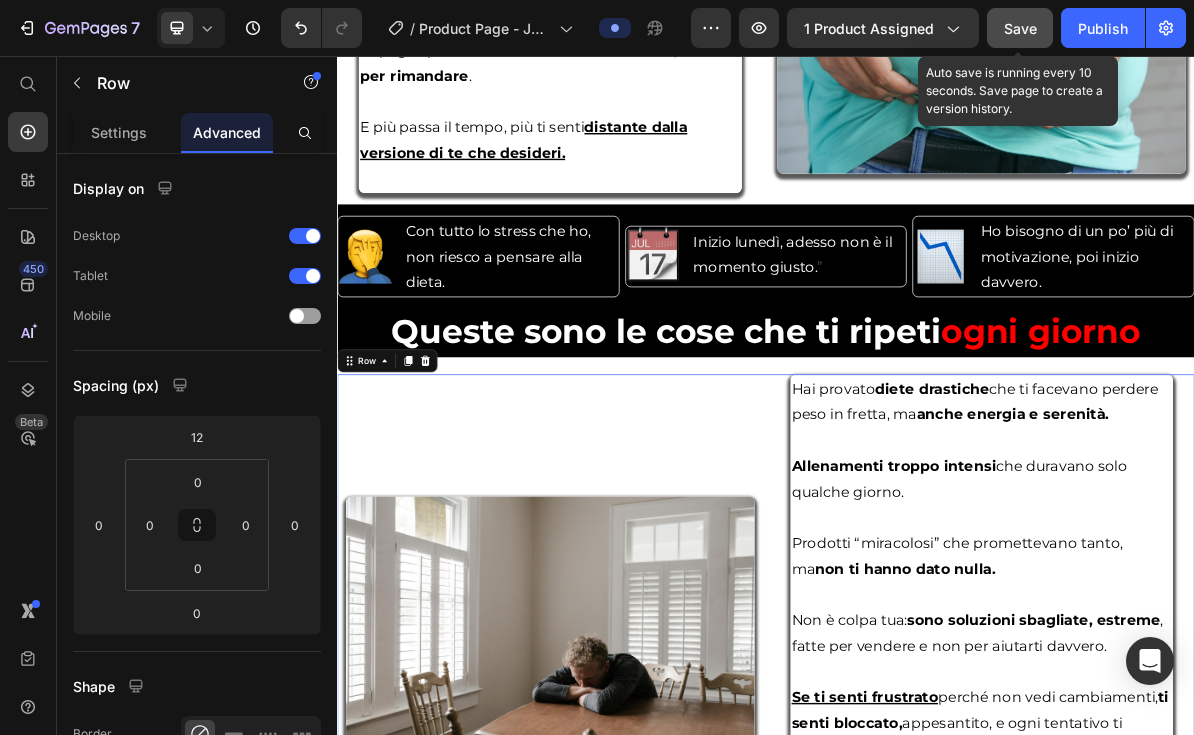 click on "Save" 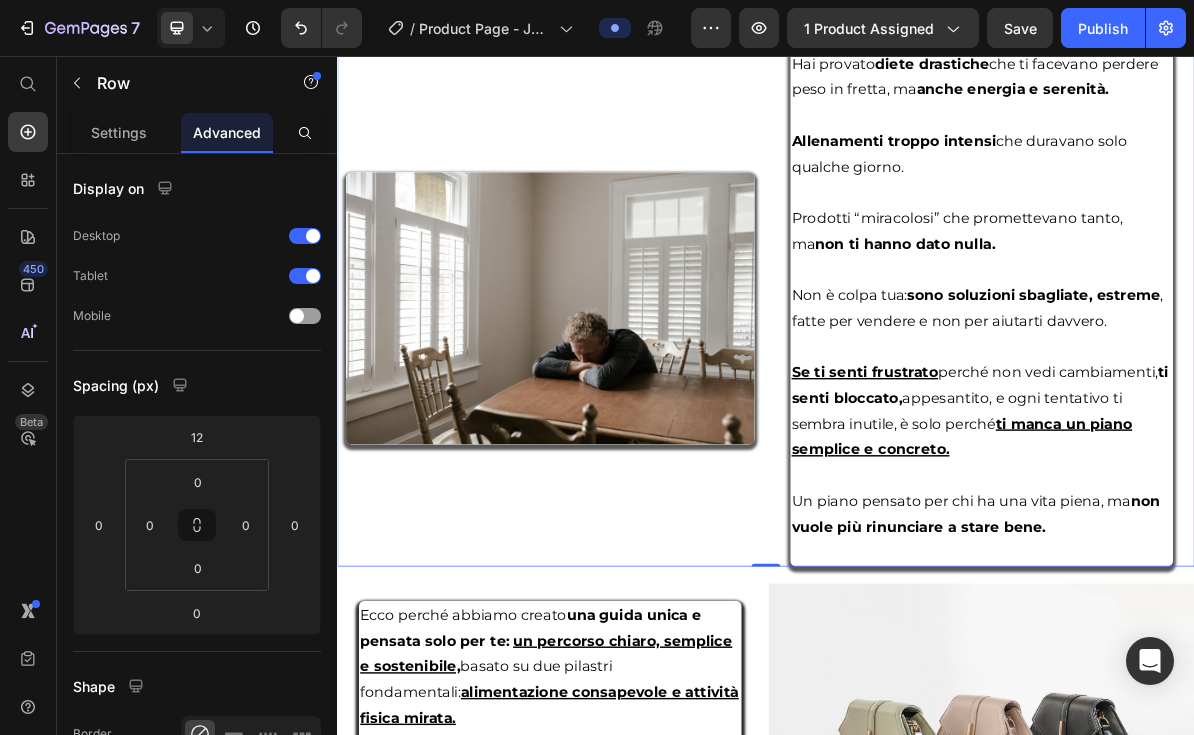 scroll, scrollTop: 3702, scrollLeft: 0, axis: vertical 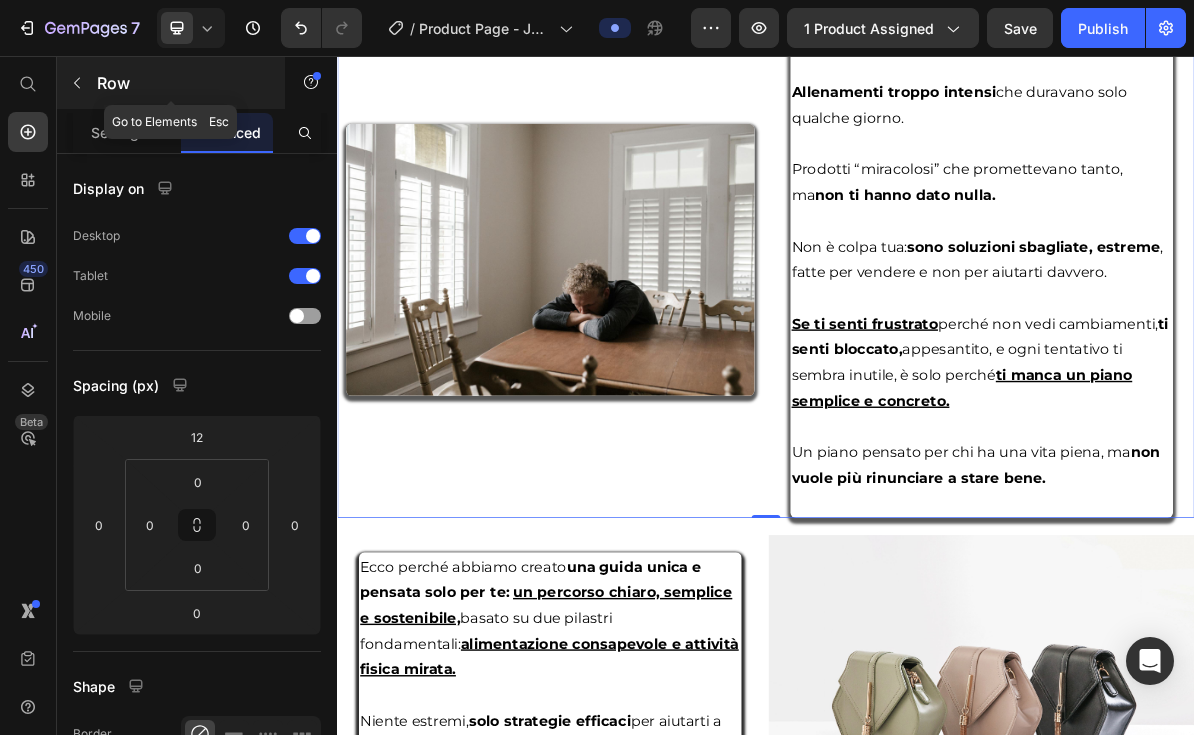 click at bounding box center (77, 83) 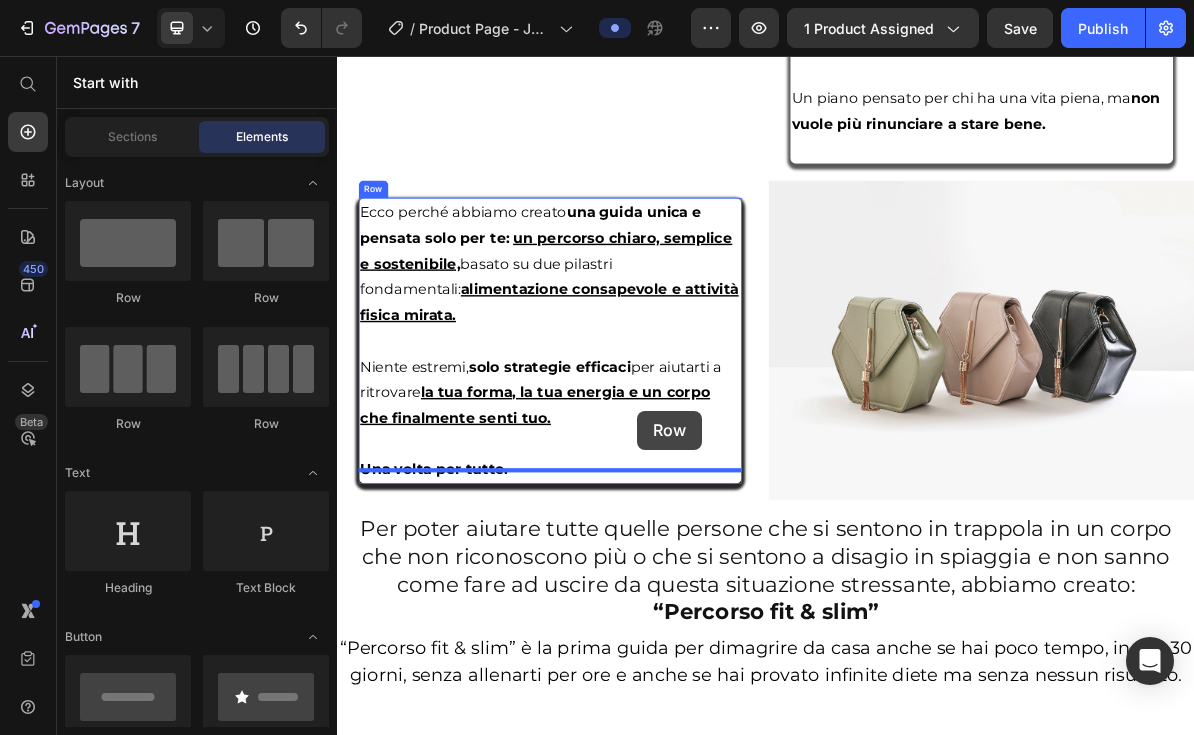 scroll, scrollTop: 4226, scrollLeft: 0, axis: vertical 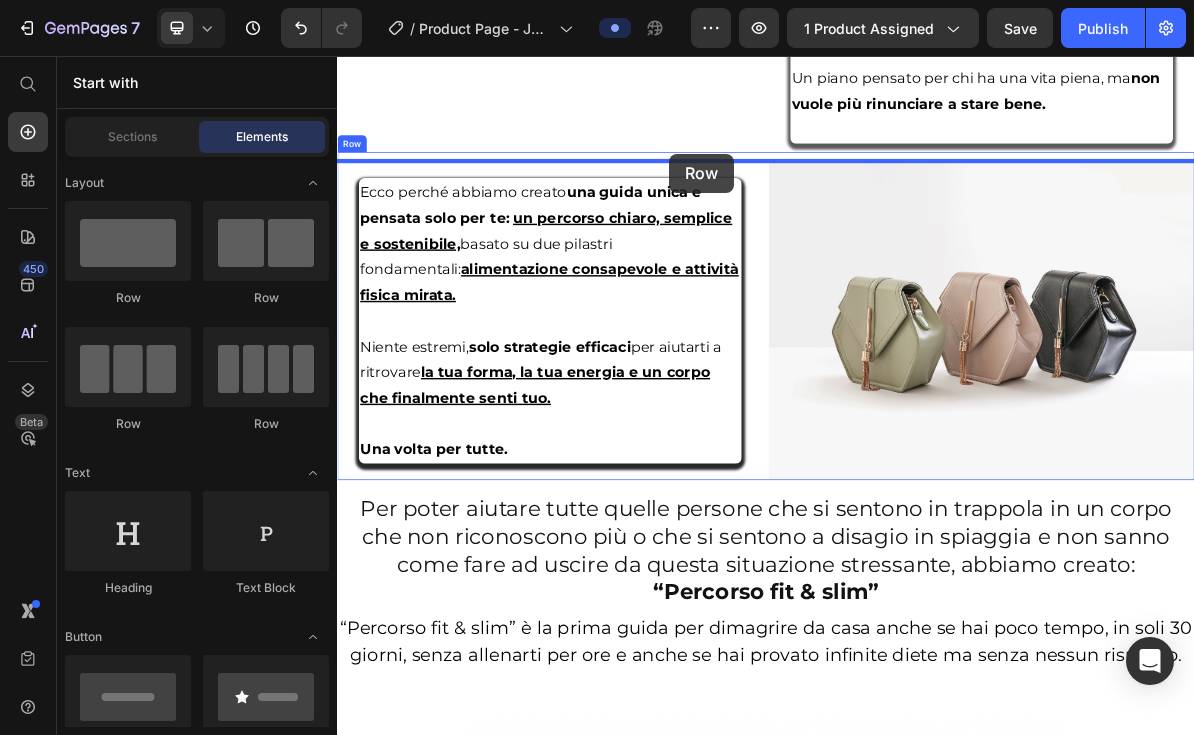 drag, startPoint x: 444, startPoint y: 290, endPoint x: 802, endPoint y: 193, distance: 370.90836 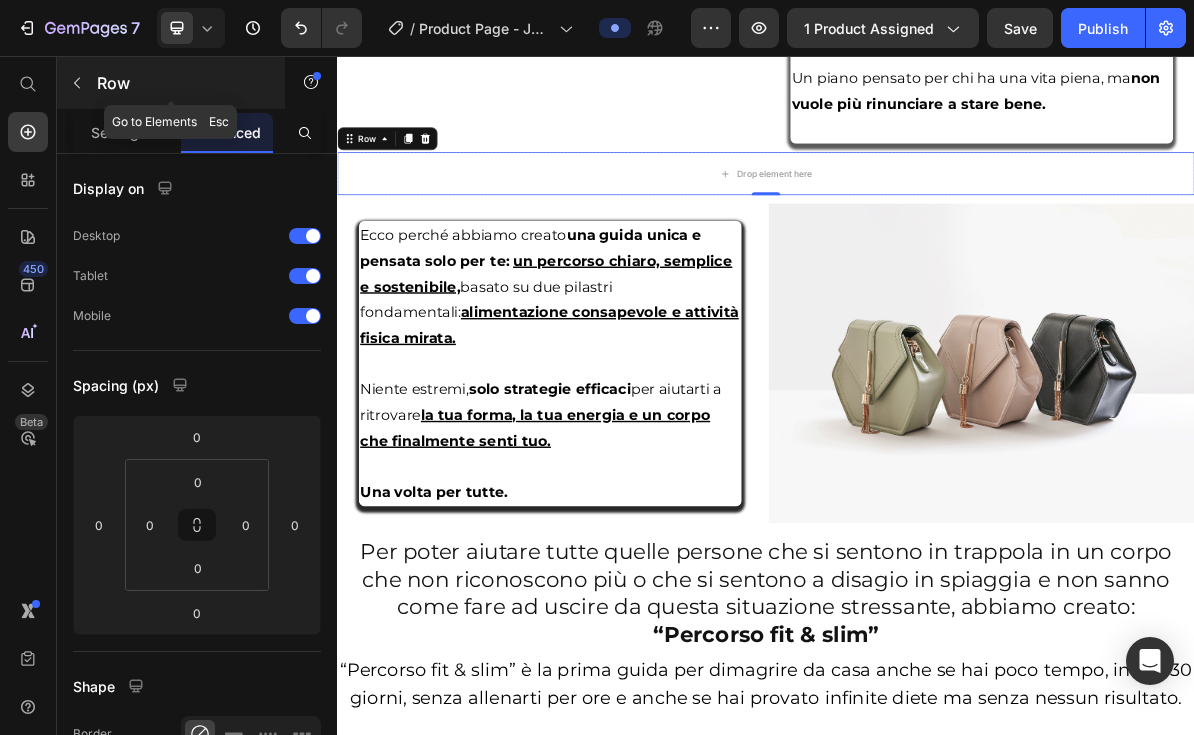 click at bounding box center [77, 83] 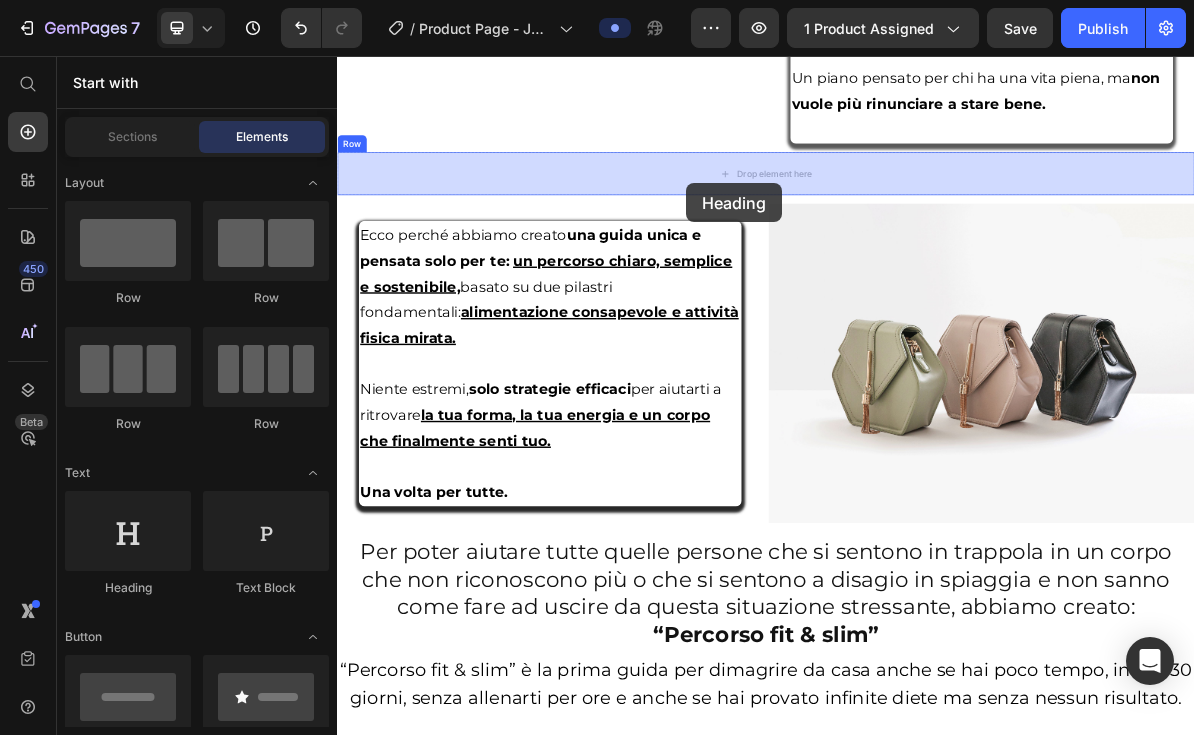 drag, startPoint x: 459, startPoint y: 597, endPoint x: 826, endPoint y: 234, distance: 516.1957 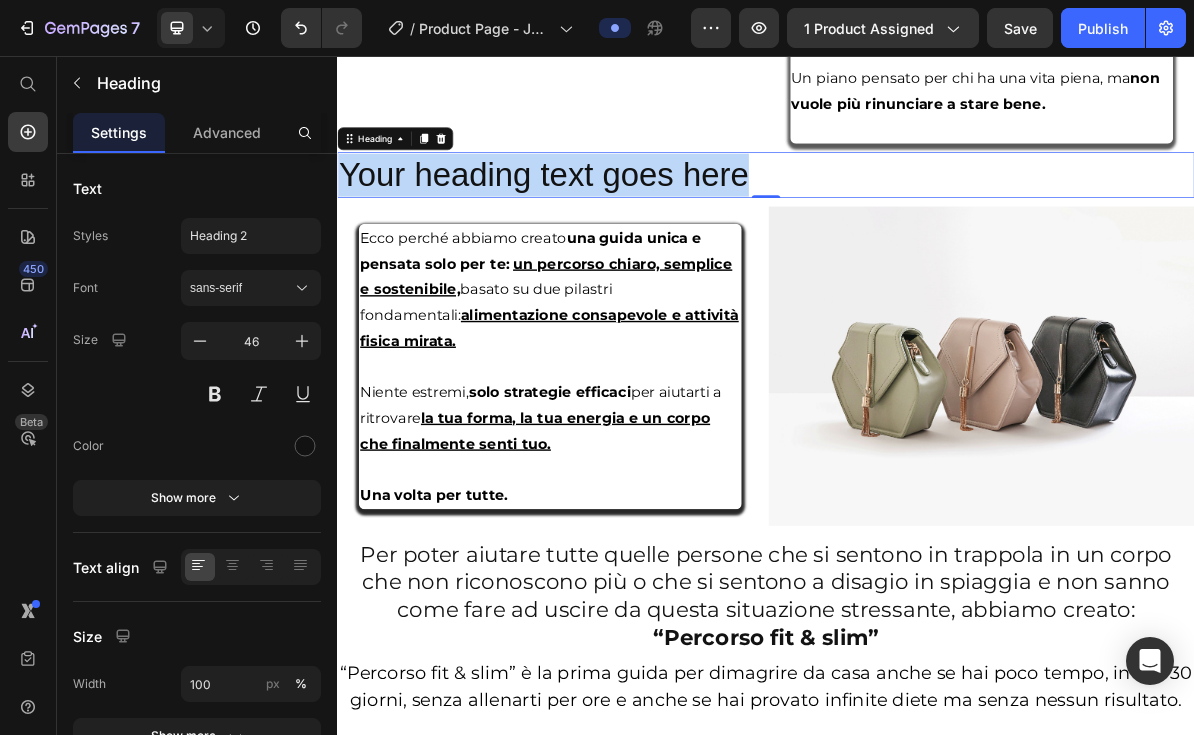 drag, startPoint x: 915, startPoint y: 232, endPoint x: 324, endPoint y: 230, distance: 591.00336 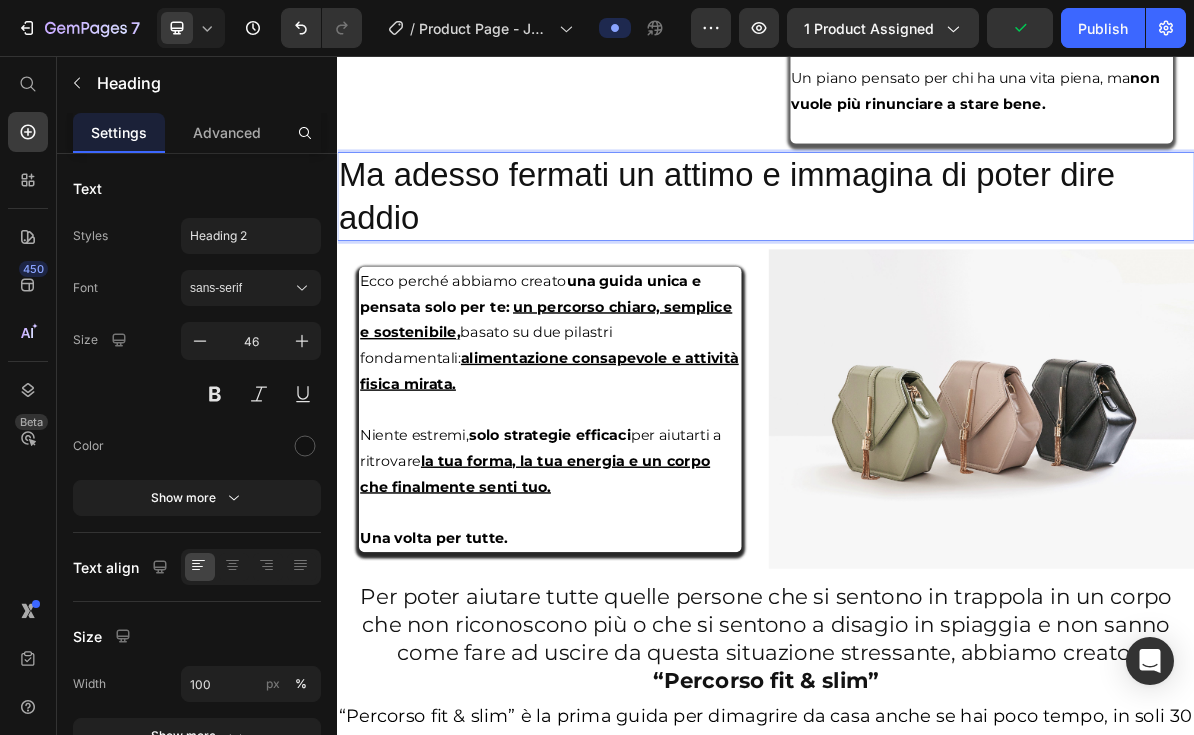 click on "Ma adesso fermati un attimo e immagina di poter dire addio" at bounding box center (937, 253) 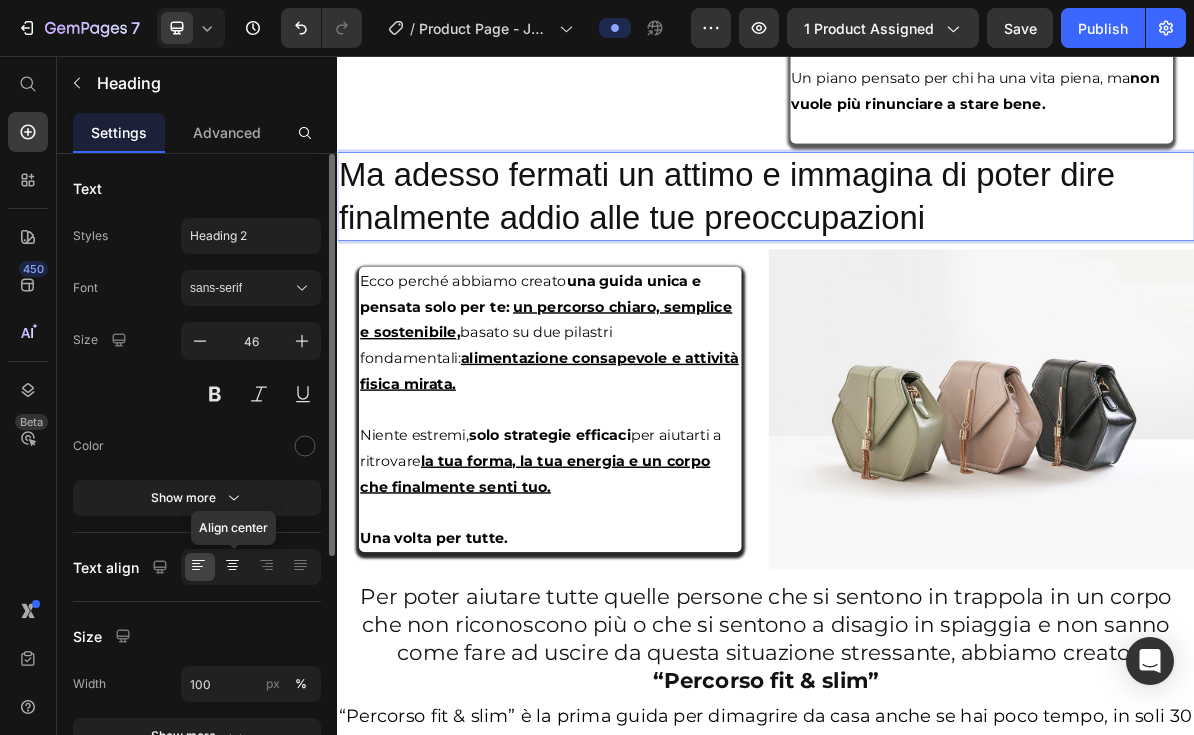 click 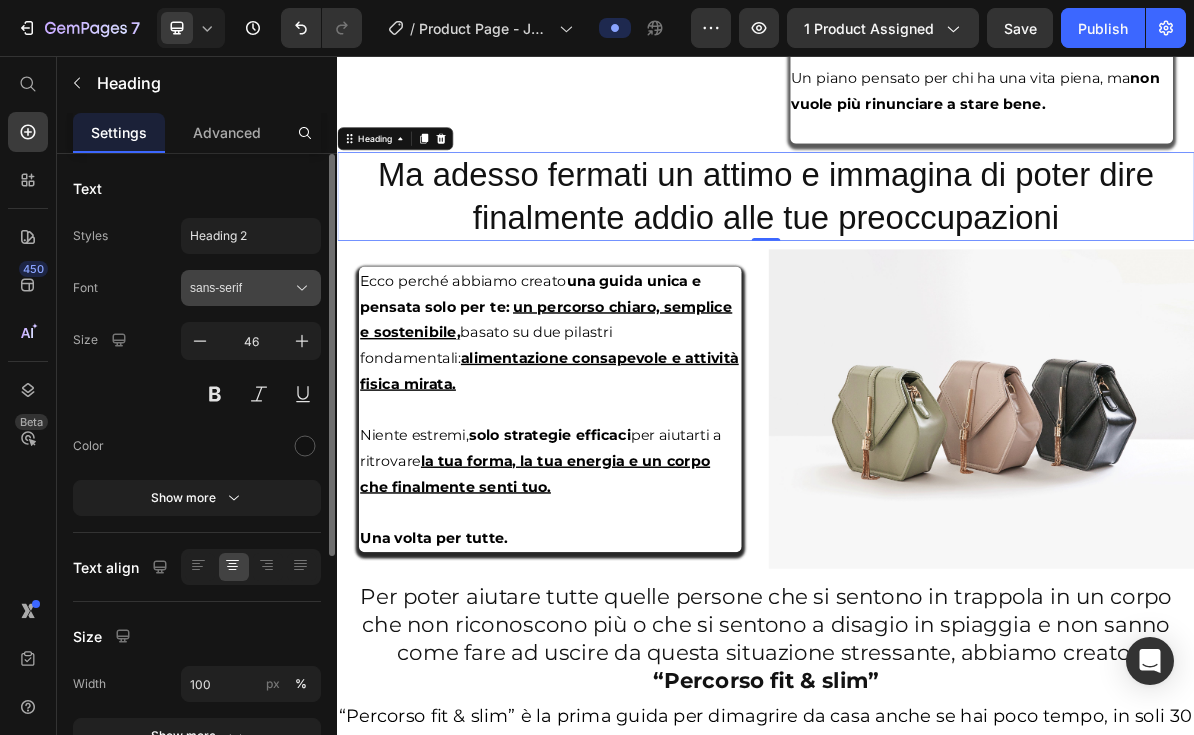 click on "sans-serif" at bounding box center (241, 288) 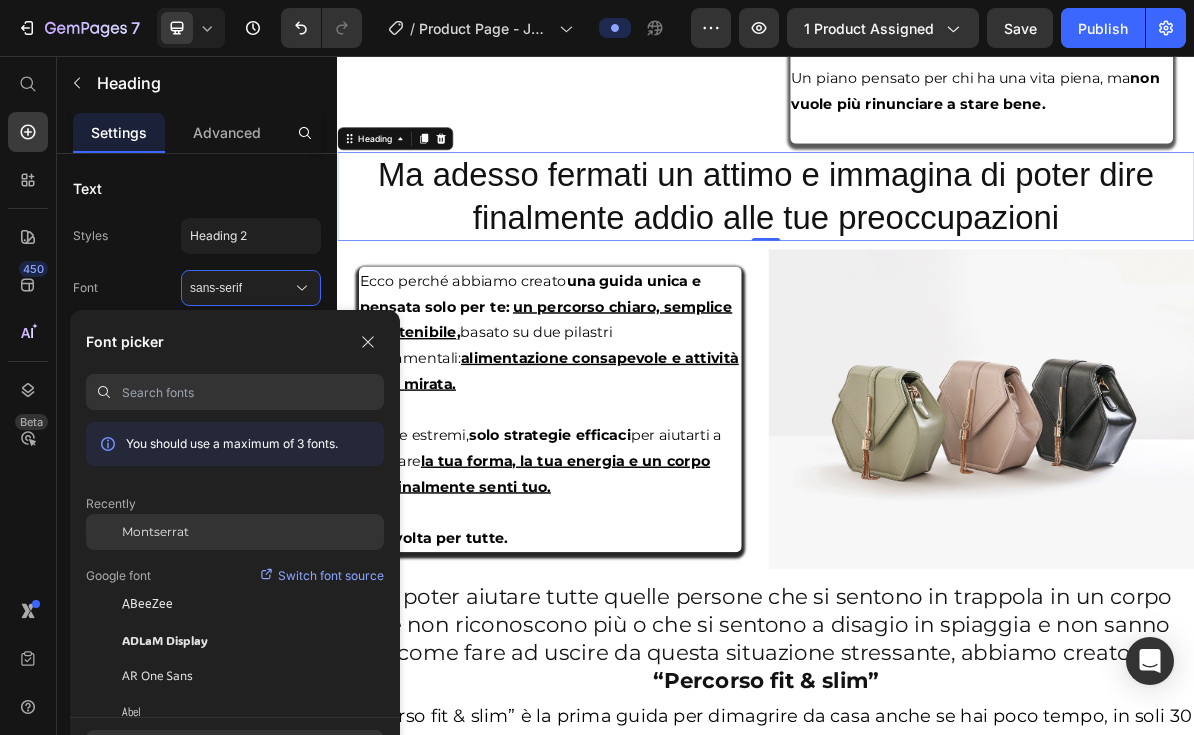 click on "Montserrat" 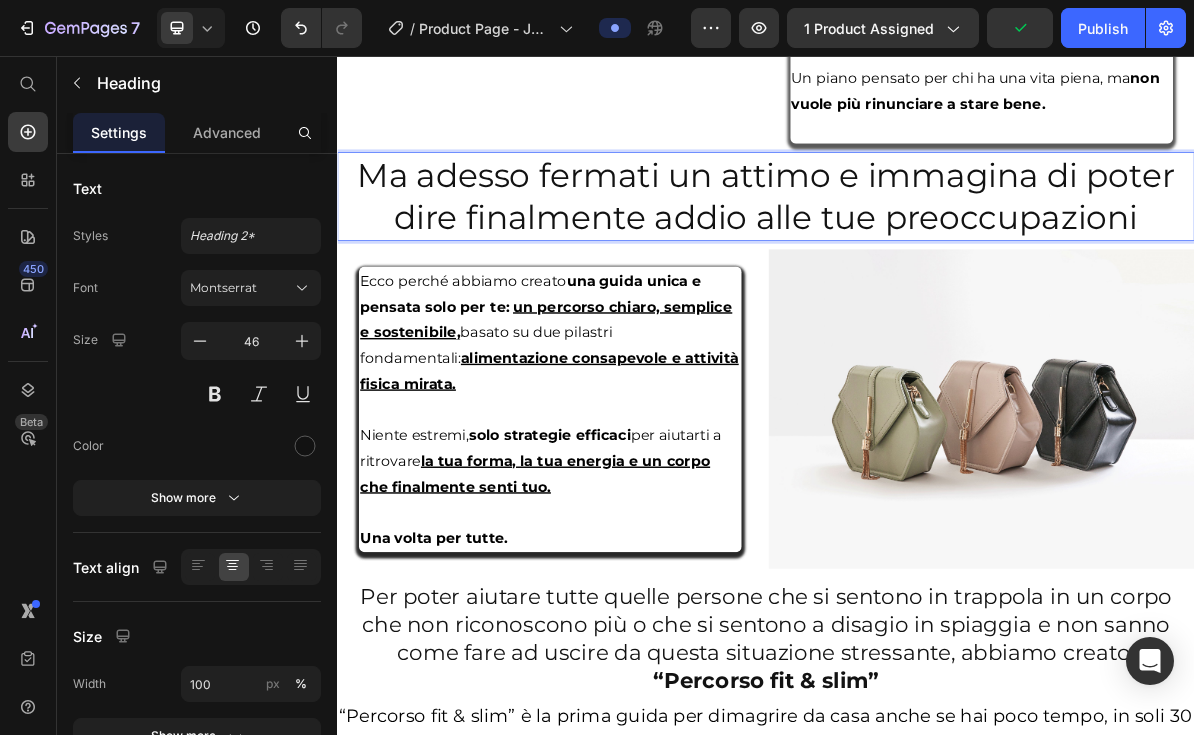 click on "Ma adesso fermati un attimo e immagina di poter dire finalmente addio alle tue preoccupazioni" at bounding box center (937, 253) 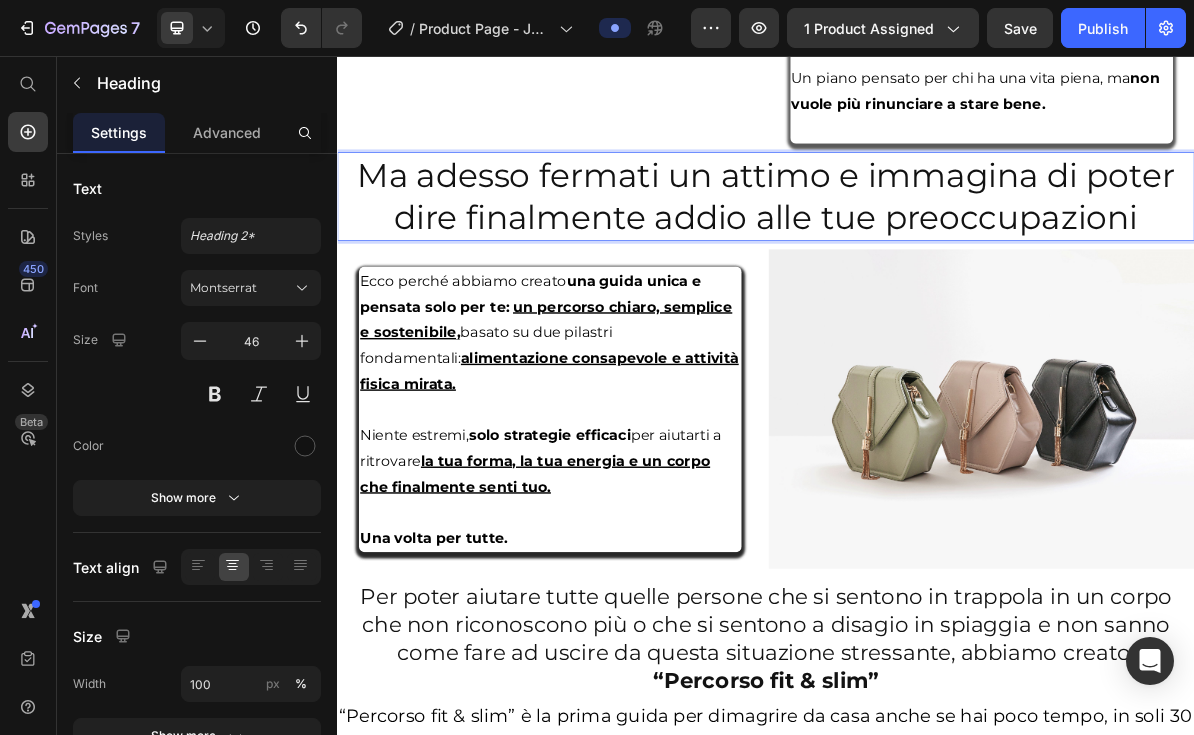 drag, startPoint x: 1501, startPoint y: 281, endPoint x: 358, endPoint y: 225, distance: 1144.371 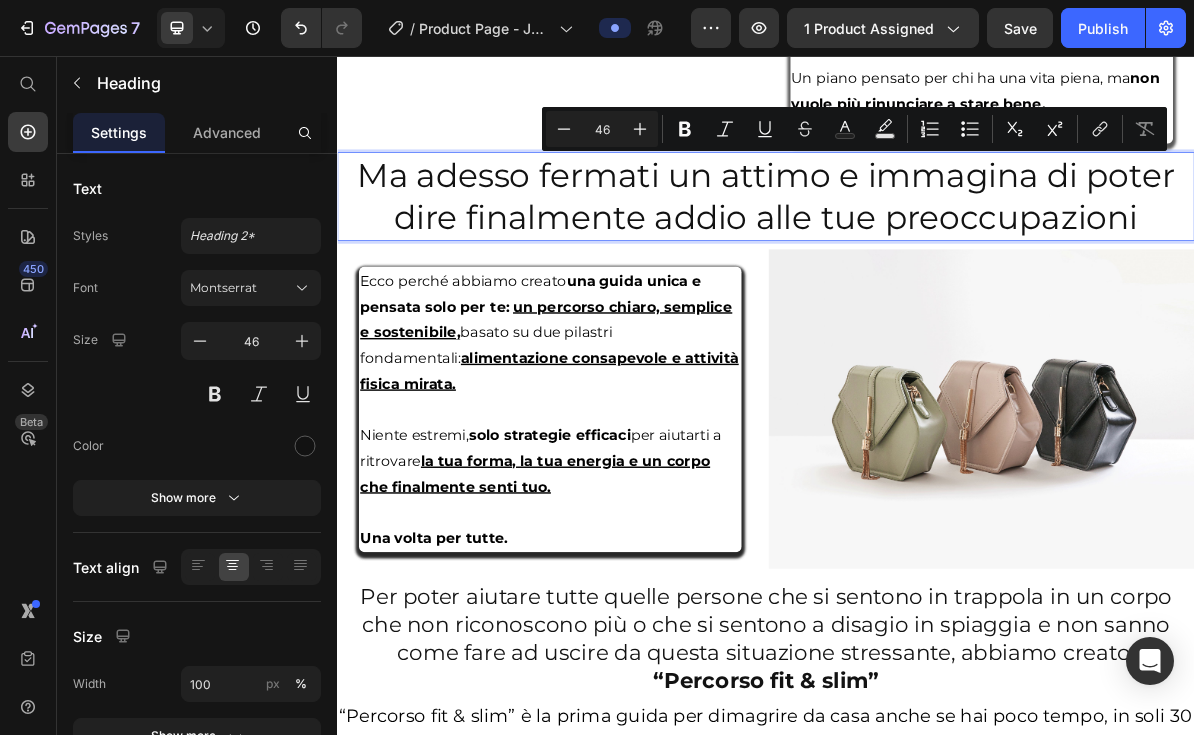 click on "Ma adesso fermati un attimo e immagina di poter dire finalmente addio alle tue preoccupazioni" at bounding box center (937, 253) 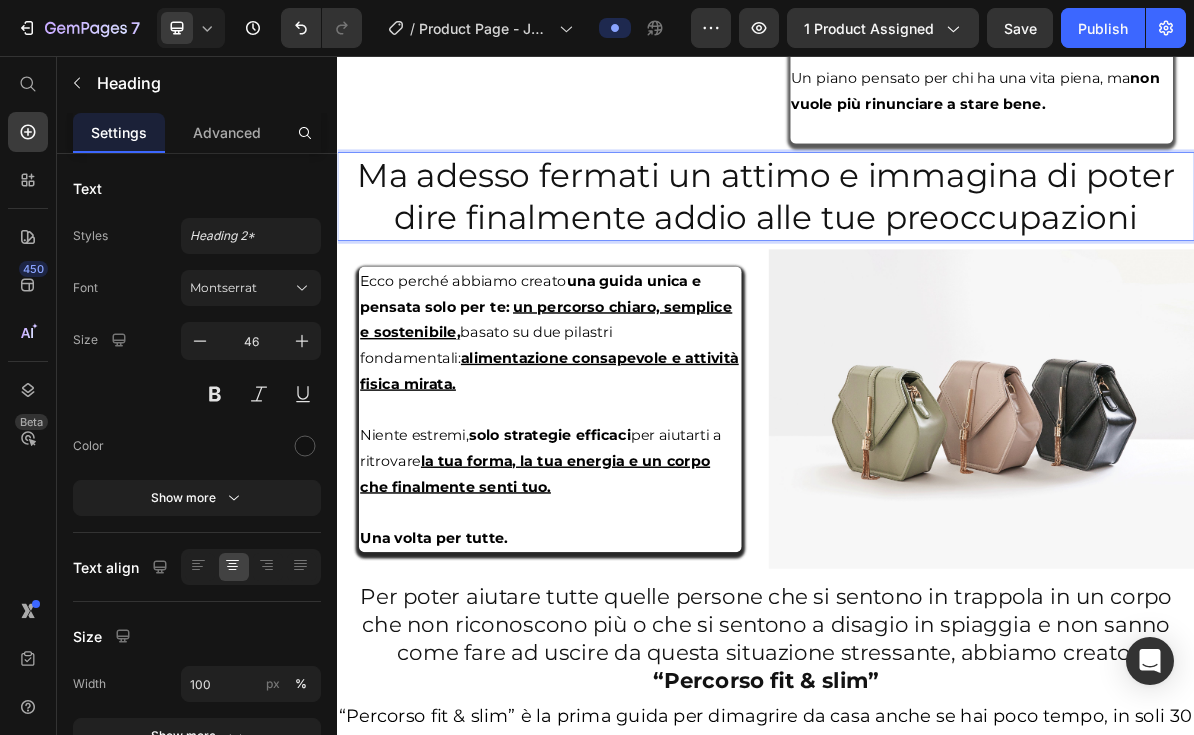 click on "Ma adesso fermati un attimo e immagina di poter dire finalmente addio alle tue preoccupazioni" at bounding box center [937, 253] 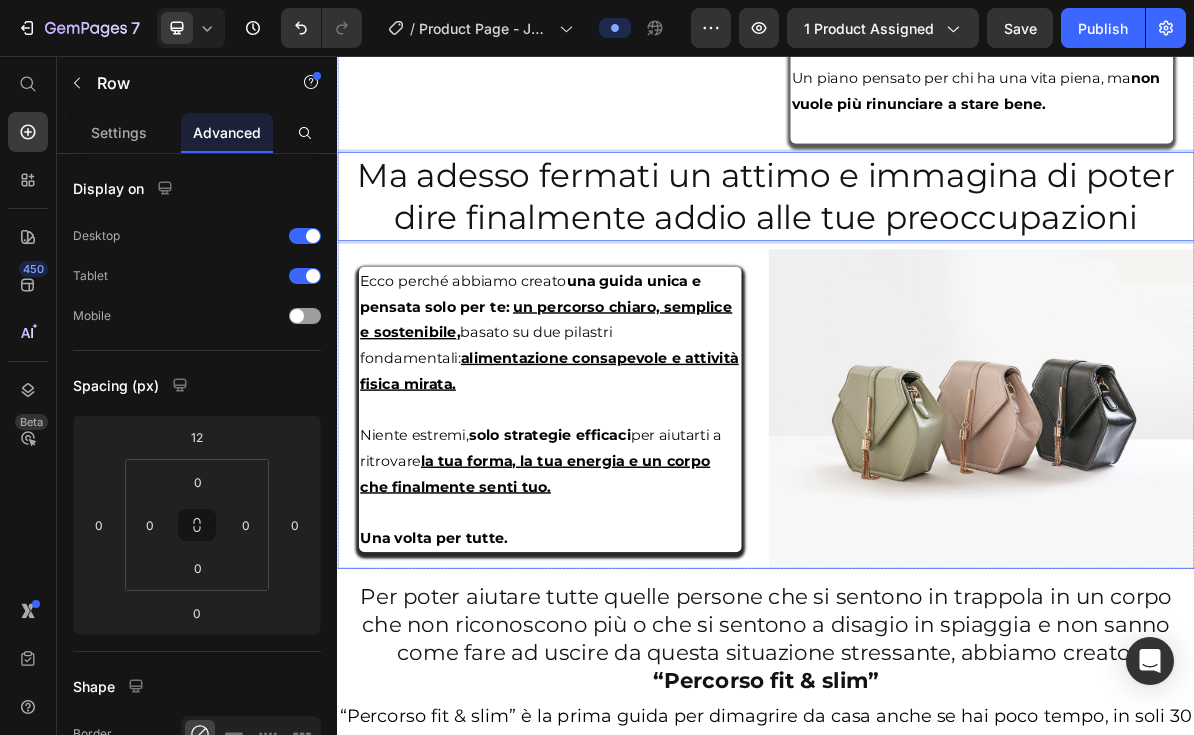 click on "Image Image" at bounding box center [635, -183] 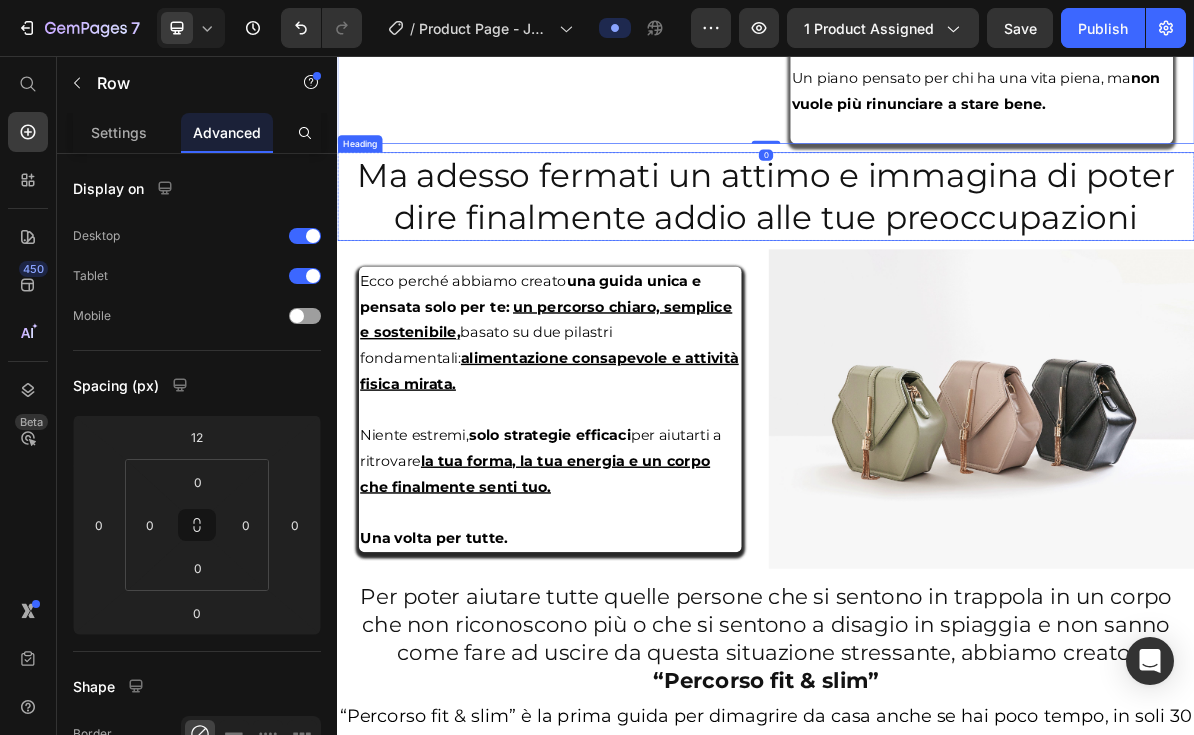 click on "Ma adesso fermati un attimo e immagina di poter dire finalmente addio alle tue preoccupazioni" at bounding box center (937, 253) 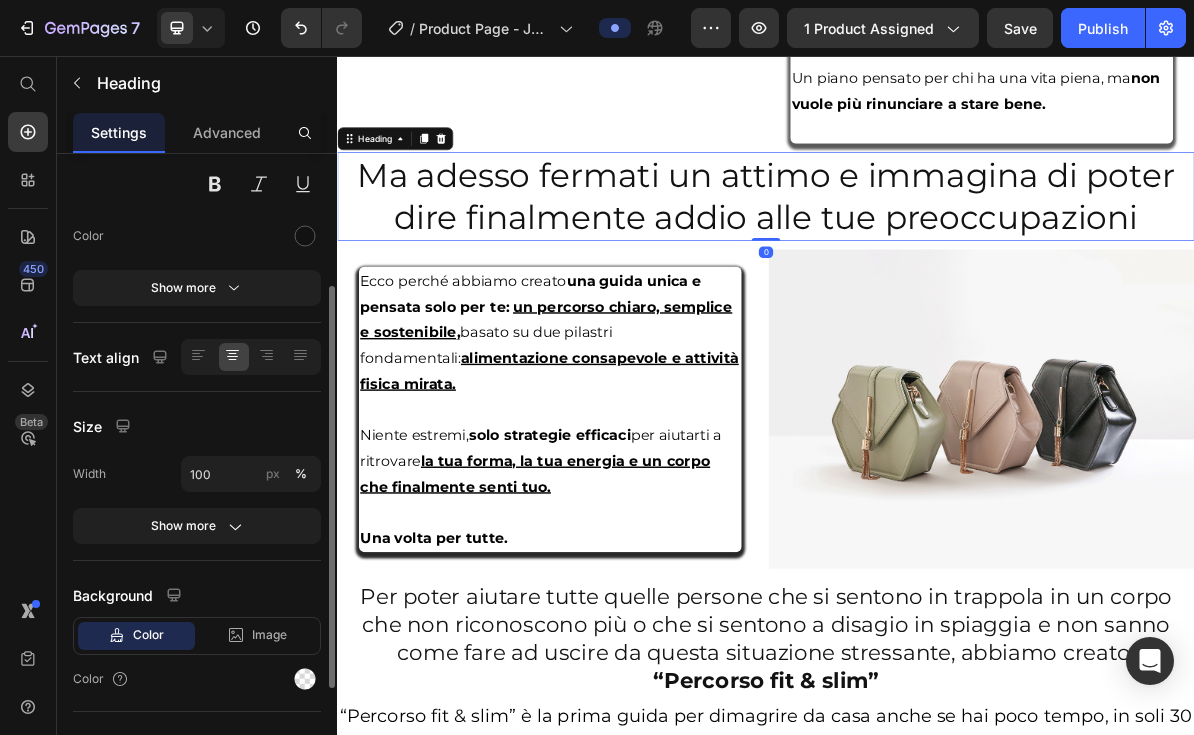 scroll, scrollTop: 374, scrollLeft: 0, axis: vertical 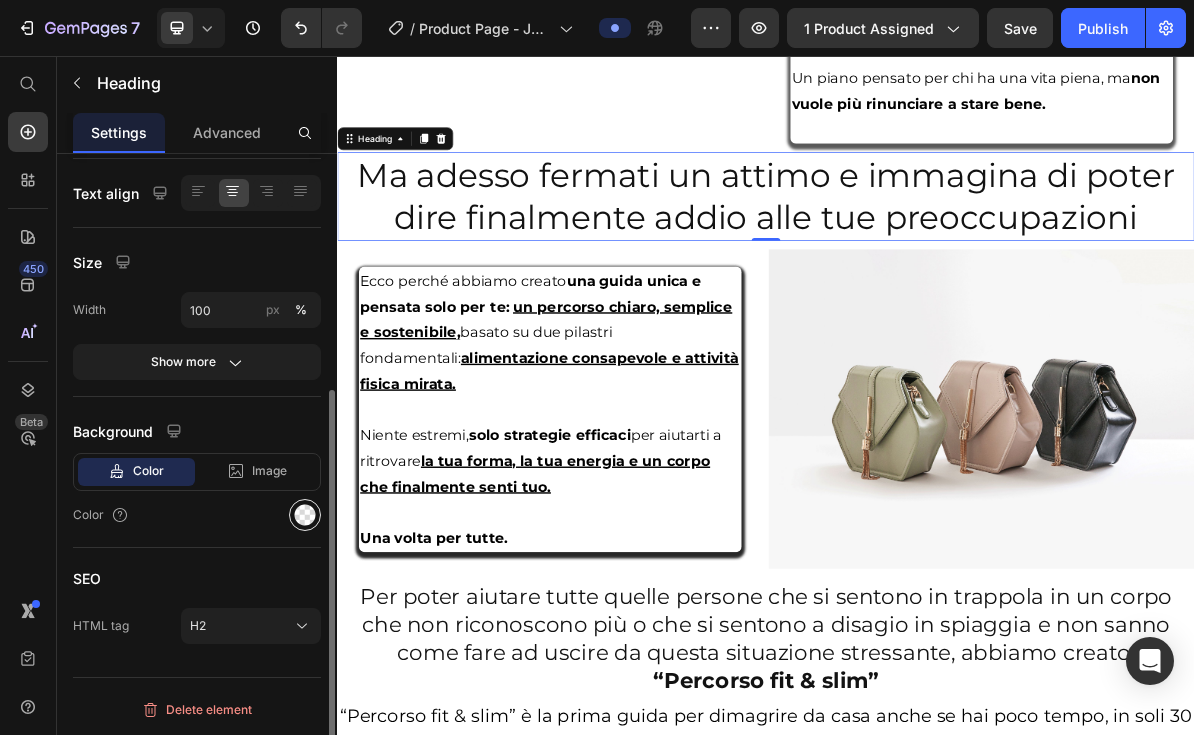 click at bounding box center (305, 515) 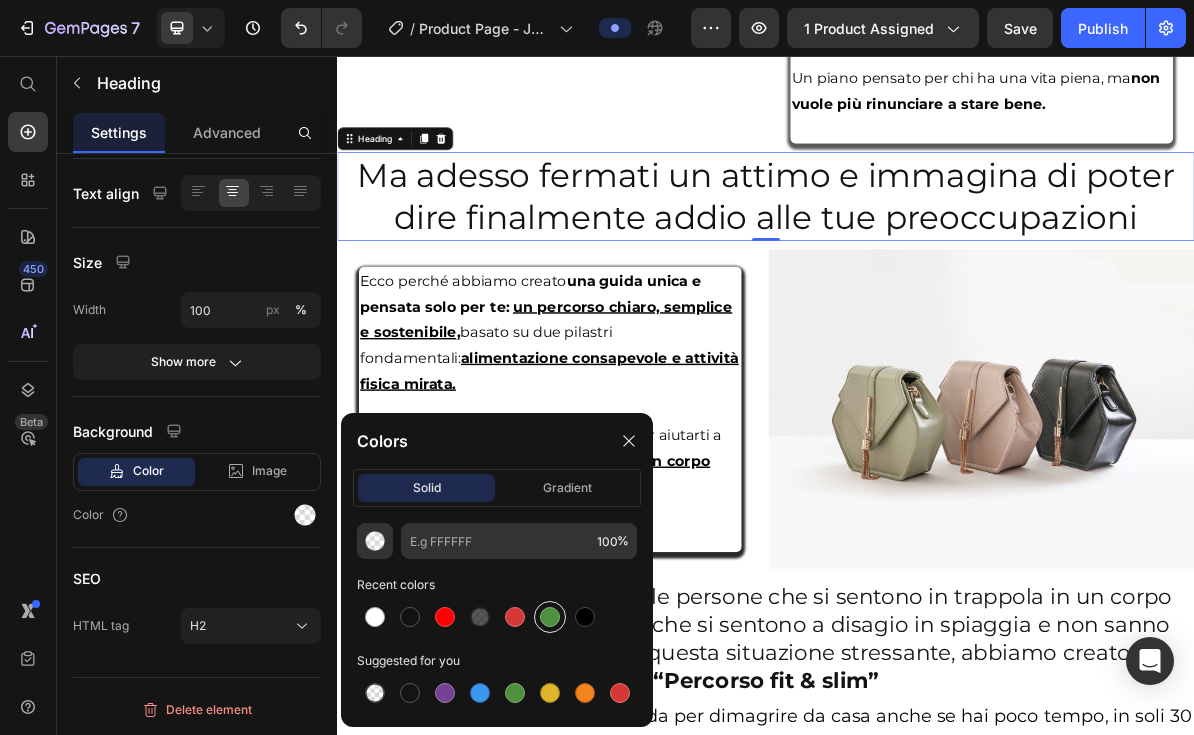click at bounding box center [550, 617] 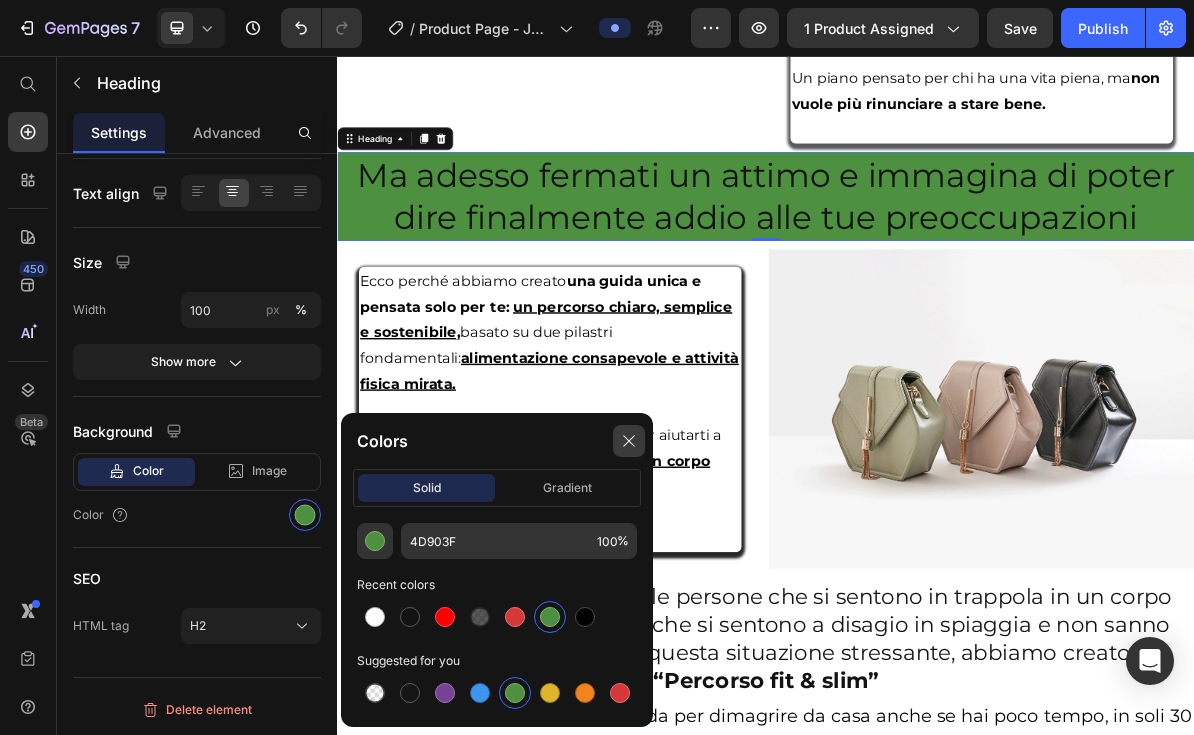 click at bounding box center (629, 441) 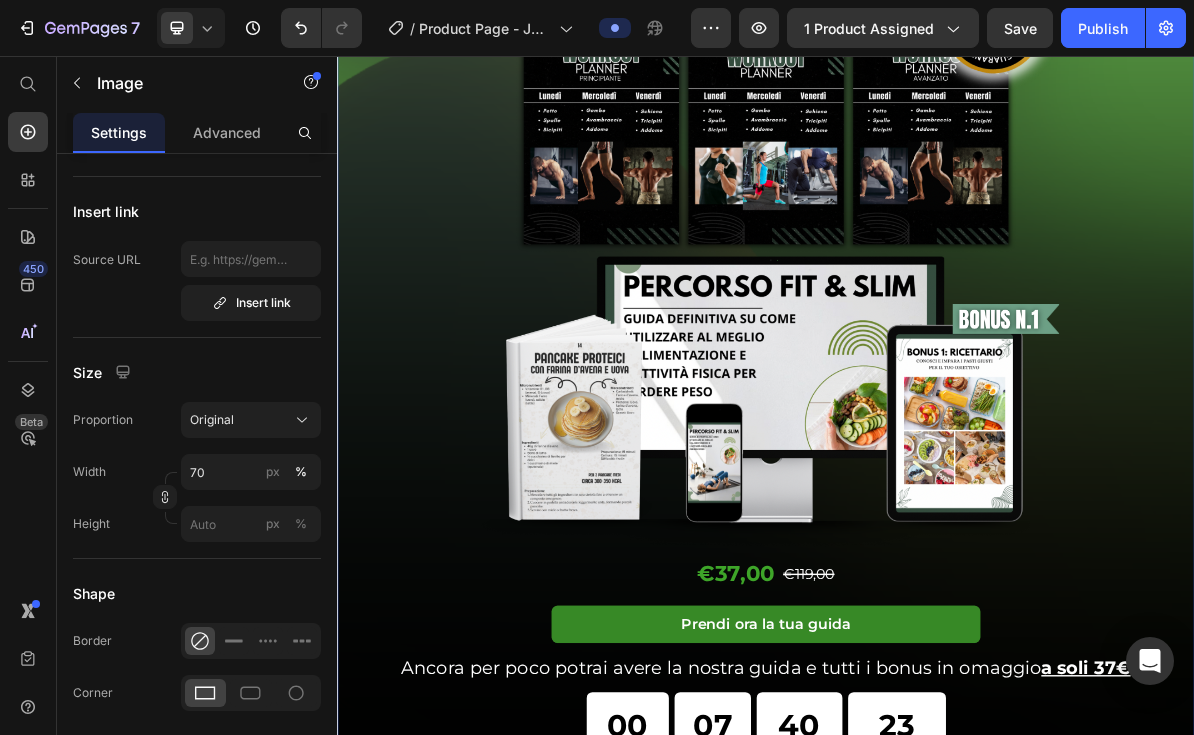 scroll, scrollTop: 484, scrollLeft: 0, axis: vertical 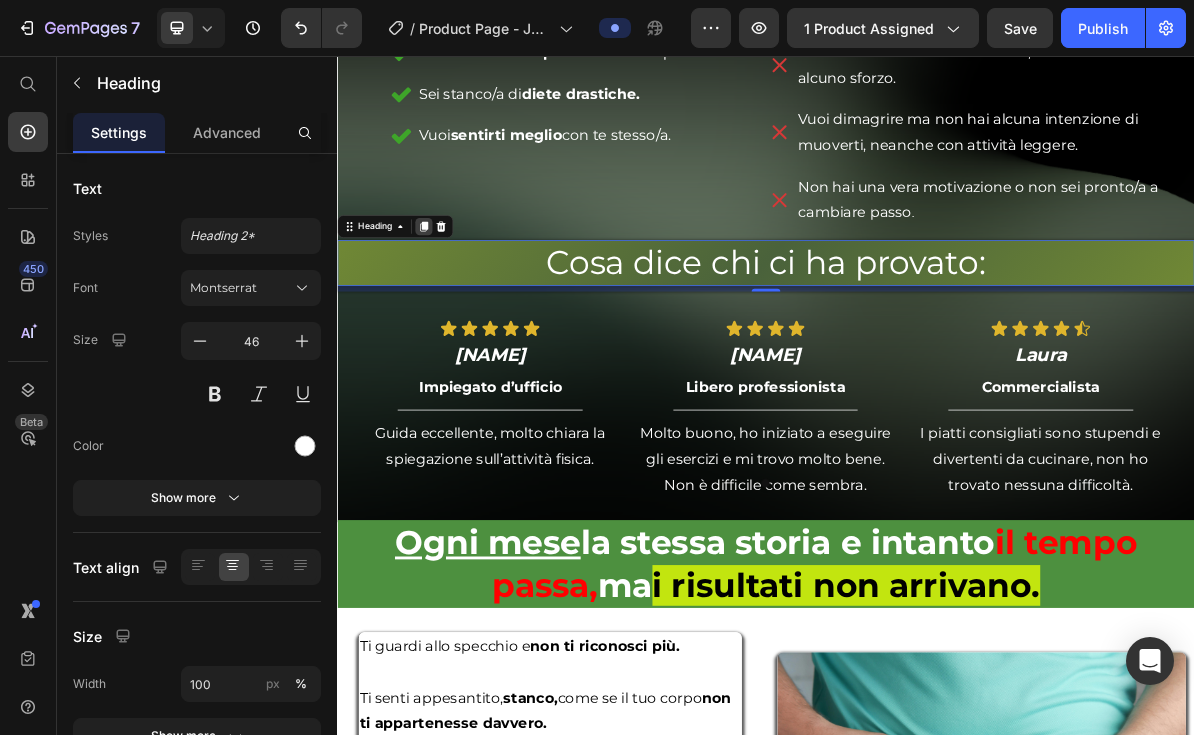 click 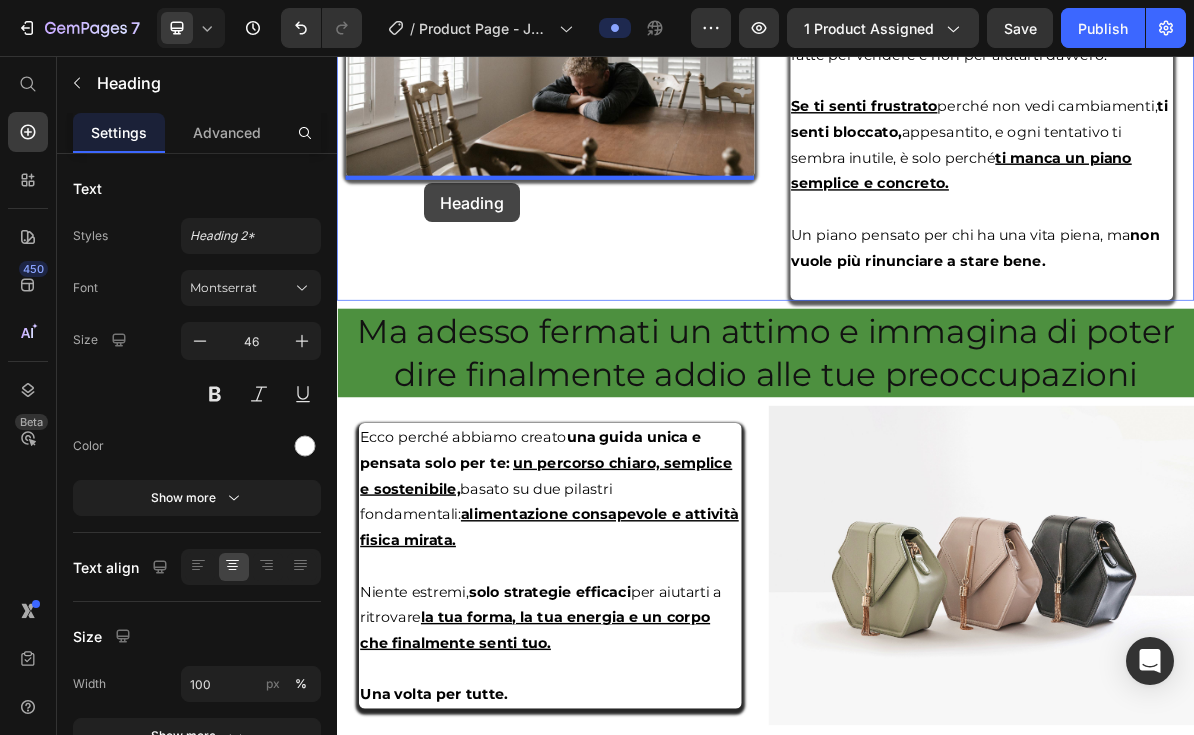 scroll, scrollTop: 4028, scrollLeft: 0, axis: vertical 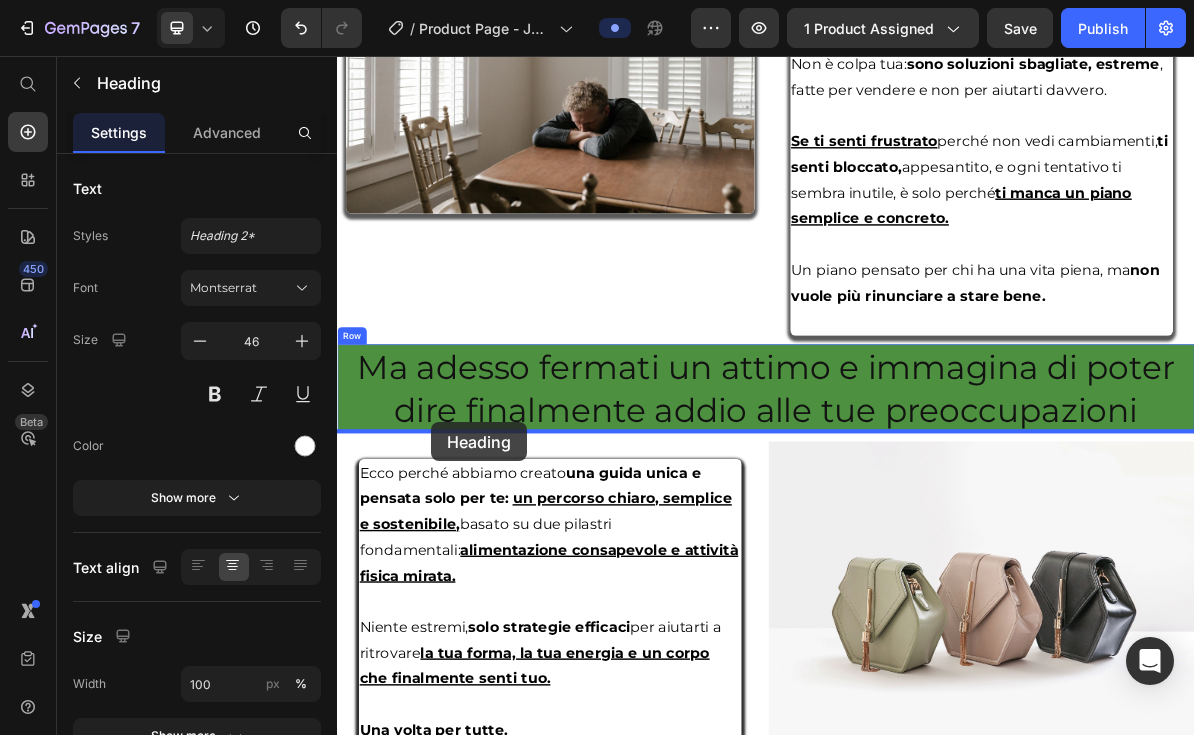 drag, startPoint x: 350, startPoint y: 371, endPoint x: 469, endPoint y: 568, distance: 230.15213 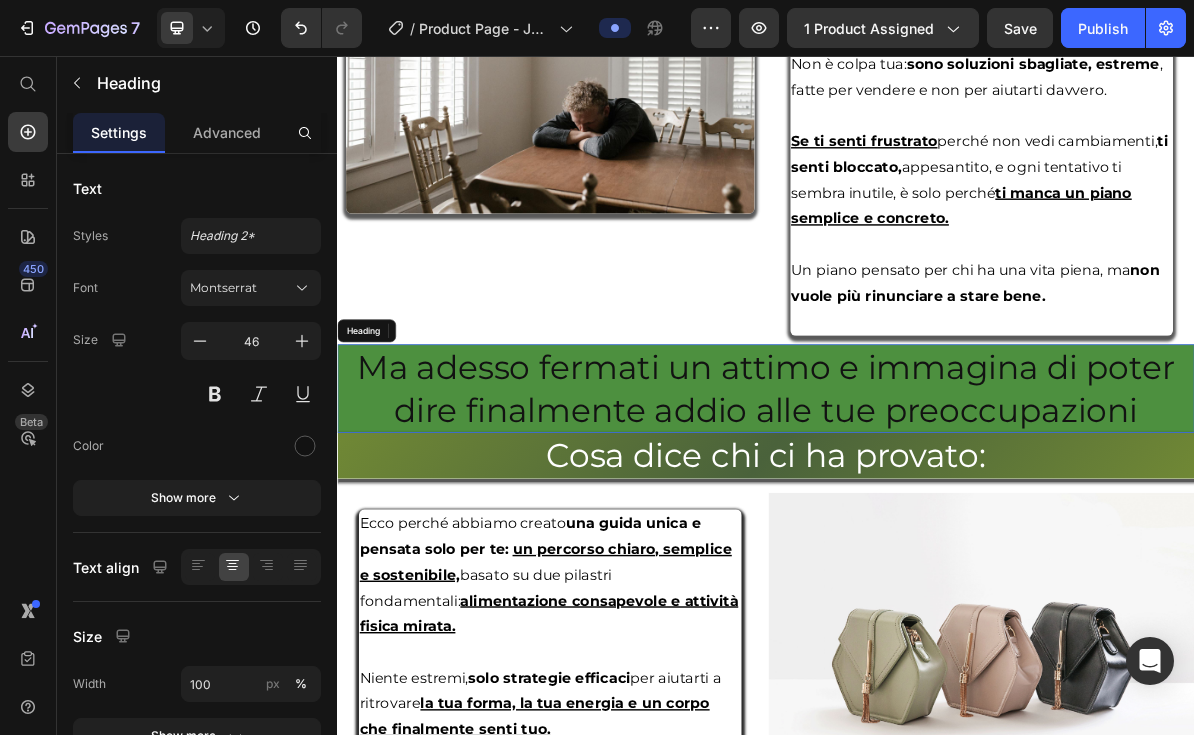 click on "Ma adesso fermati un attimo e immagina di poter dire finalmente addio alle tue preoccupazioni" at bounding box center [937, 522] 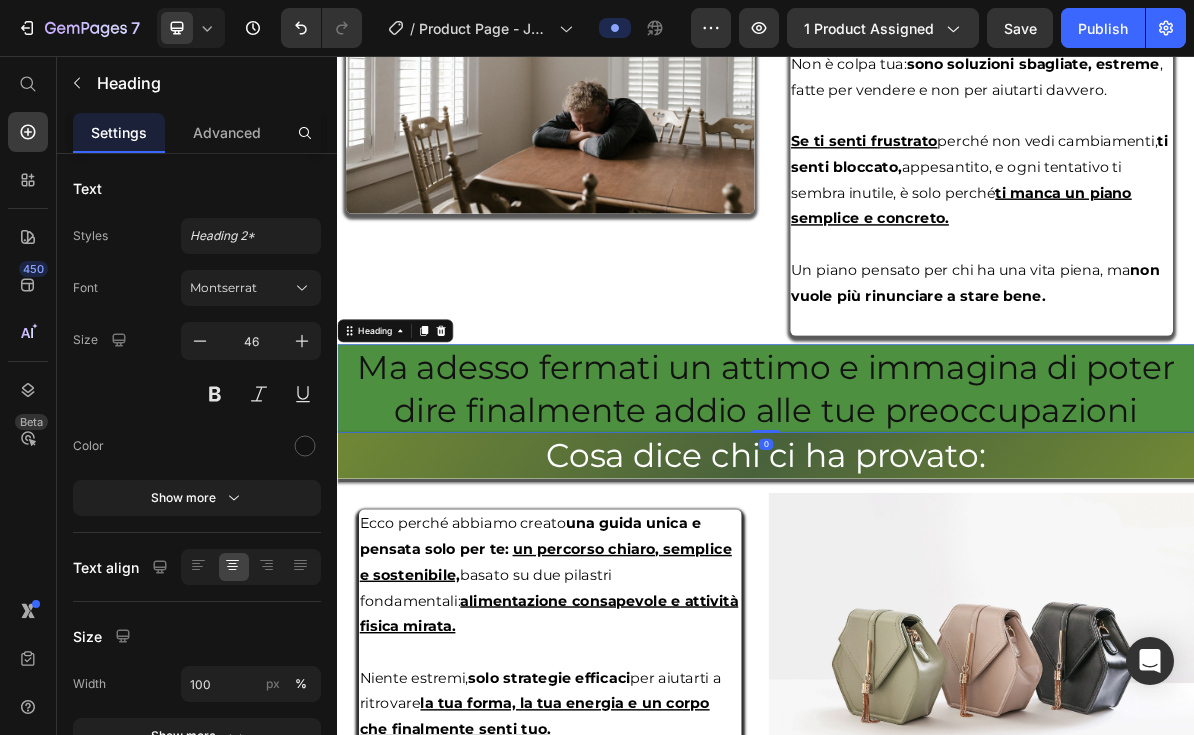 drag, startPoint x: 1419, startPoint y: 557, endPoint x: 1468, endPoint y: 554, distance: 49.09175 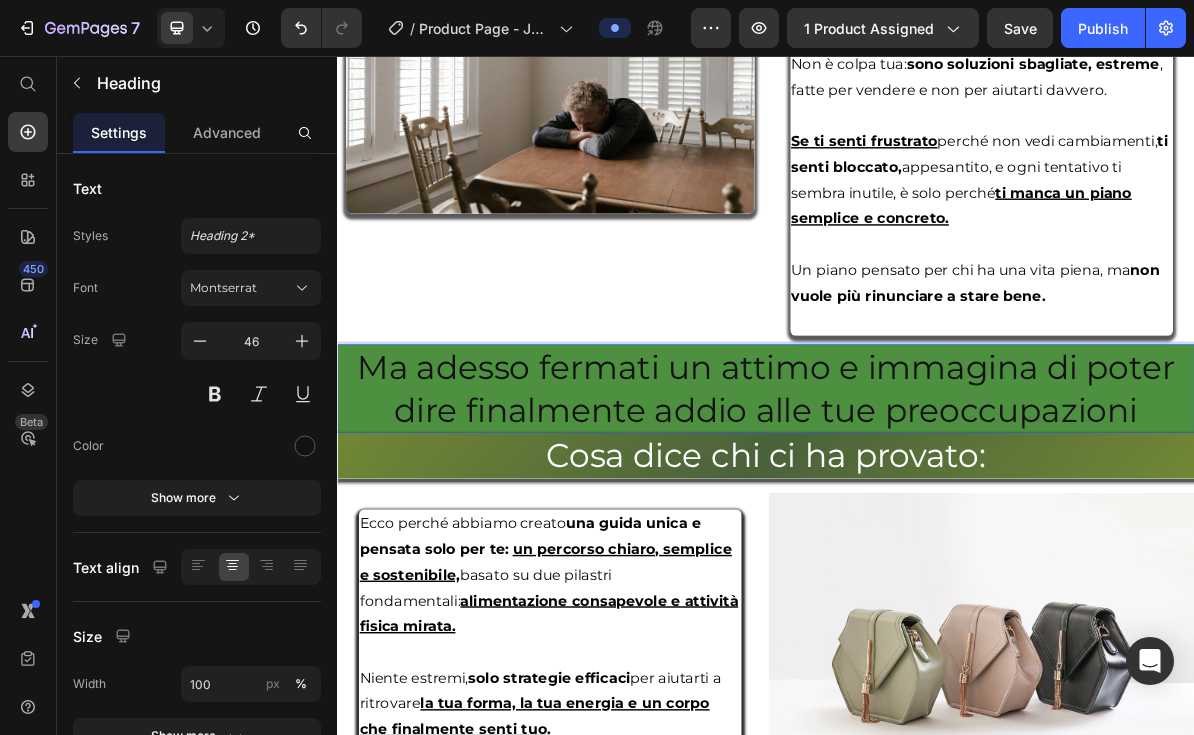 click on "Ma adesso fermati un attimo e immagina di poter dire finalmente addio alle tue preoccupazioni" at bounding box center (937, 522) 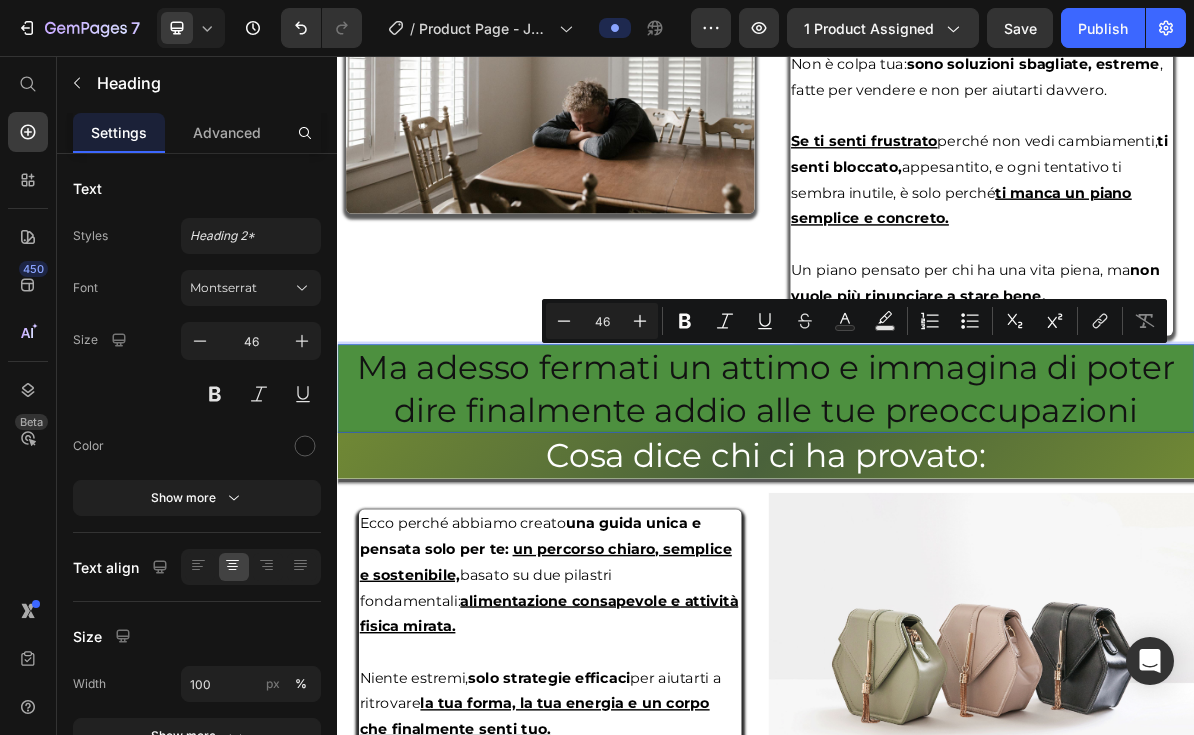 drag, startPoint x: 1495, startPoint y: 552, endPoint x: 358, endPoint y: 493, distance: 1138.5298 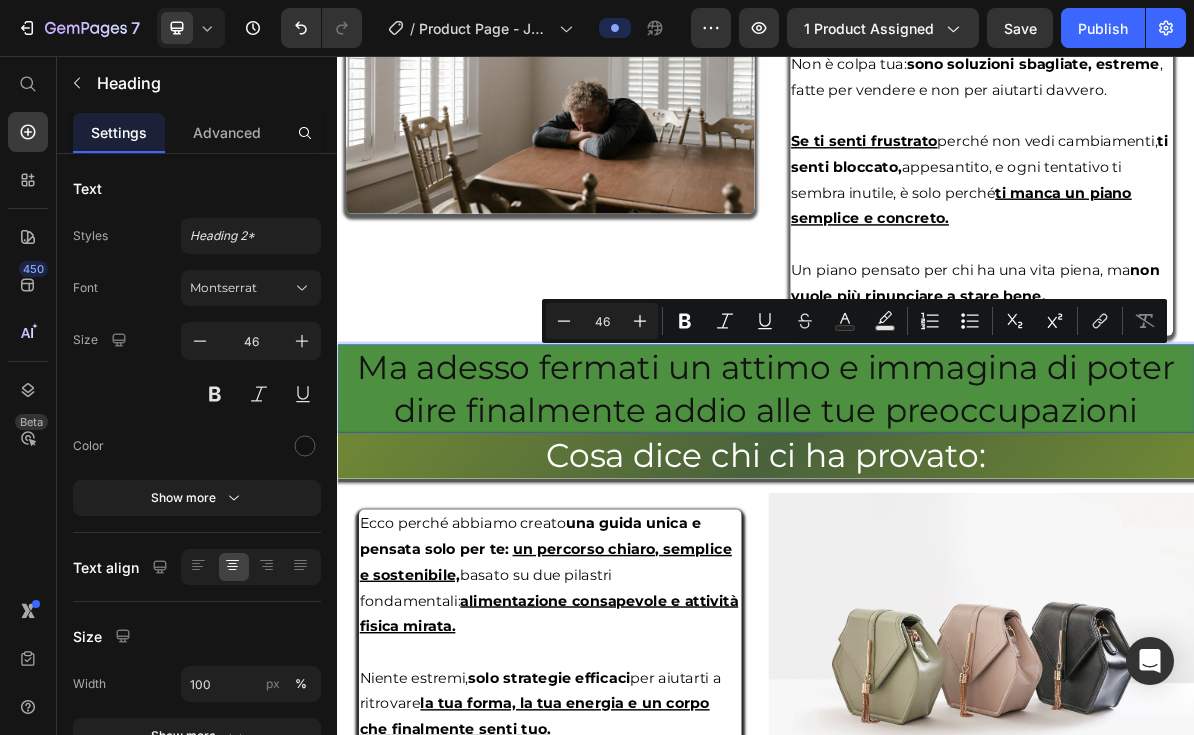 click on "Ma adesso fermati un attimo e immagina di poter dire finalmente addio alle tue preoccupazioni" at bounding box center (937, 522) 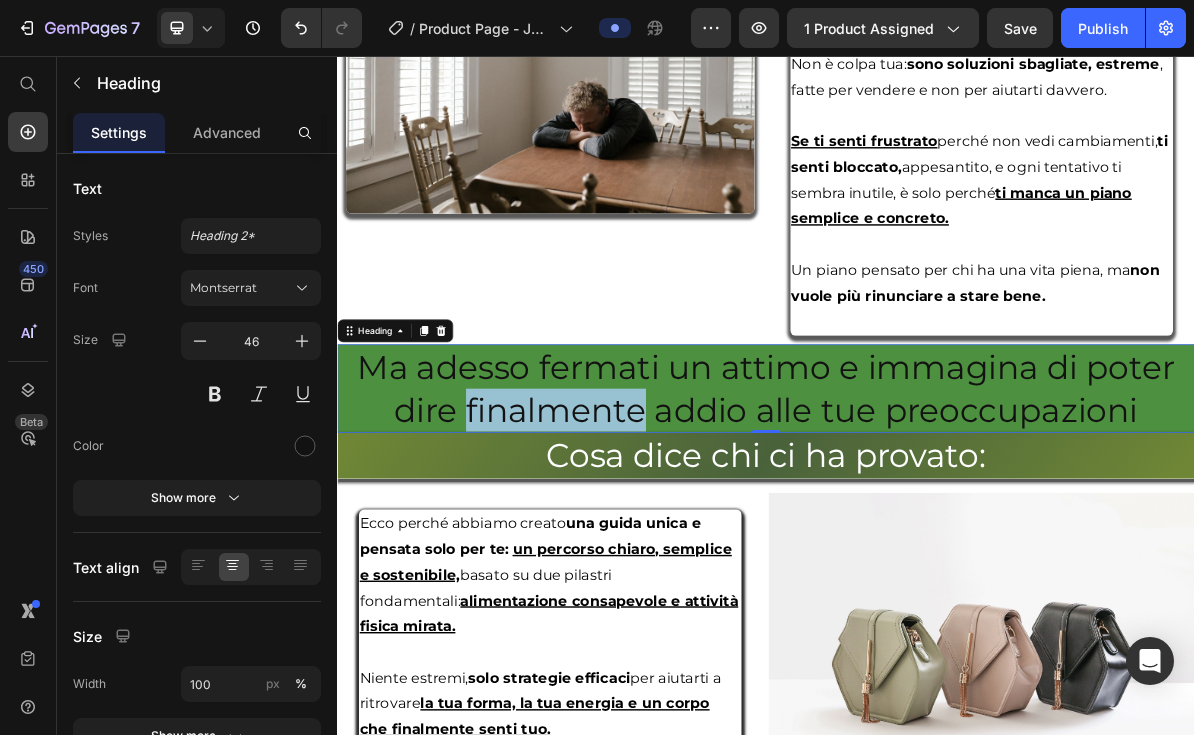click on "Ma adesso fermati un attimo e immagina di poter dire finalmente addio alle tue preoccupazioni" at bounding box center [937, 522] 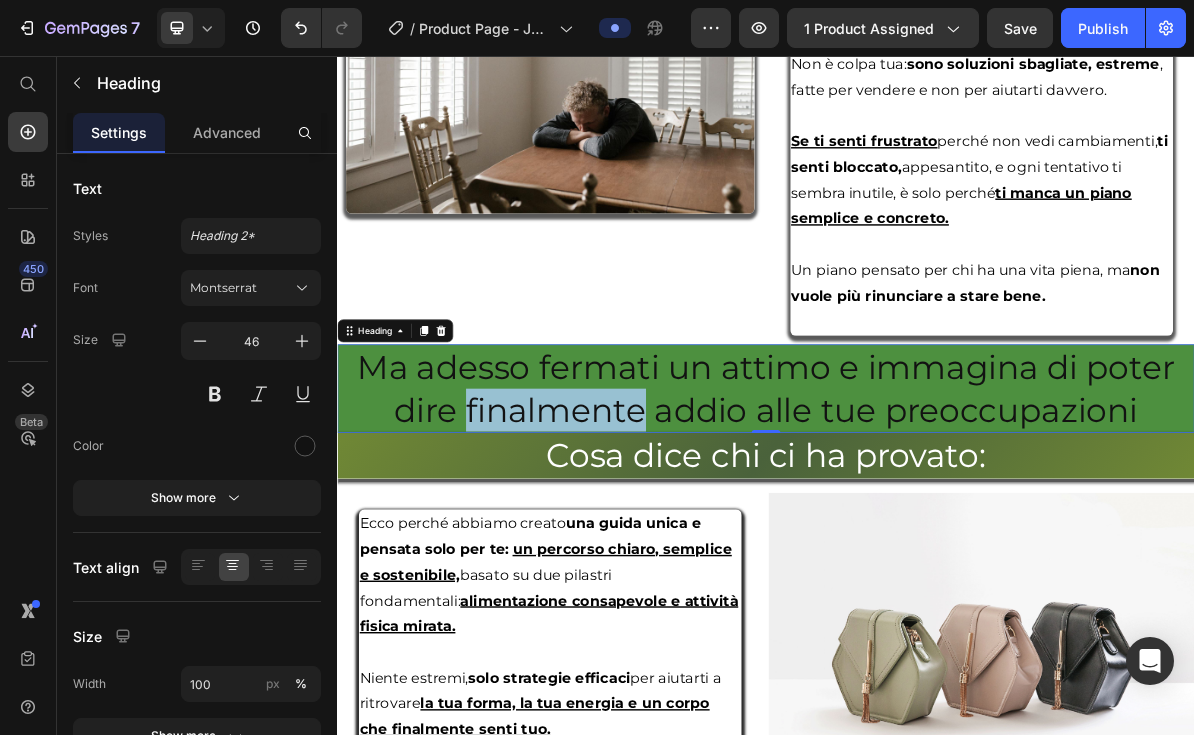 click on "Ma adesso fermati un attimo e immagina di poter dire finalmente addio alle tue preoccupazioni" at bounding box center [937, 522] 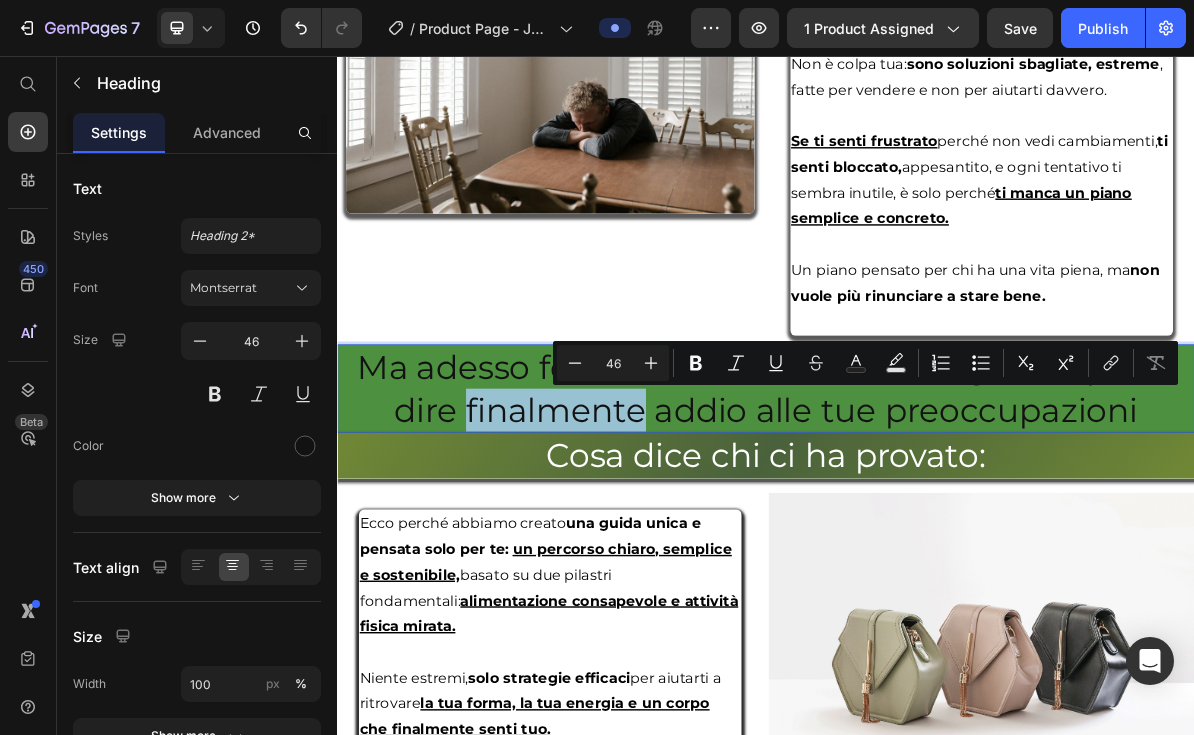 click on "Ma adesso fermati un attimo e immagina di poter dire finalmente addio alle tue preoccupazioni" at bounding box center [937, 522] 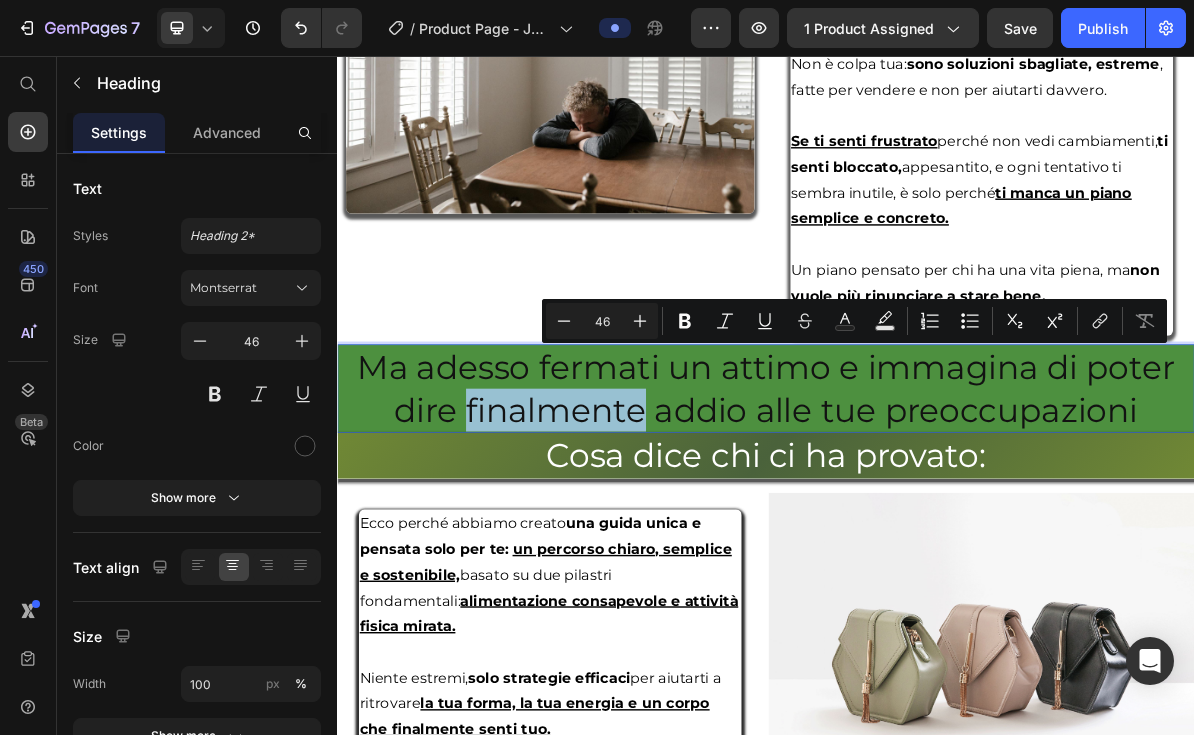 drag, startPoint x: 1466, startPoint y: 549, endPoint x: 361, endPoint y: 497, distance: 1106.2229 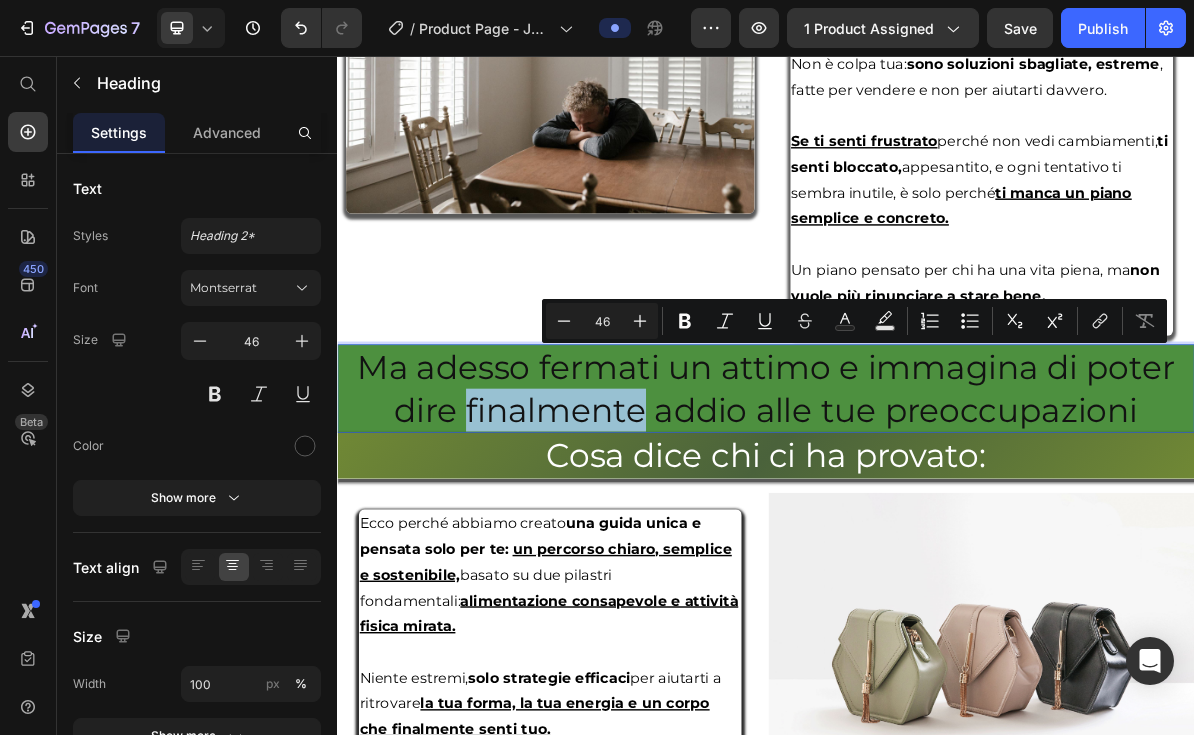 click on "Ma adesso fermati un attimo e immagina di poter dire finalmente addio alle tue preoccupazioni" at bounding box center (937, 522) 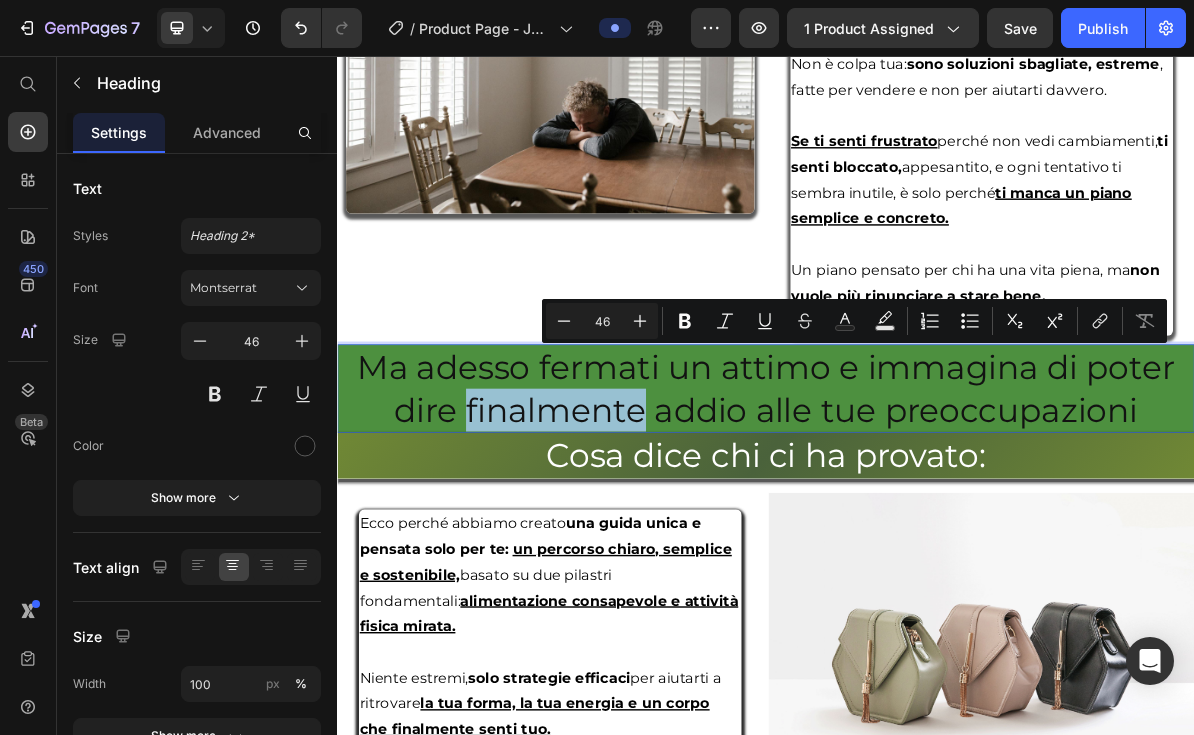 copy on "Ma adesso fermati un attimo e immagina di poter dire finalmente addio alle tue preoccupazioni" 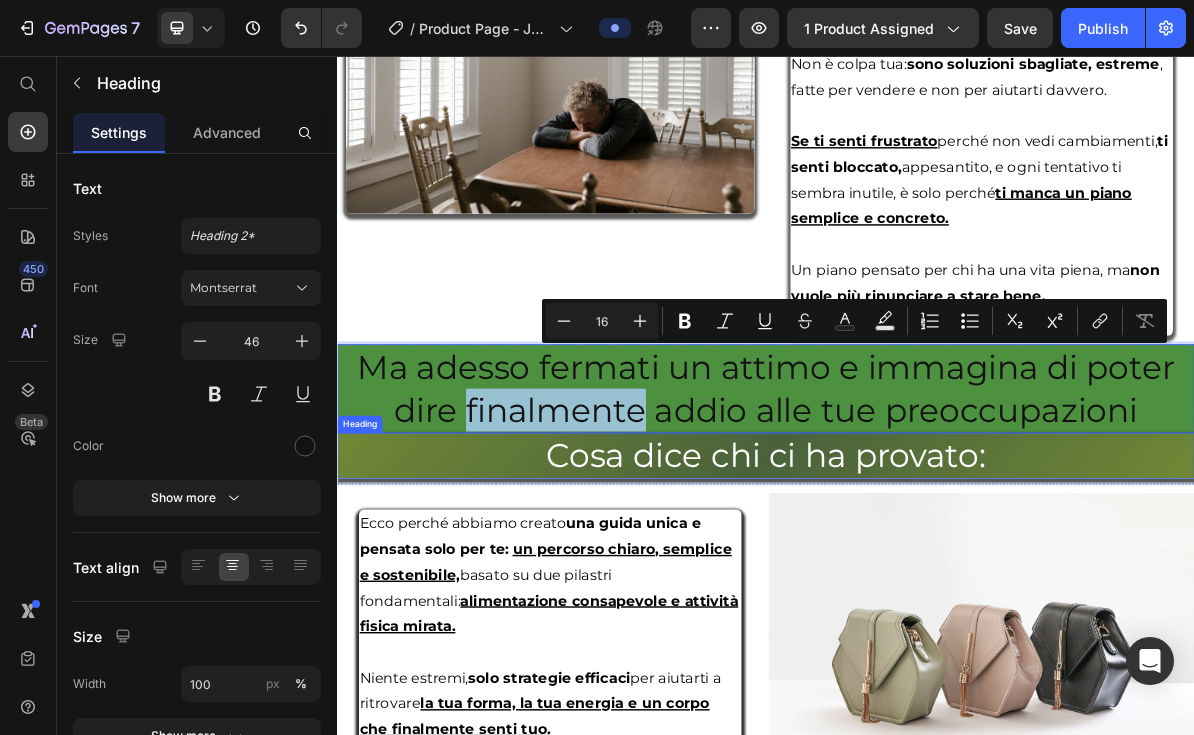 click on "Cosa dice chi ci ha provato:" at bounding box center [937, 616] 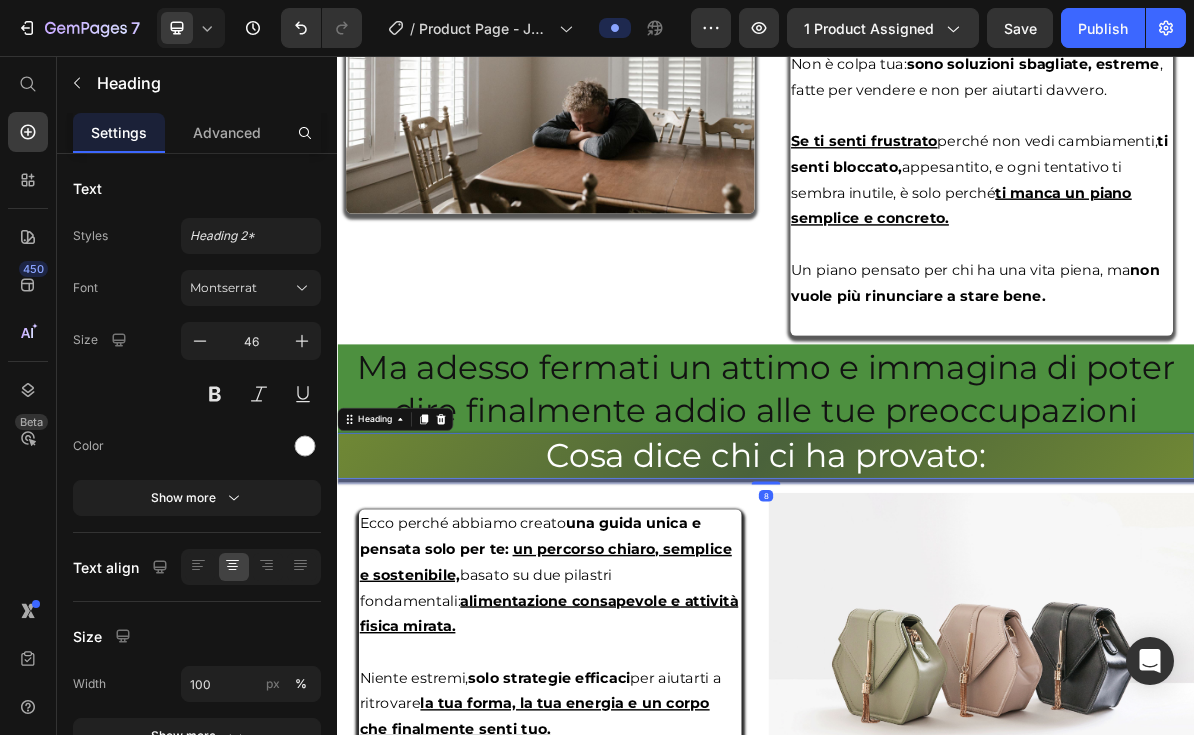 click on "Cosa dice chi ci ha provato:" at bounding box center [937, 616] 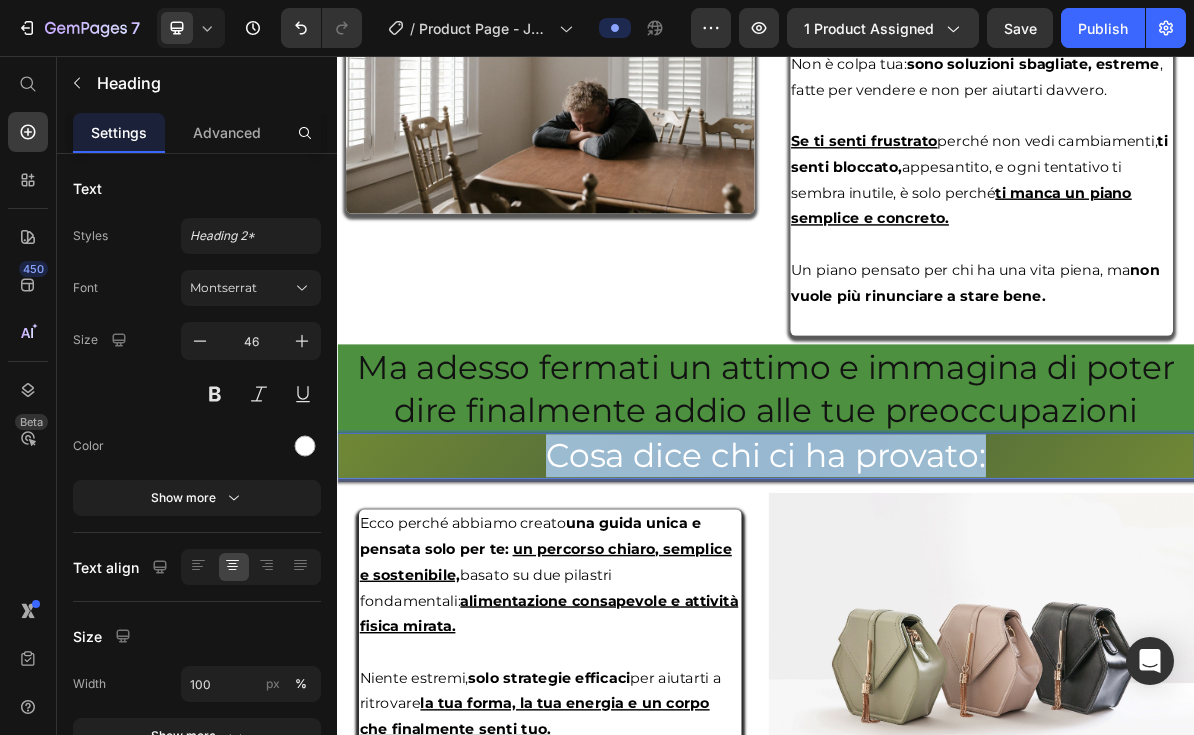 drag, startPoint x: 1298, startPoint y: 616, endPoint x: 576, endPoint y: 616, distance: 722 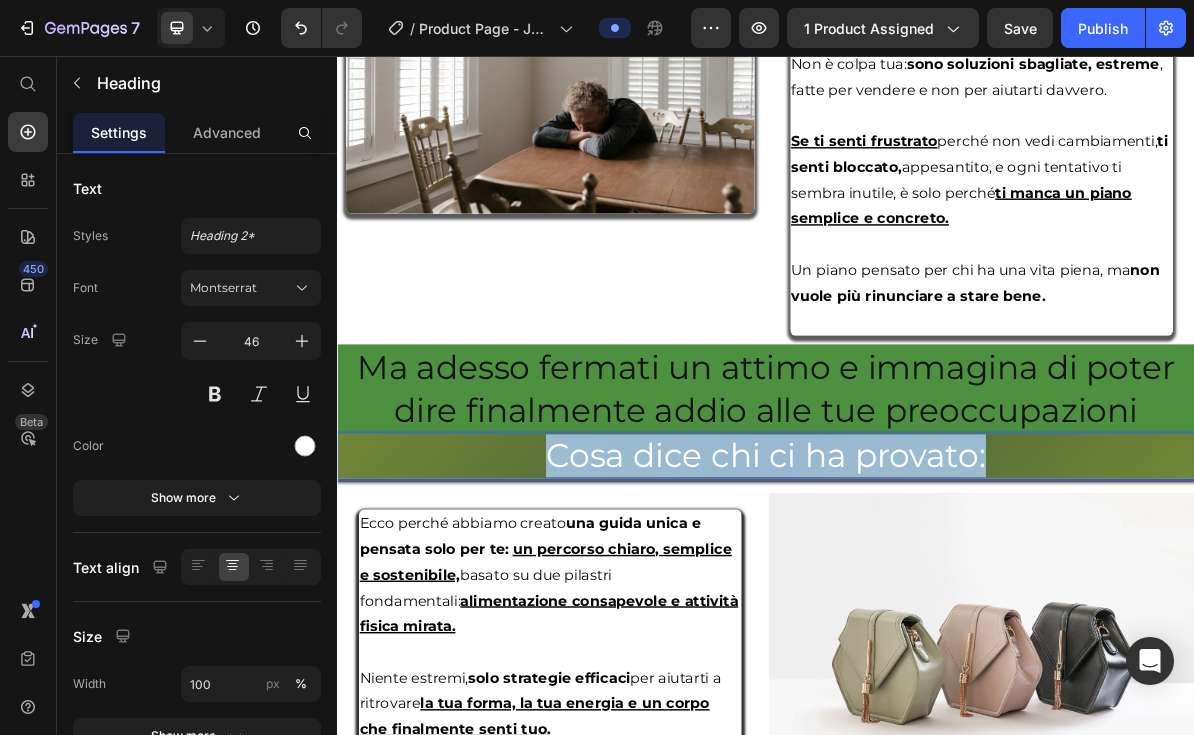 click on "Cosa dice chi ci ha provato:" at bounding box center (937, 616) 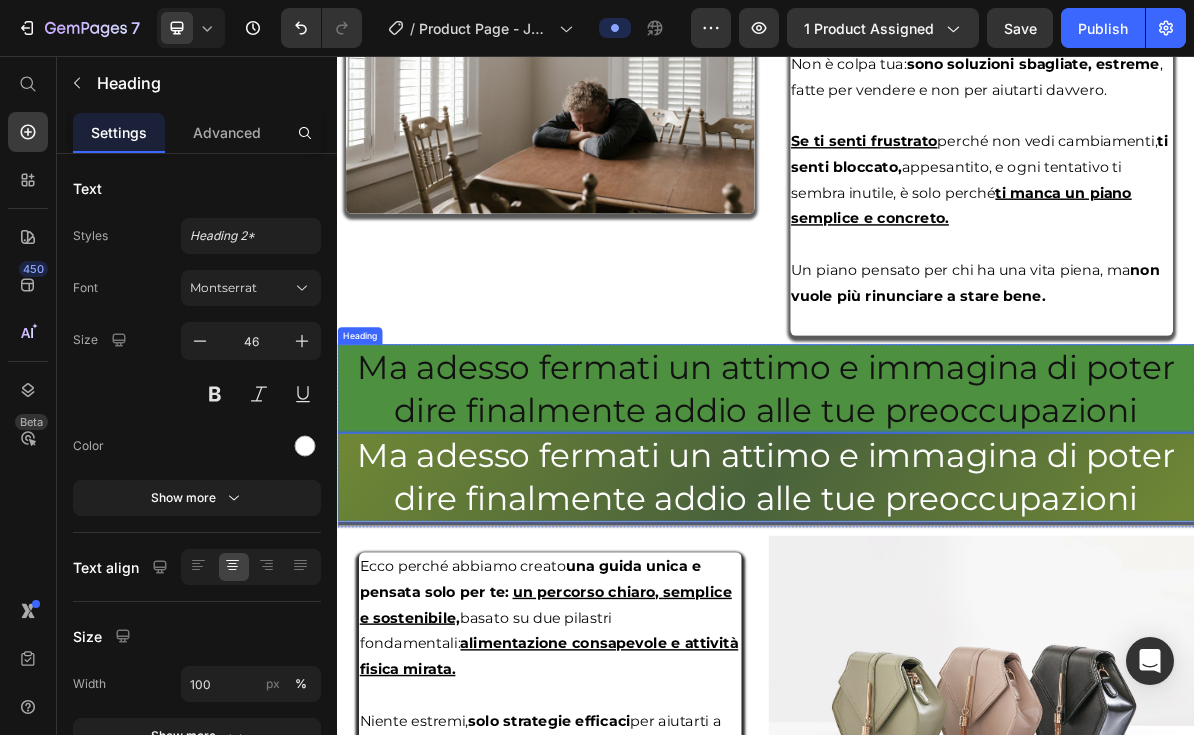 click on "Ma adesso fermati un attimo e immagina di poter dire finalmente addio alle tue preoccupazioni" at bounding box center (937, 522) 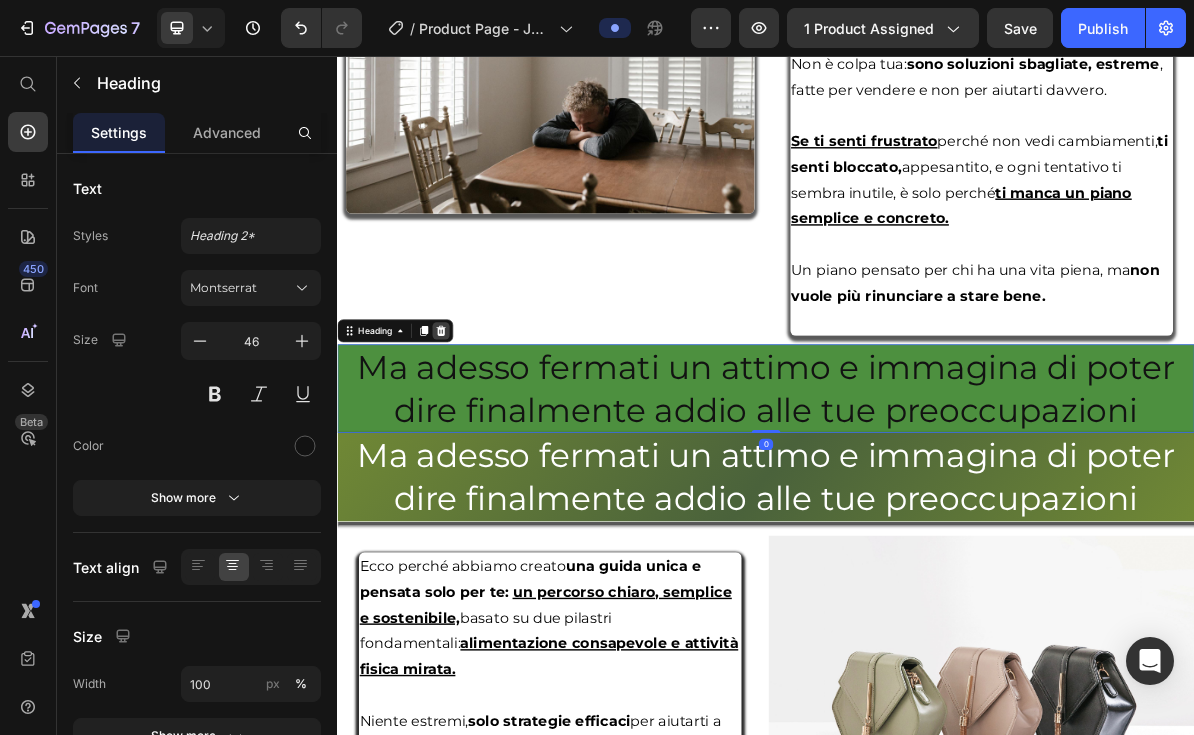 click 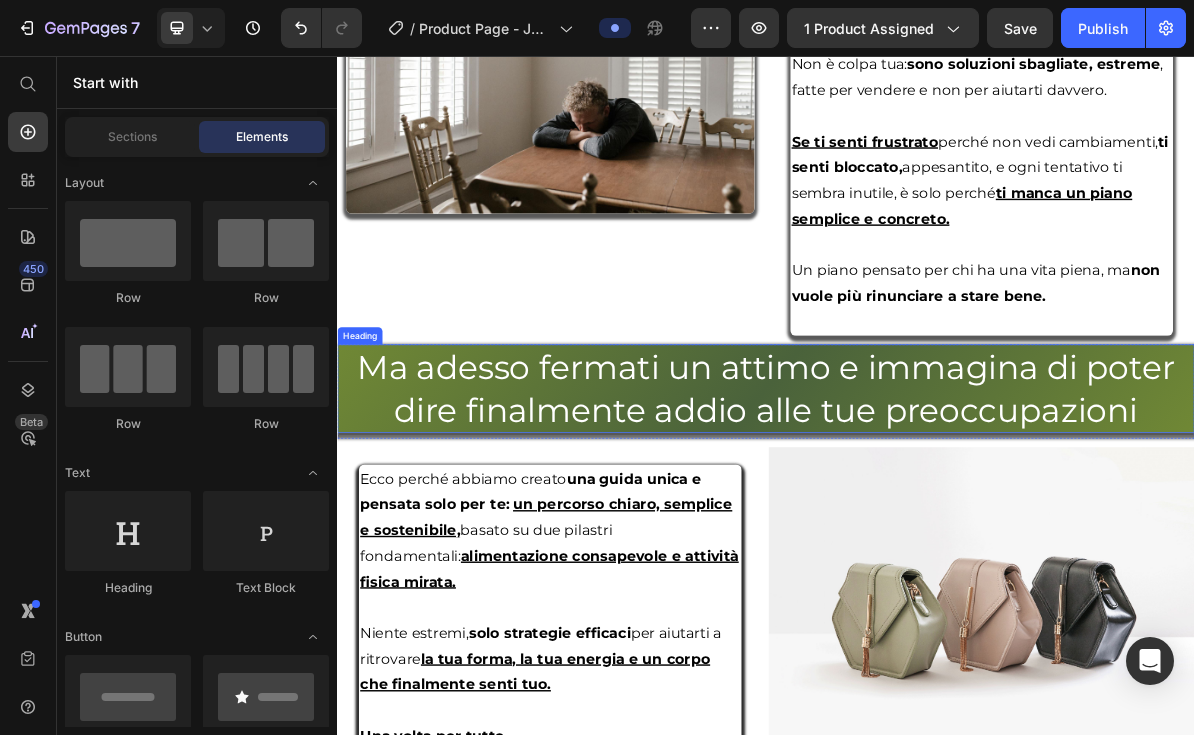 click on "Ma adesso fermati un attimo e immagina di poter dire finalmente addio alle tue preoccupazioni" at bounding box center [937, 522] 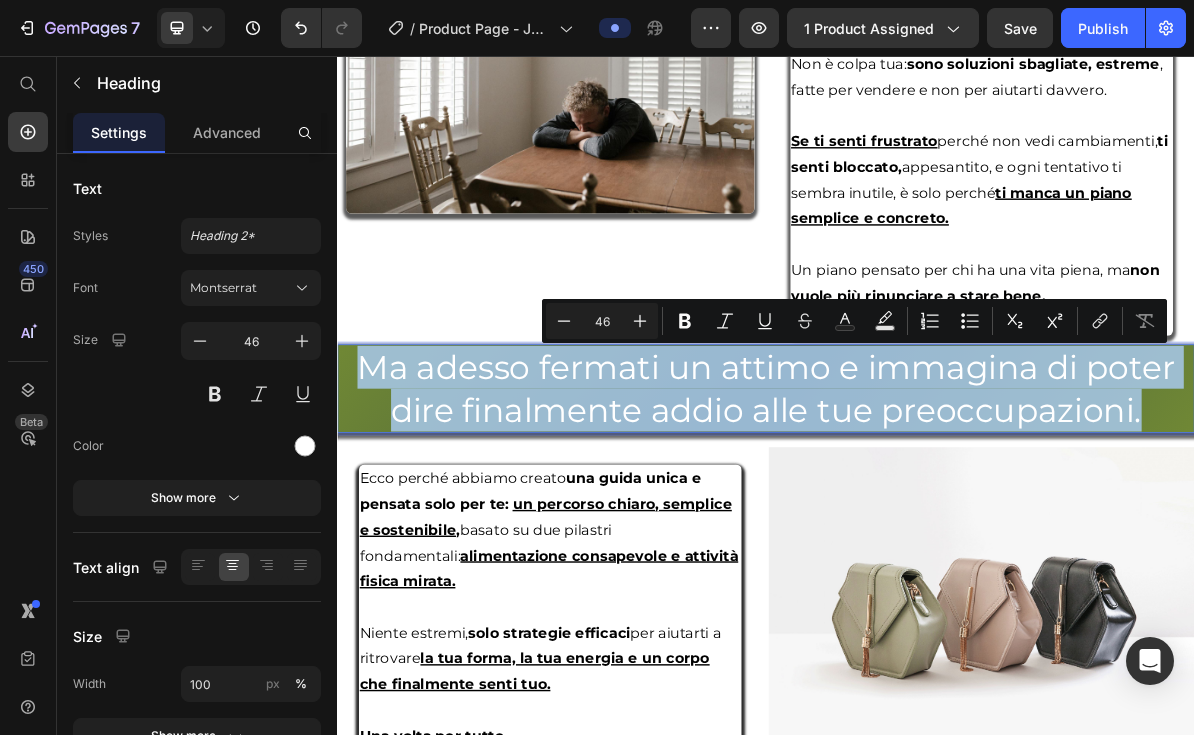 drag, startPoint x: 1482, startPoint y: 554, endPoint x: 341, endPoint y: 512, distance: 1141.7727 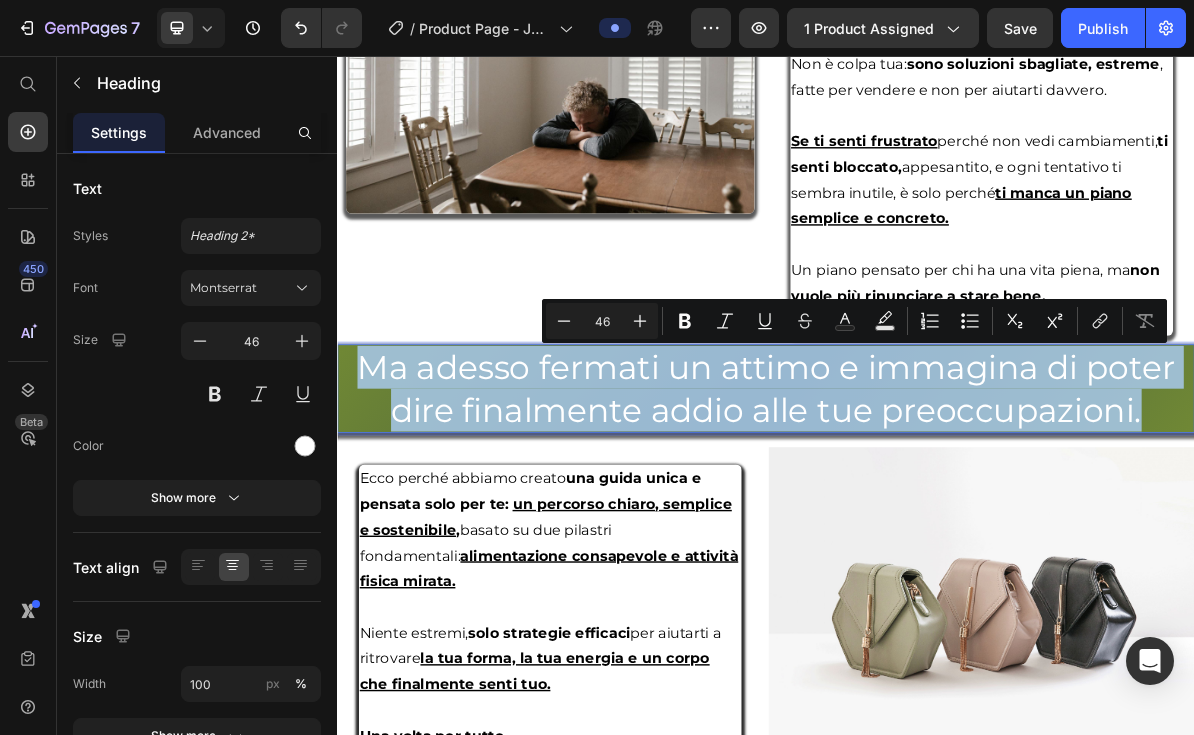 click on "Ma adesso fermati un attimo e immagina di poter dire finalmente addio alle tue preoccupazioni." at bounding box center (937, 522) 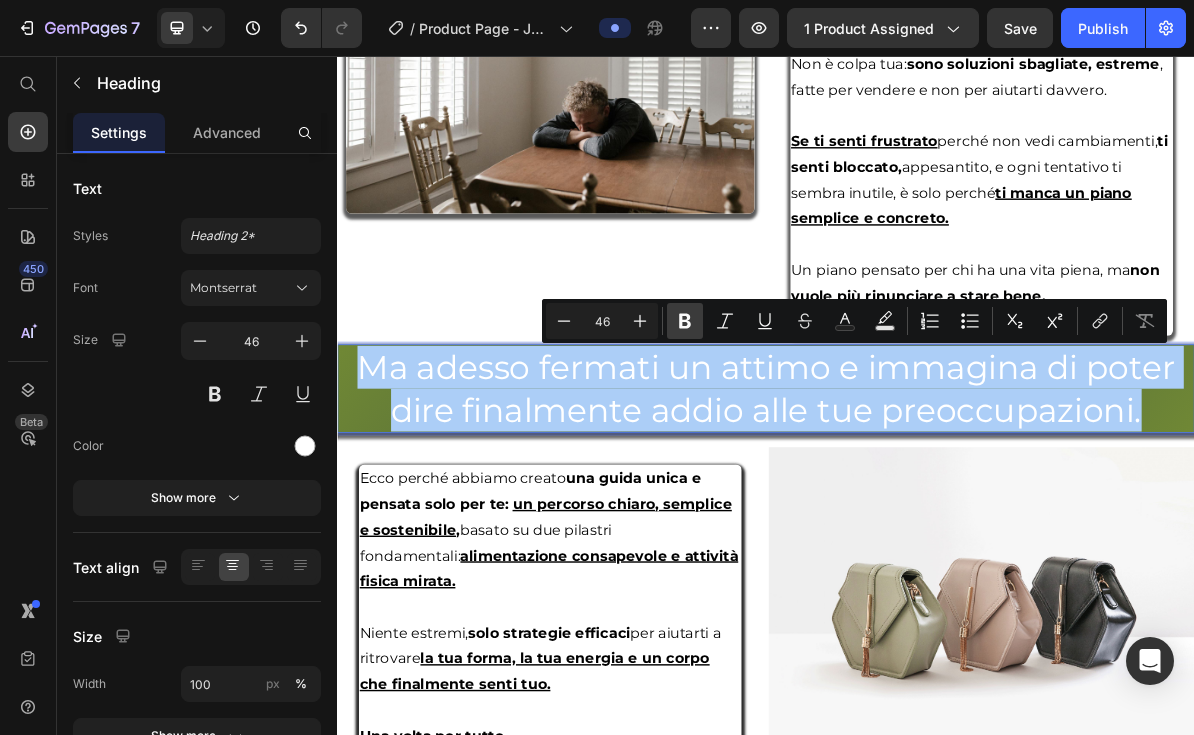 click 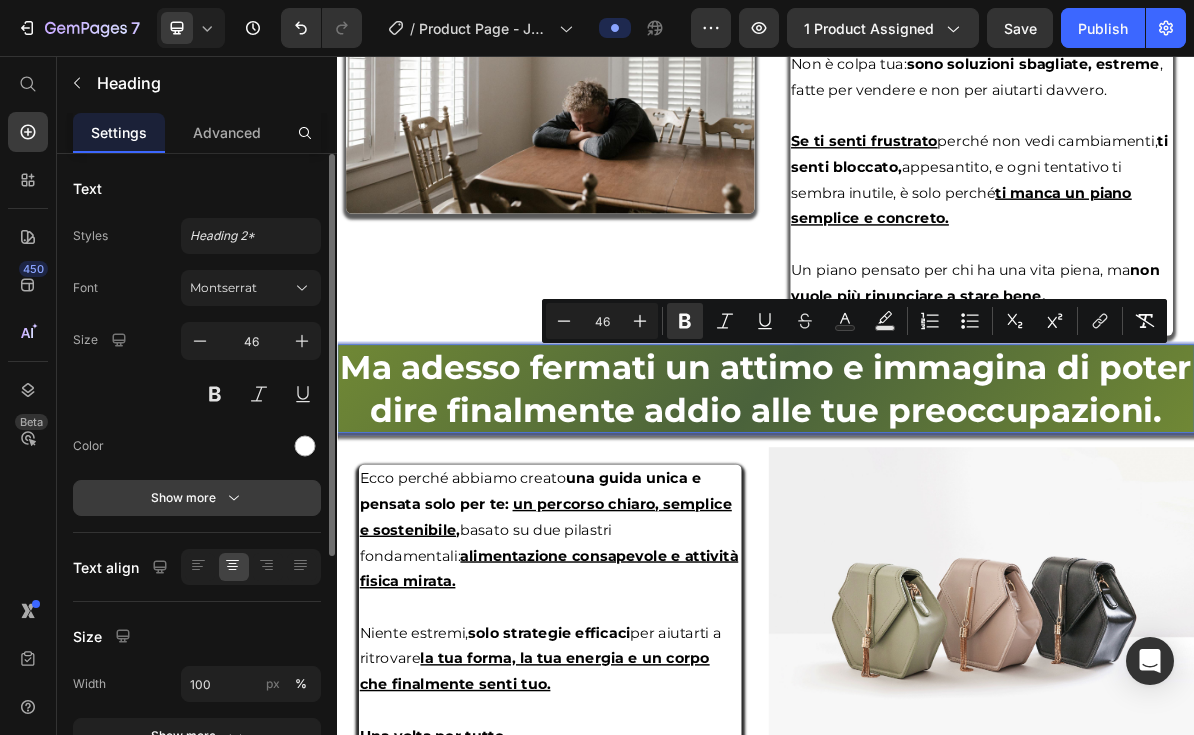 click on "Show more" at bounding box center [197, 498] 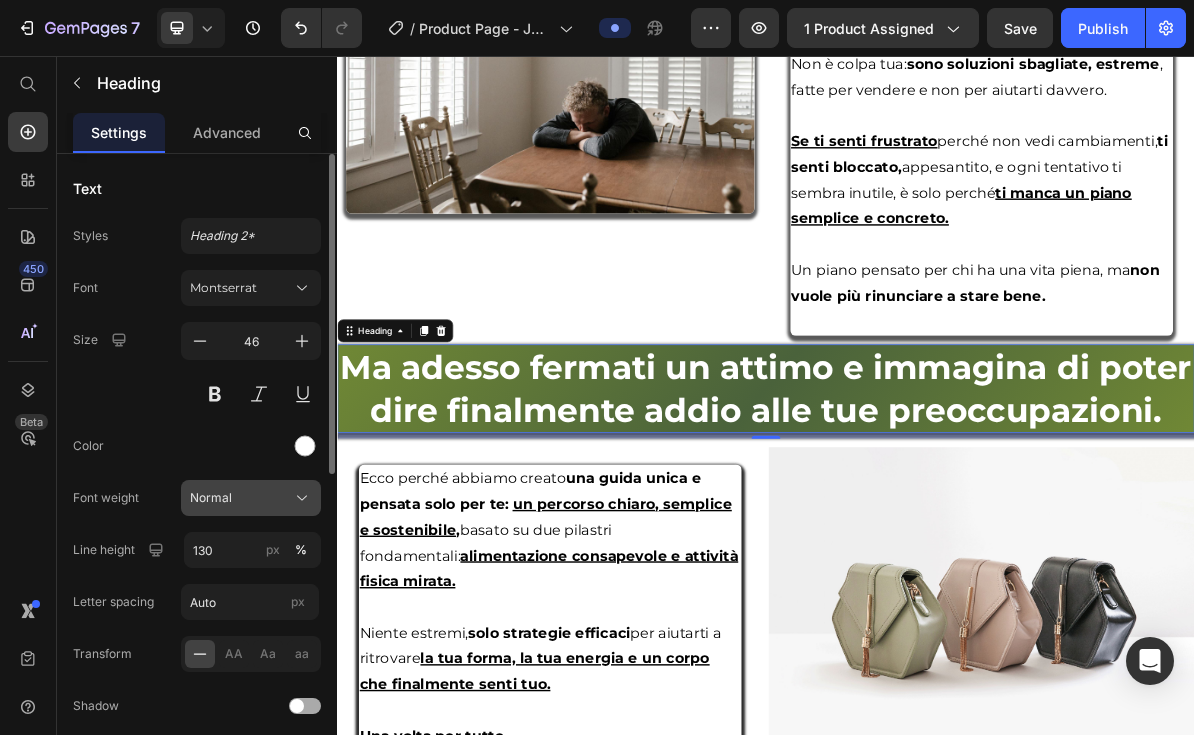 click on "Normal" 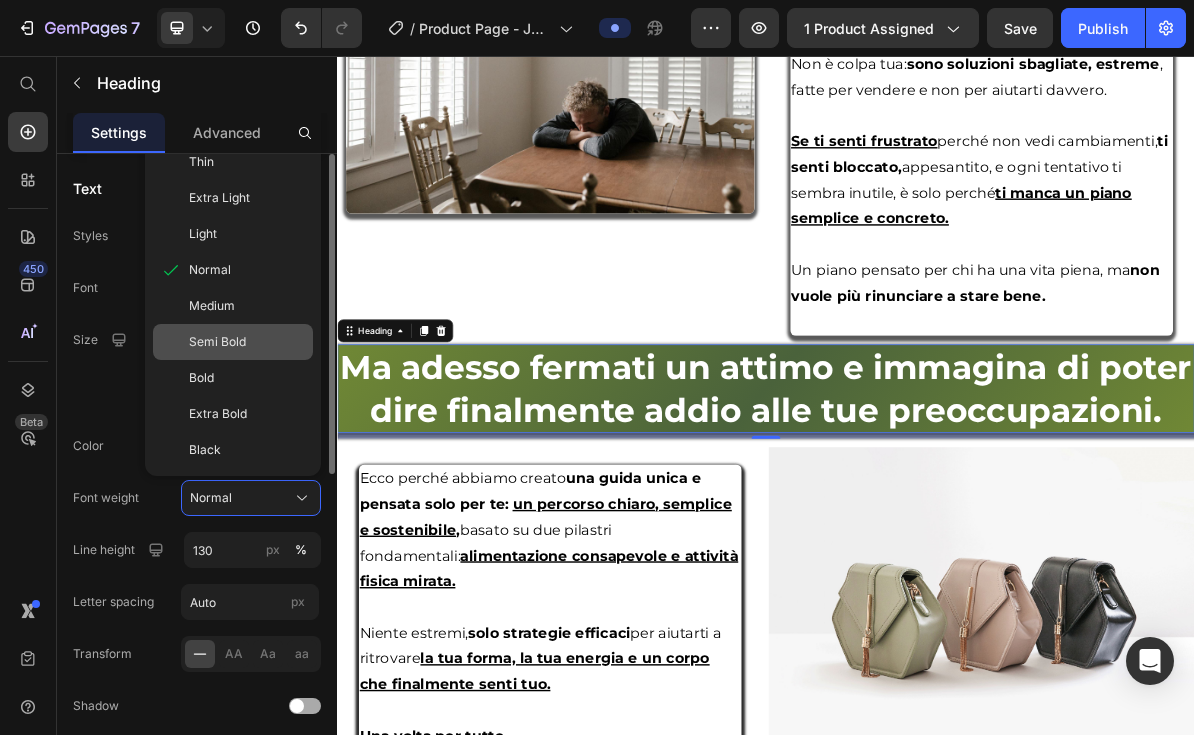 click on "Semi Bold" at bounding box center [247, 342] 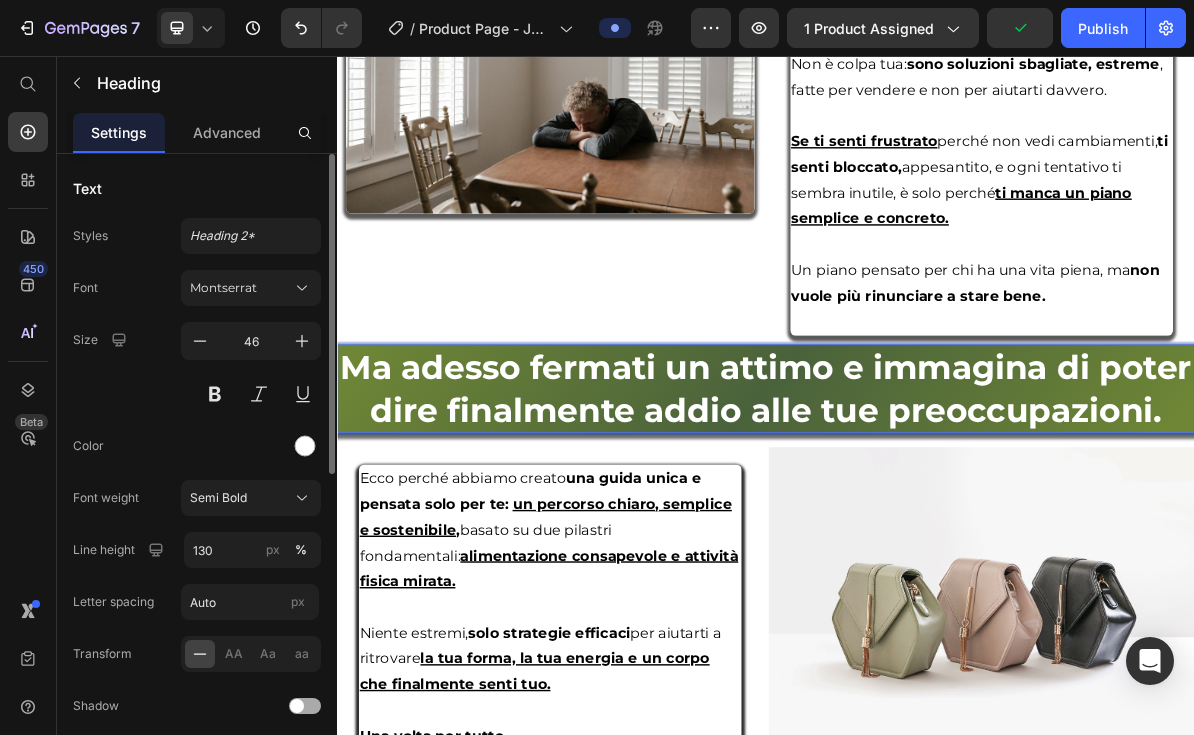 click on "Ma adesso fermati un attimo e immagina di poter dire finalmente addio alle tue preoccupazioni." at bounding box center (937, 522) 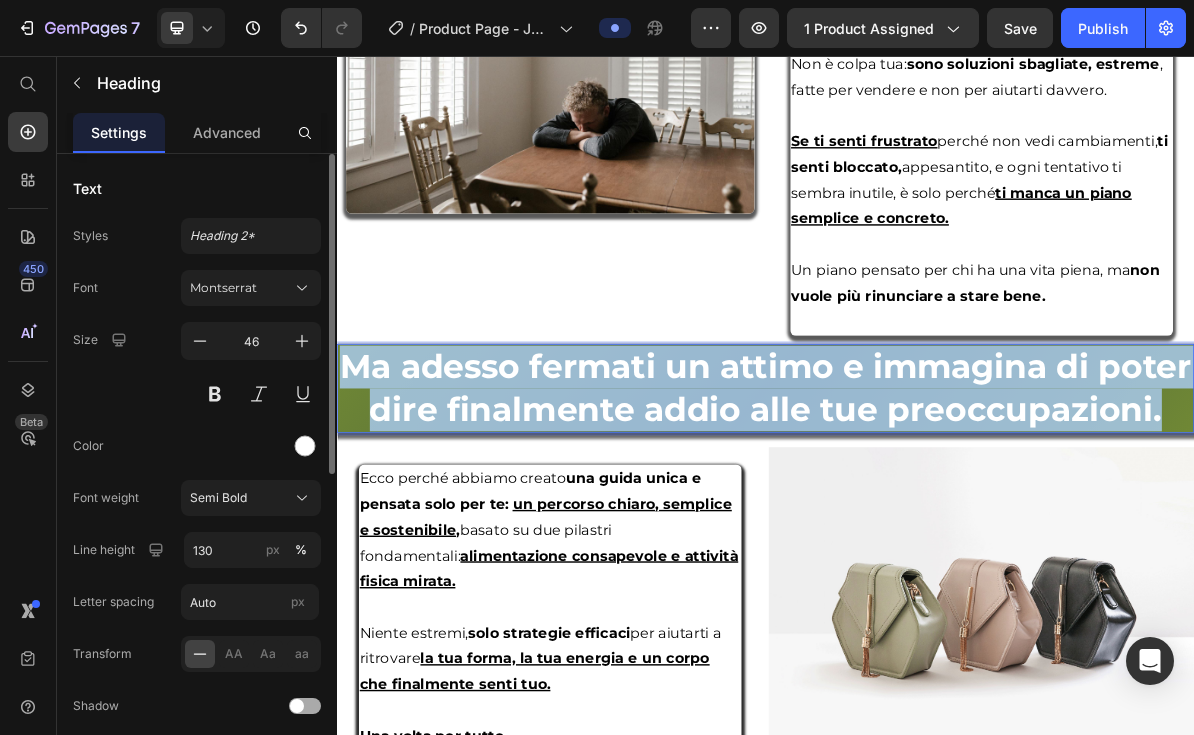 drag, startPoint x: 1519, startPoint y: 560, endPoint x: 331, endPoint y: 498, distance: 1189.6167 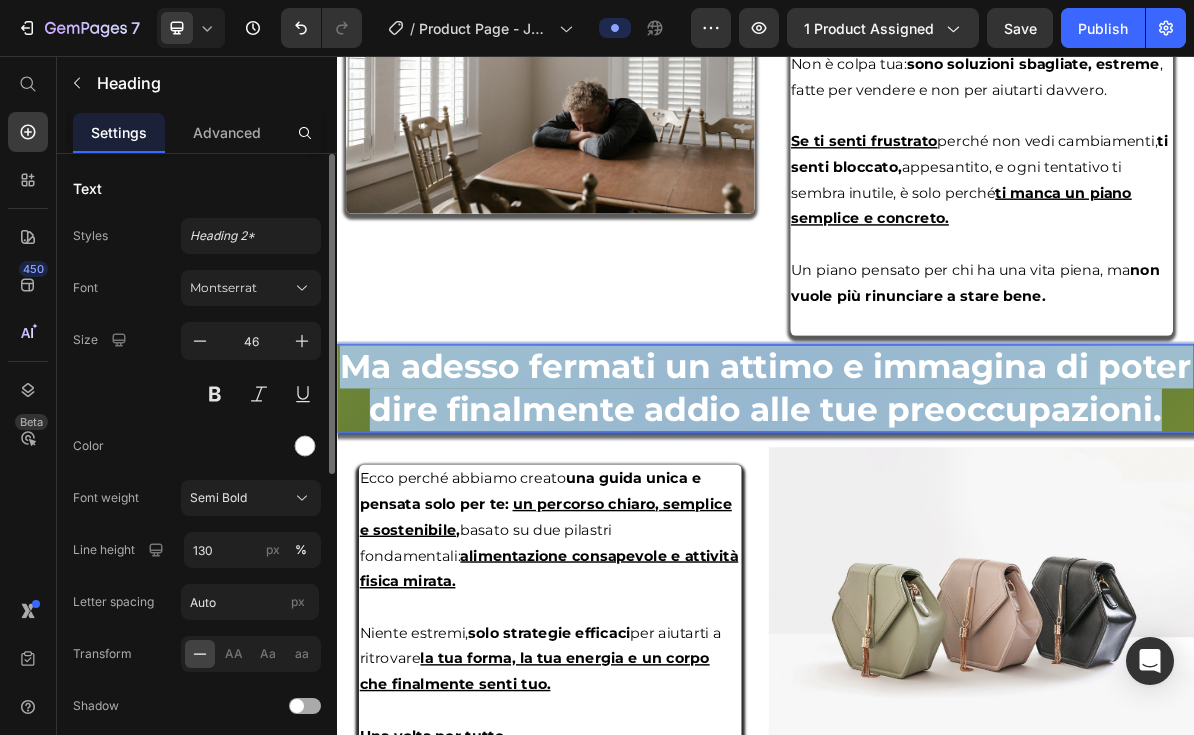 click on "Header SEI STANCO DI SENTIRTI A  DISAGIO CON IL TUO CORPO?  HAI DIFFICOLTÀ AD ACCETTARTI?  ECCO PERCHÉ ABBIAMO CREATO UNA SOLUZIONE  ADATTA PER TE. Heading Row Unire l’allenamento e una corretta alimentazione  è il modo più flessibile e veloce per perdere peso.  Per questo è nata la nostra guida “Percorso fit & slim”:  la prima guida per dimagrire da casa anche se hai poco tempo, in soli 30 giorni, senza allenarti per ore e anche se hai provato infinite diete ma senza nessun risultato. Text Block Image €37,00 Product Price €119,00 Product Price Row Prendi ora la tua guida Add to Cart Ancora per poco potrai avere la nostra guida e tutti i bonus in omaggio  a soli 37€ Heading 00 Giorni 07 Ore 45 Minuti 30 Secondi Countdown Timer Product Row Row Section 1 Ti guardi allo specchio e  non ti riconosci più.   Ti senti appesantito,  stanco,  come se il tuo corpo  non ti appartenesse davvero.   Dentro di te sai che vorresti cambiare, ma tra mille impegni, poca motivazione e  .     Text Block" at bounding box center (937, 1221) 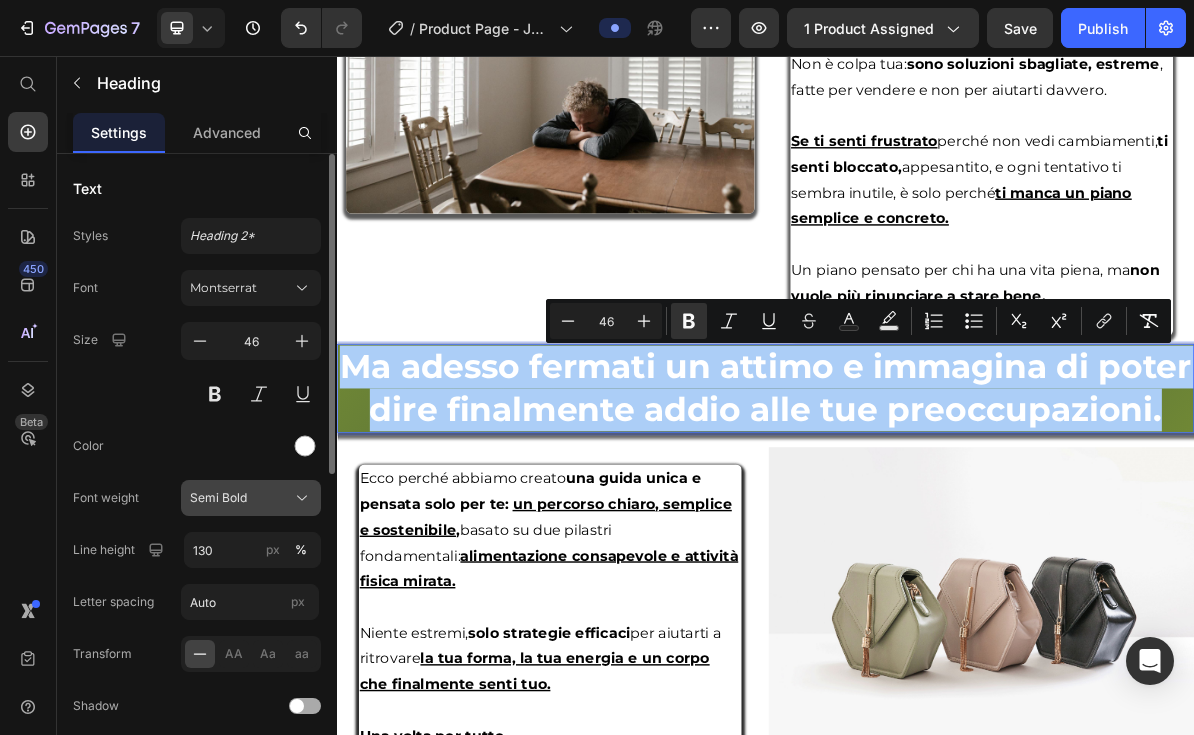 click on "Semi Bold" 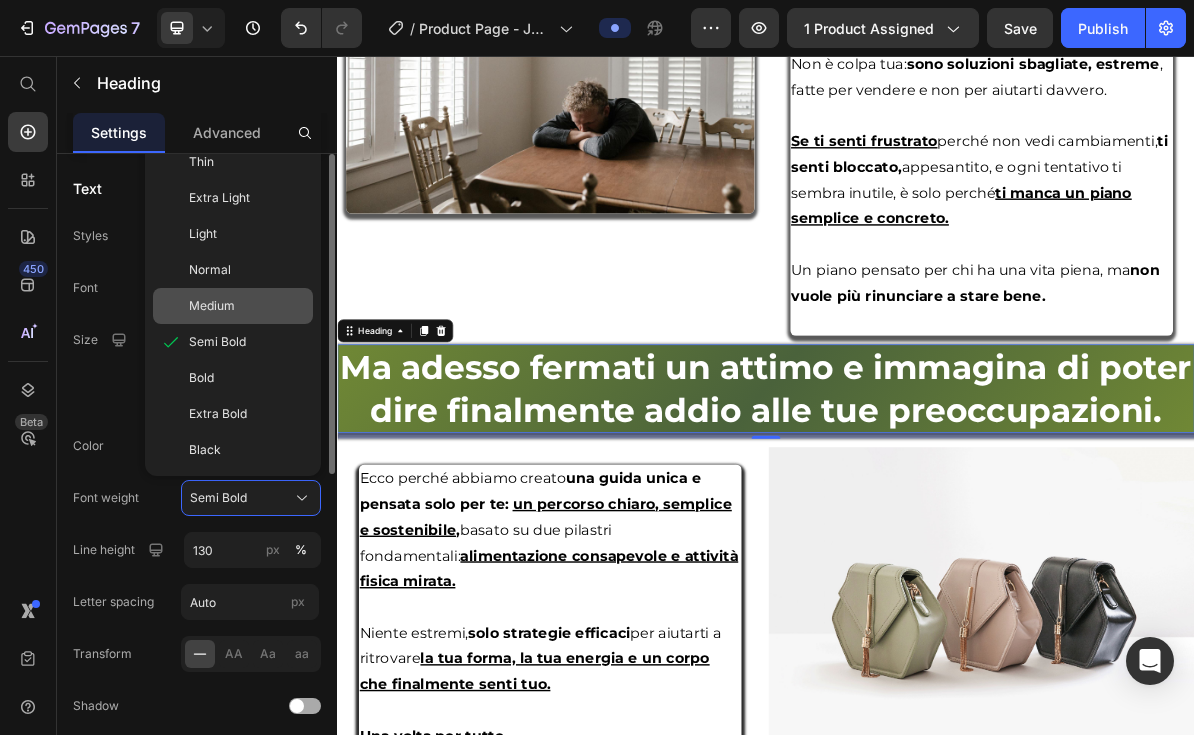 click on "Medium" at bounding box center [247, 306] 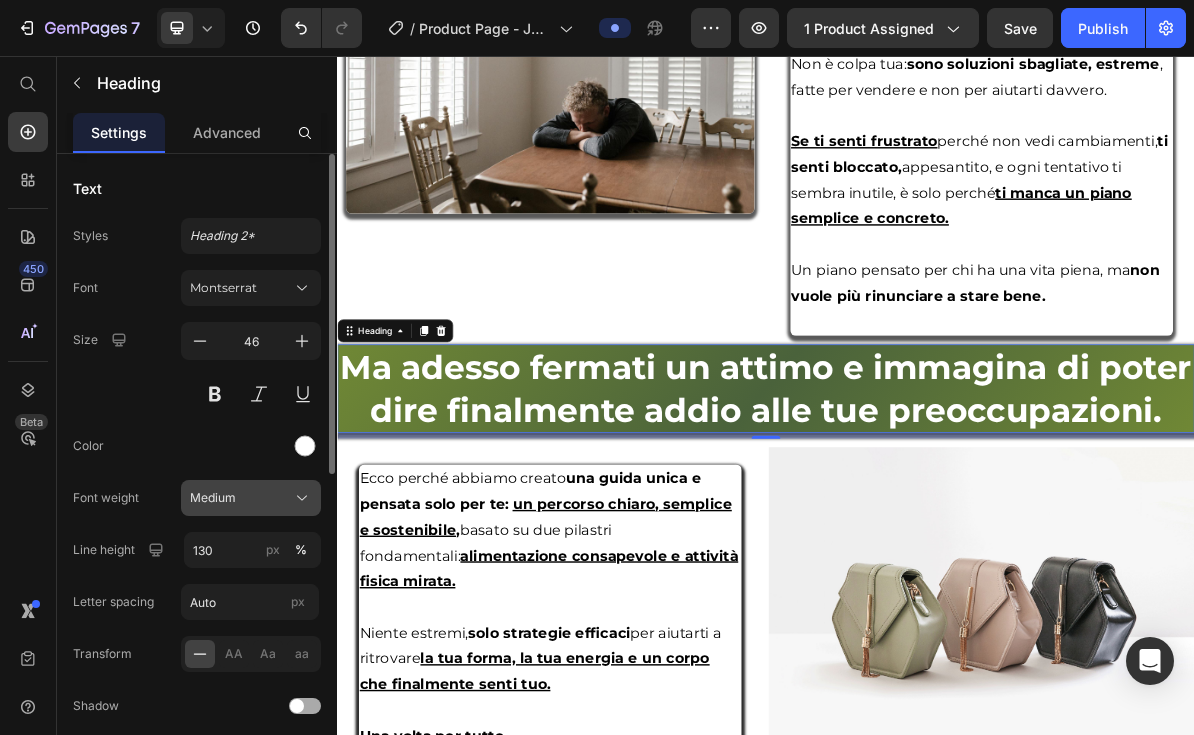 click on "Medium" at bounding box center (251, 498) 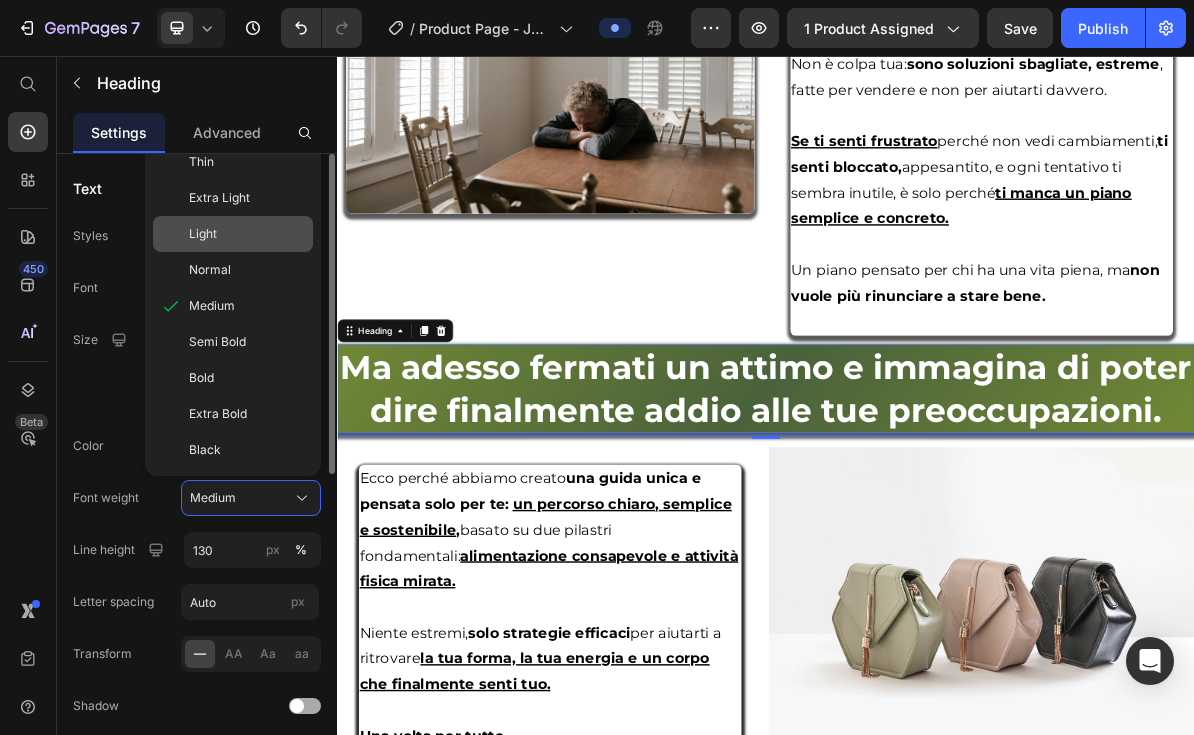 click on "Light" 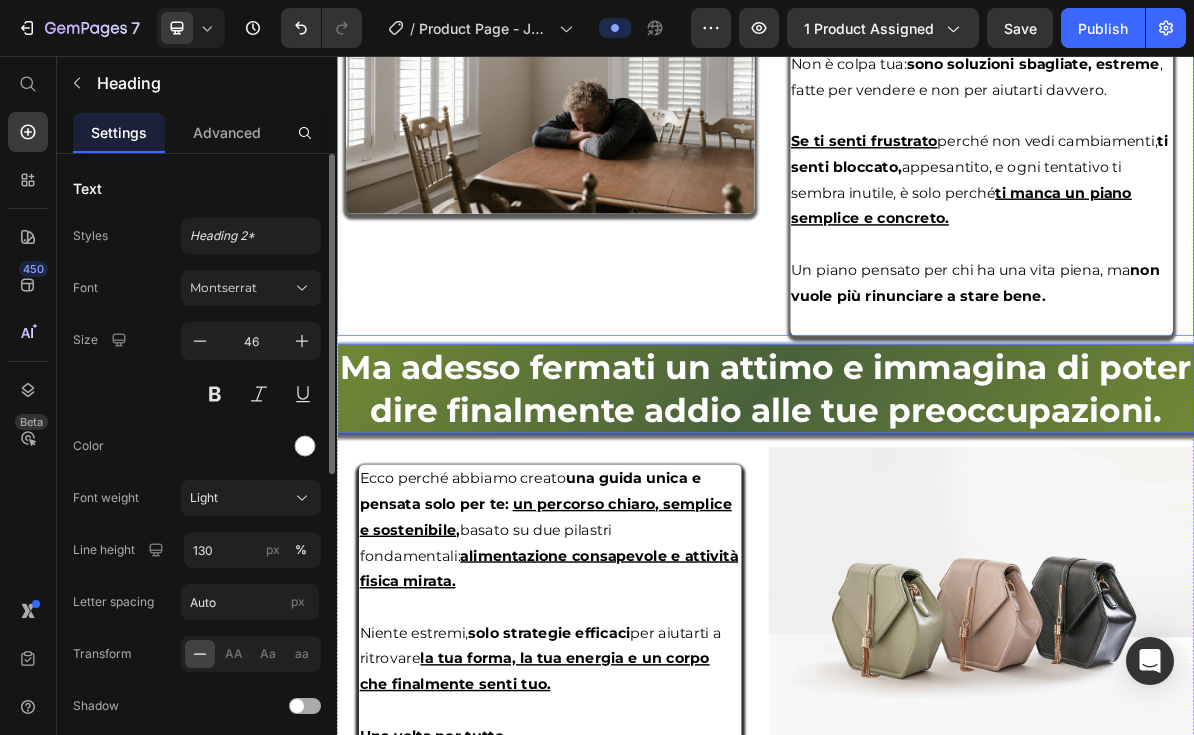 click on "Image Image" at bounding box center [635, 86] 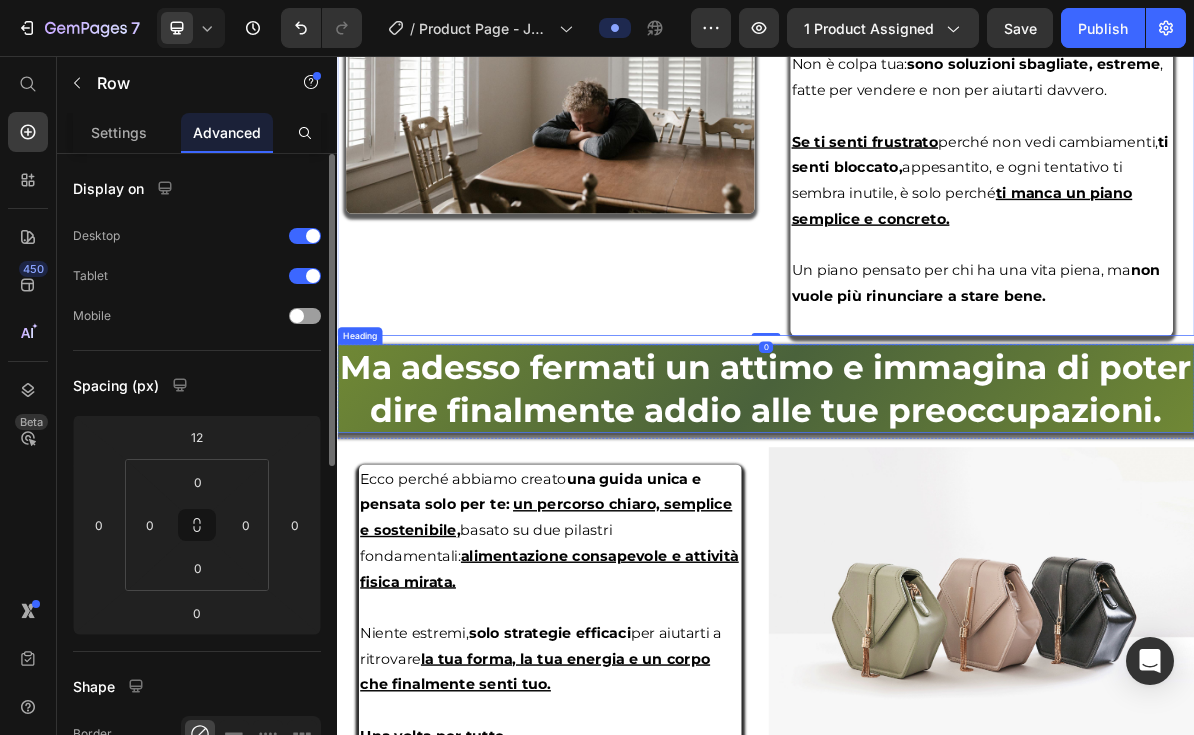 click on "⁠⁠⁠⁠⁠⁠⁠ Ma adesso fermati un attimo e immagina di poter dire finalmente addio alle tue preoccupazioni." at bounding box center (937, 522) 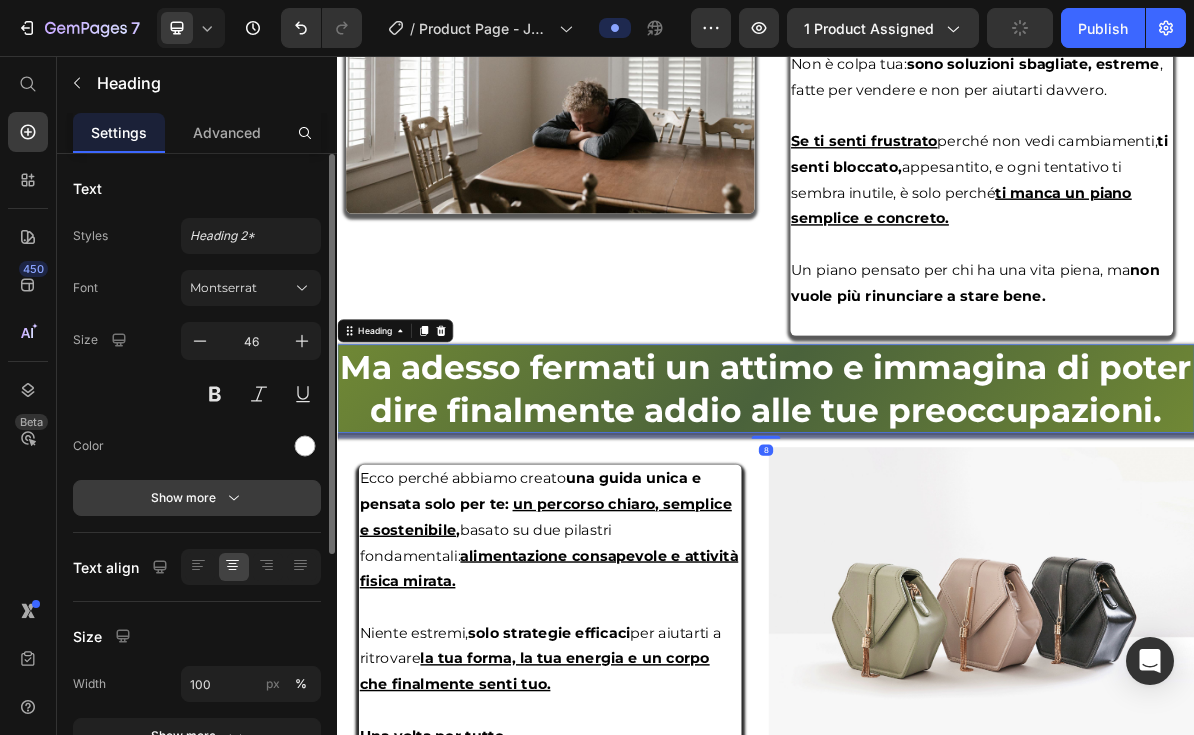click on "Show more" at bounding box center [197, 498] 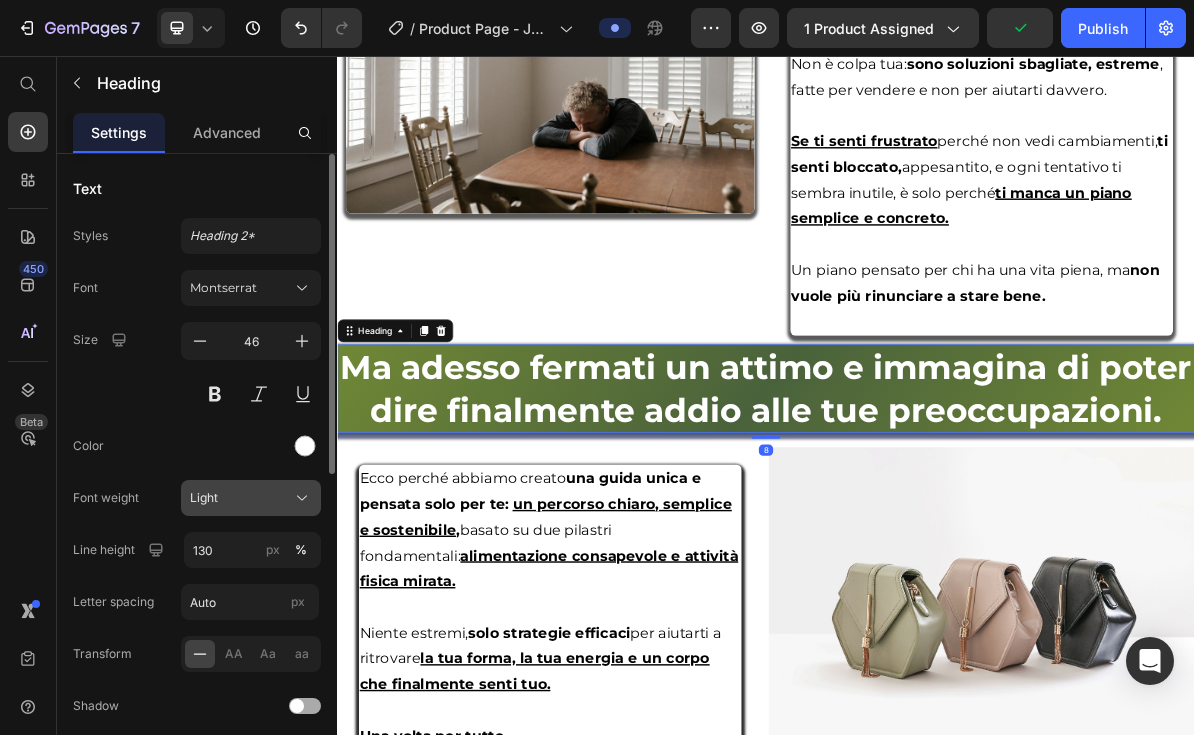 click on "Light" at bounding box center [251, 498] 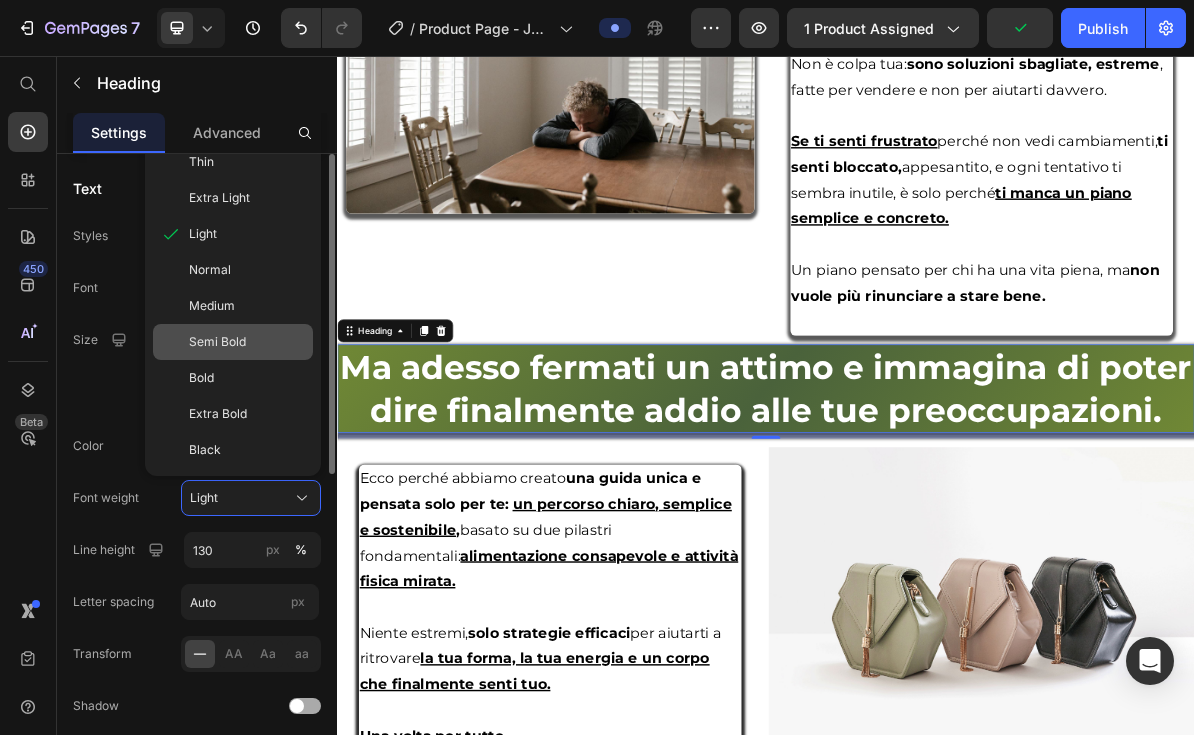 click on "Semi Bold" at bounding box center (247, 342) 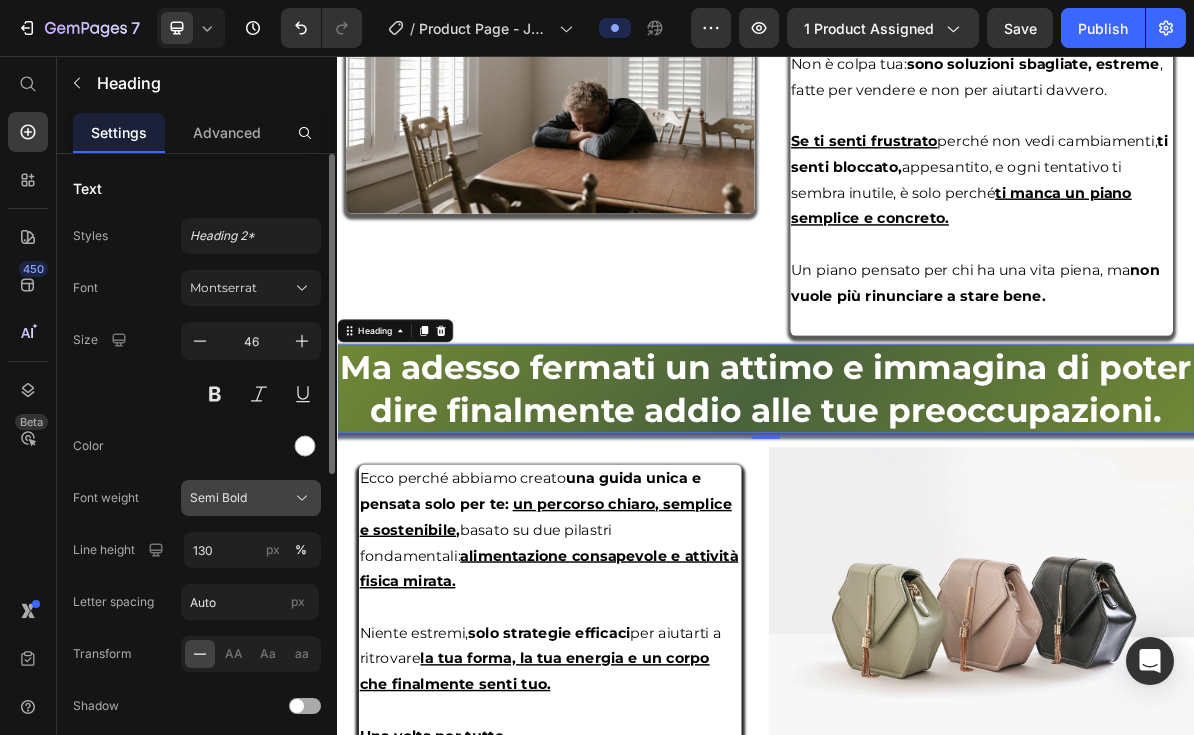 click on "Semi Bold" 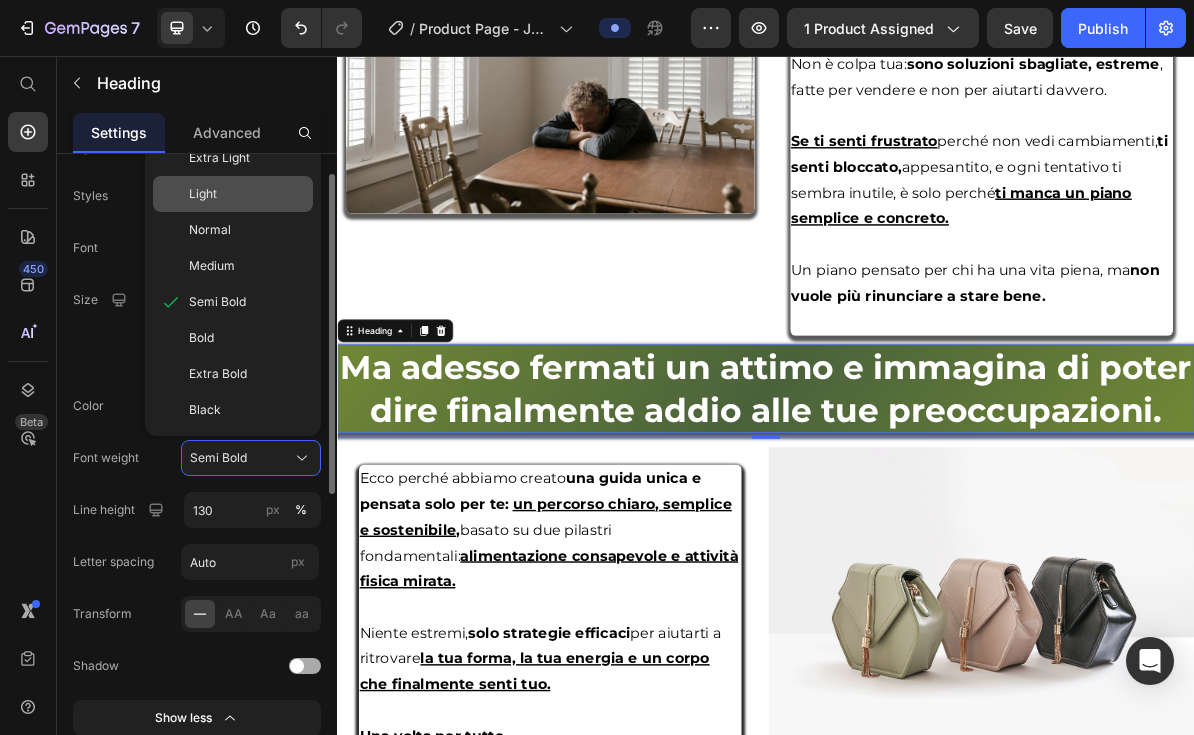 scroll, scrollTop: 0, scrollLeft: 0, axis: both 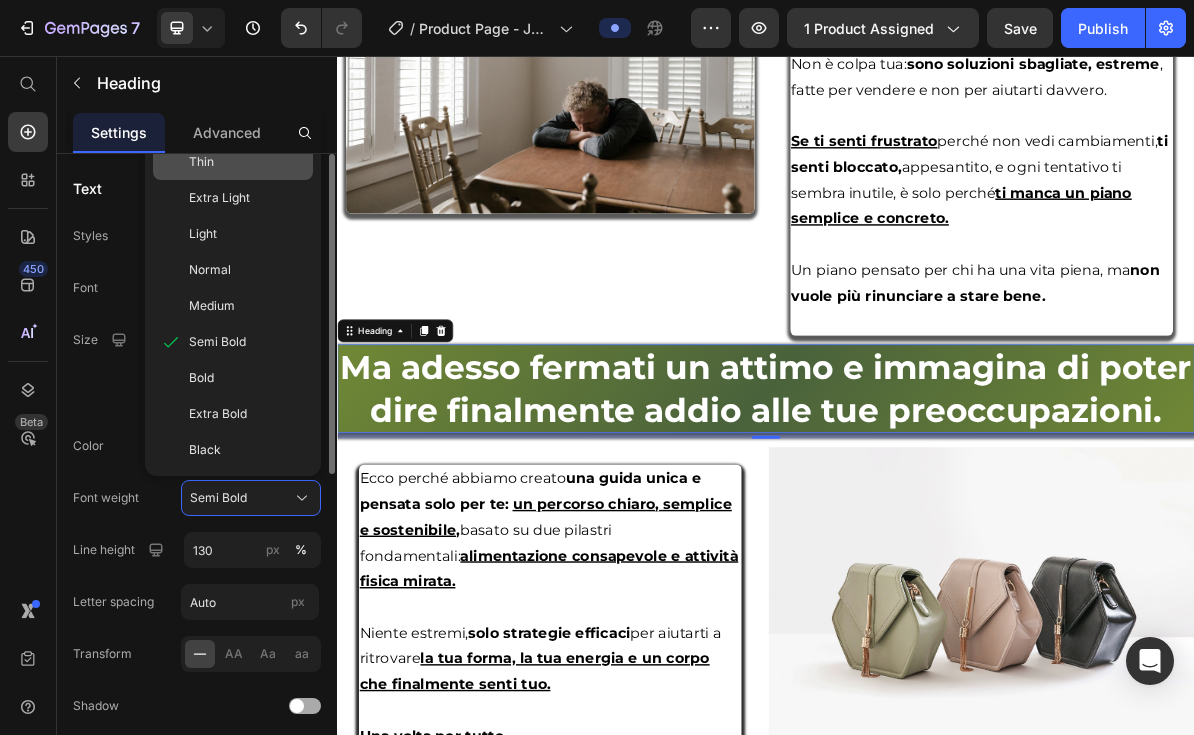 click on "Thin" at bounding box center [247, 162] 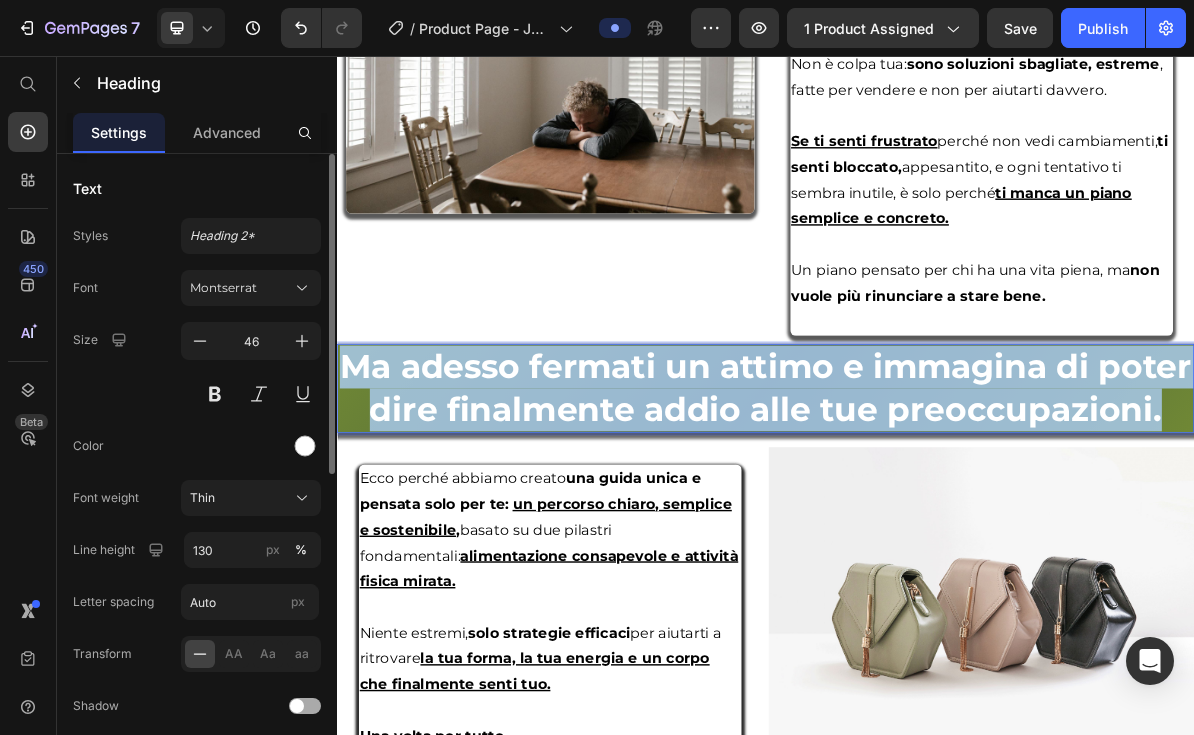 drag, startPoint x: 1512, startPoint y: 553, endPoint x: 340, endPoint y: 486, distance: 1173.9136 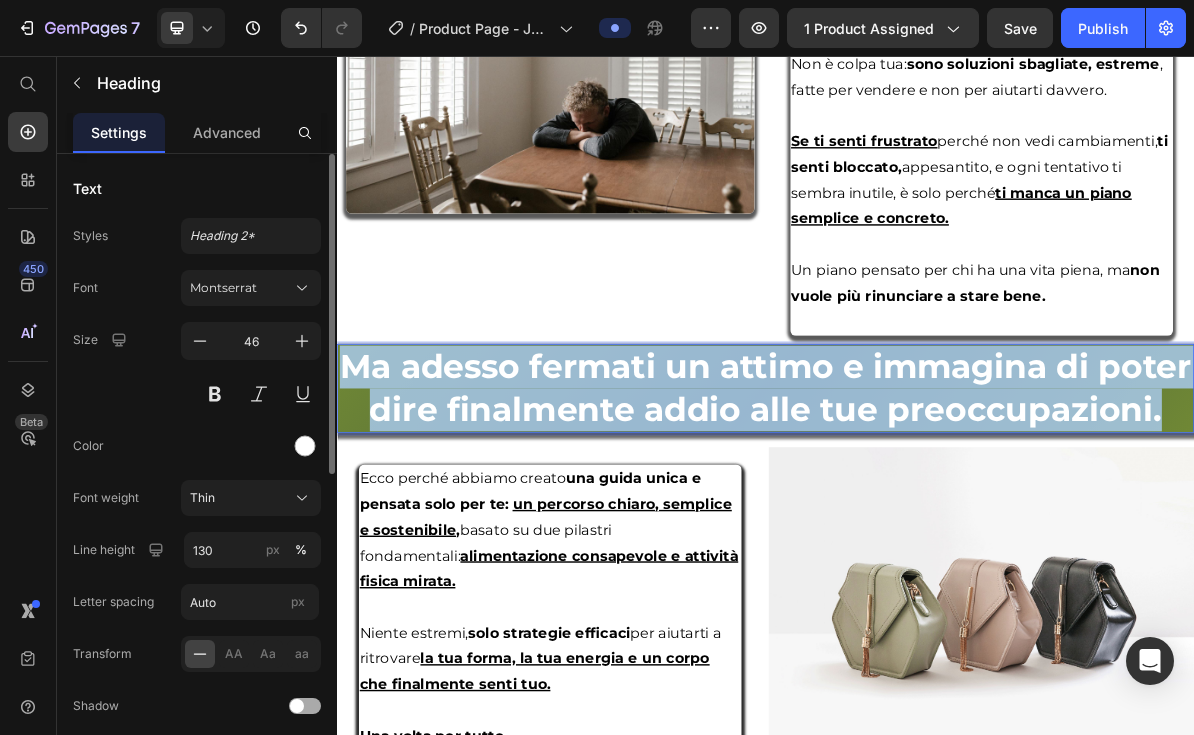 click on "Ma adesso fermati un attimo e immagina di poter dire finalmente addio alle tue preoccupazioni." at bounding box center [937, 522] 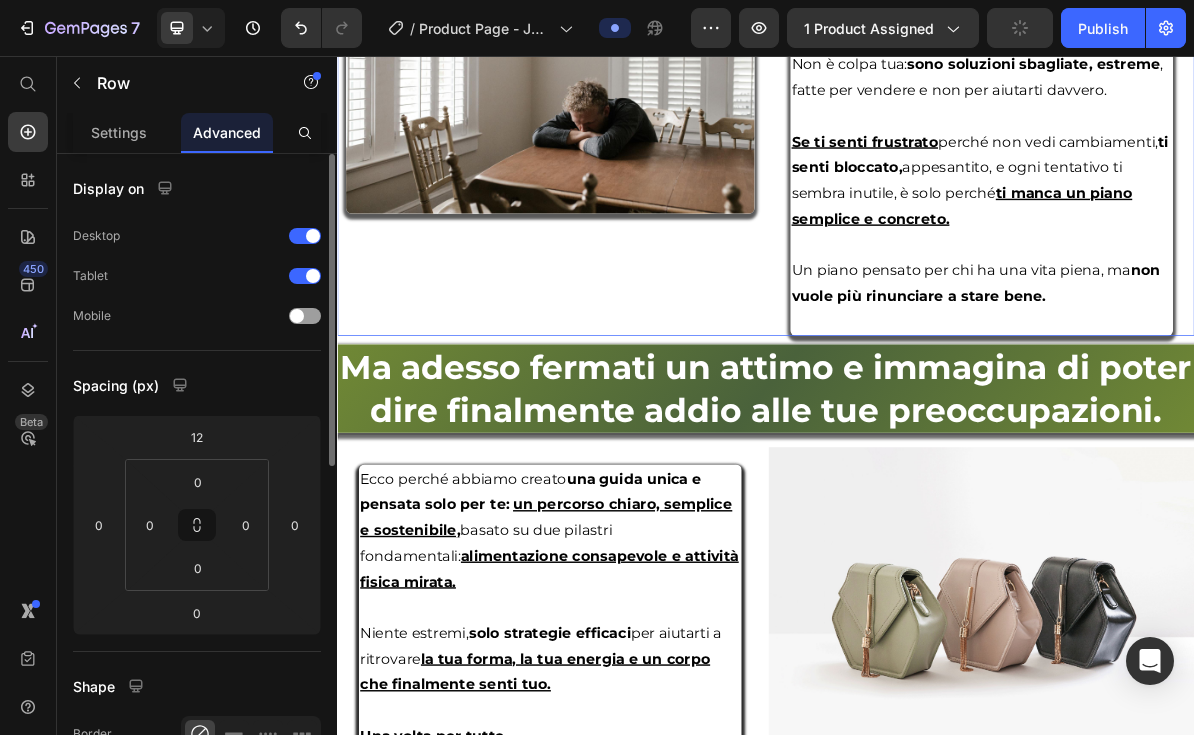 click on "Image Image" at bounding box center (635, 86) 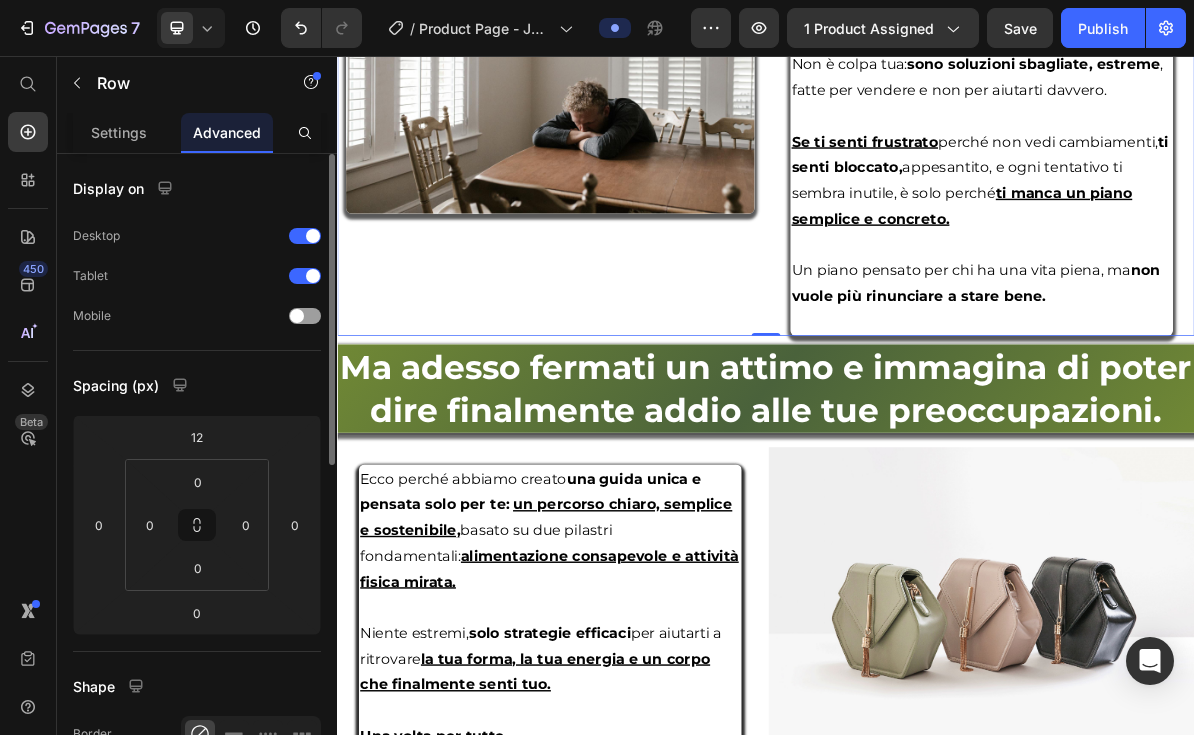 click on "Image Image" at bounding box center (635, 86) 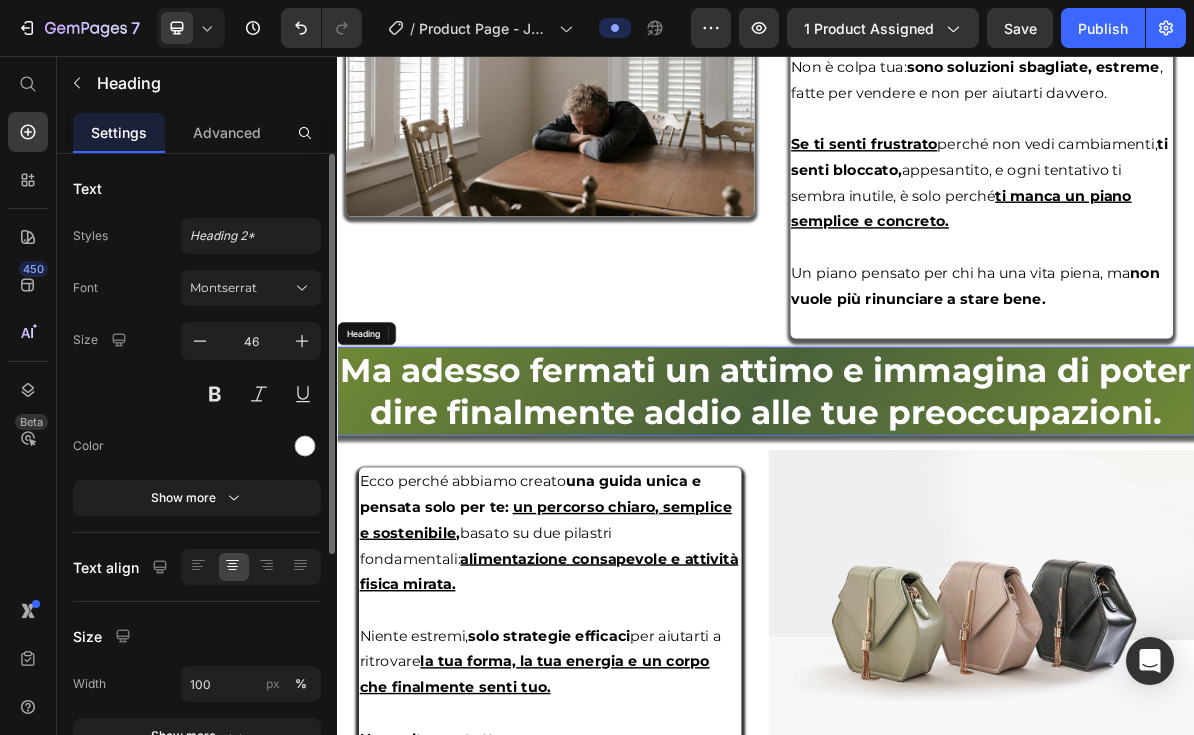click on "⁠⁠⁠⁠⁠⁠⁠ Ma adesso fermati un attimo e immagina di poter dire finalmente addio alle tue preoccupazioni." at bounding box center [937, 526] 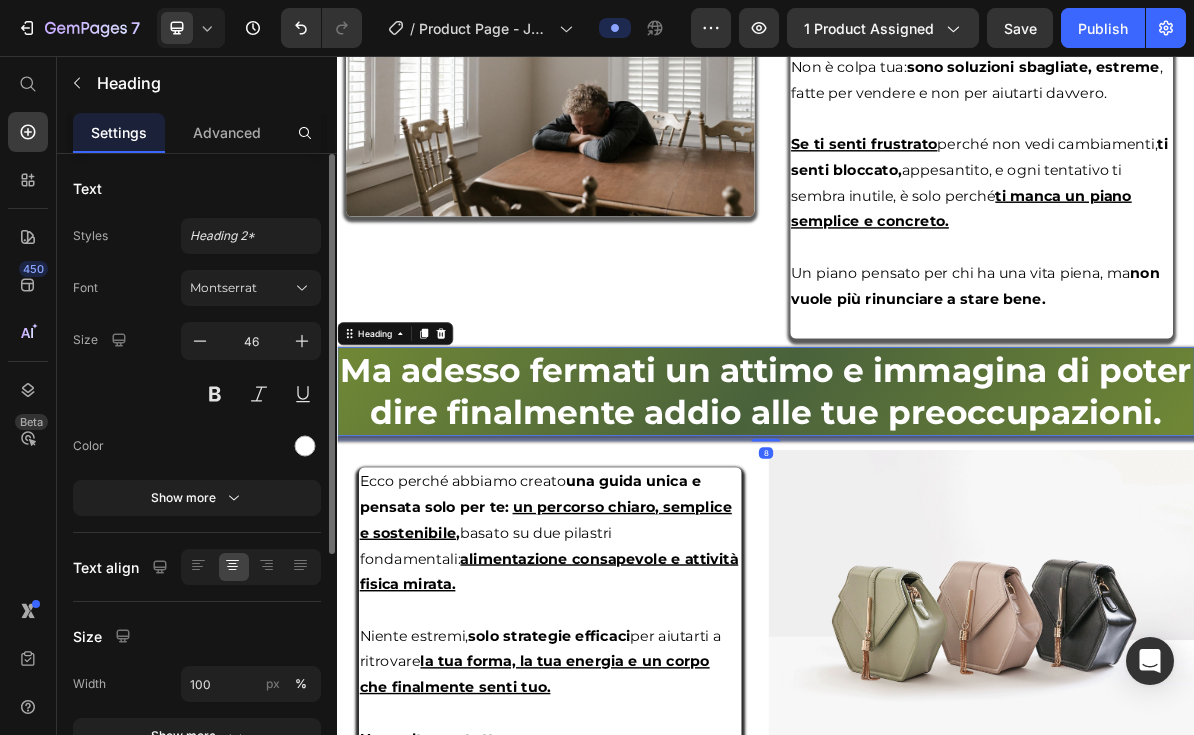 click on "Heading" at bounding box center (418, 445) 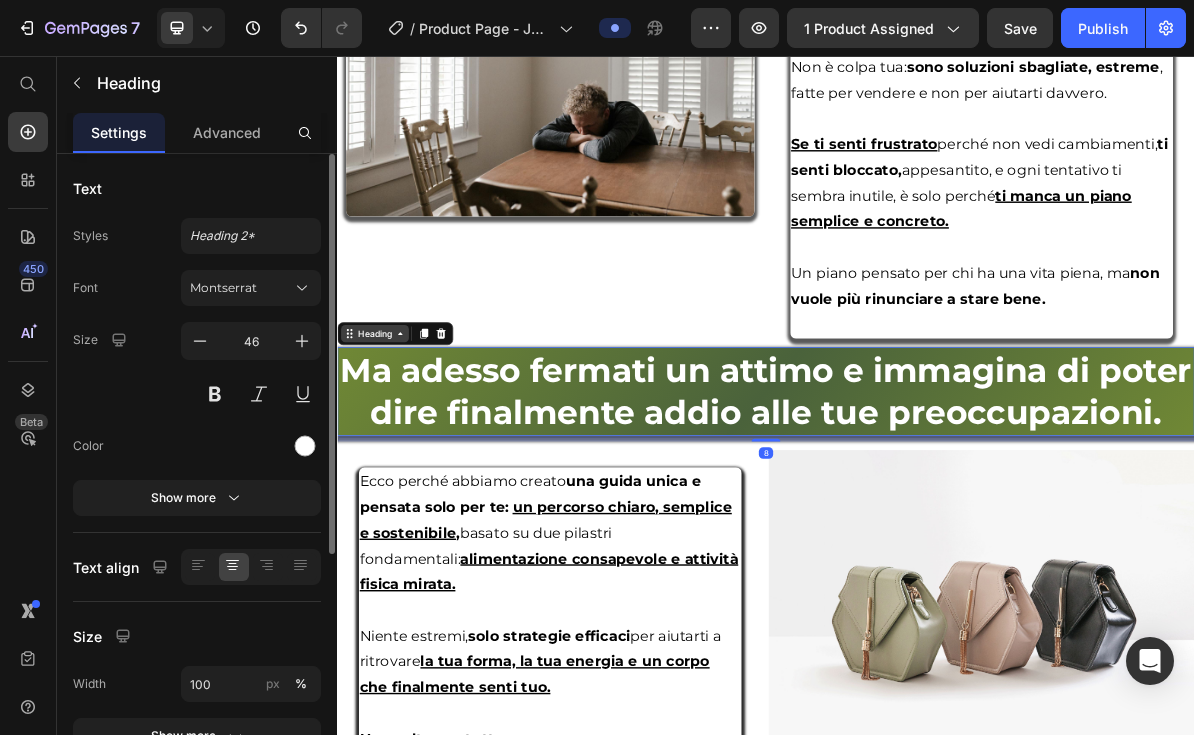 click on "Heading" at bounding box center [389, 445] 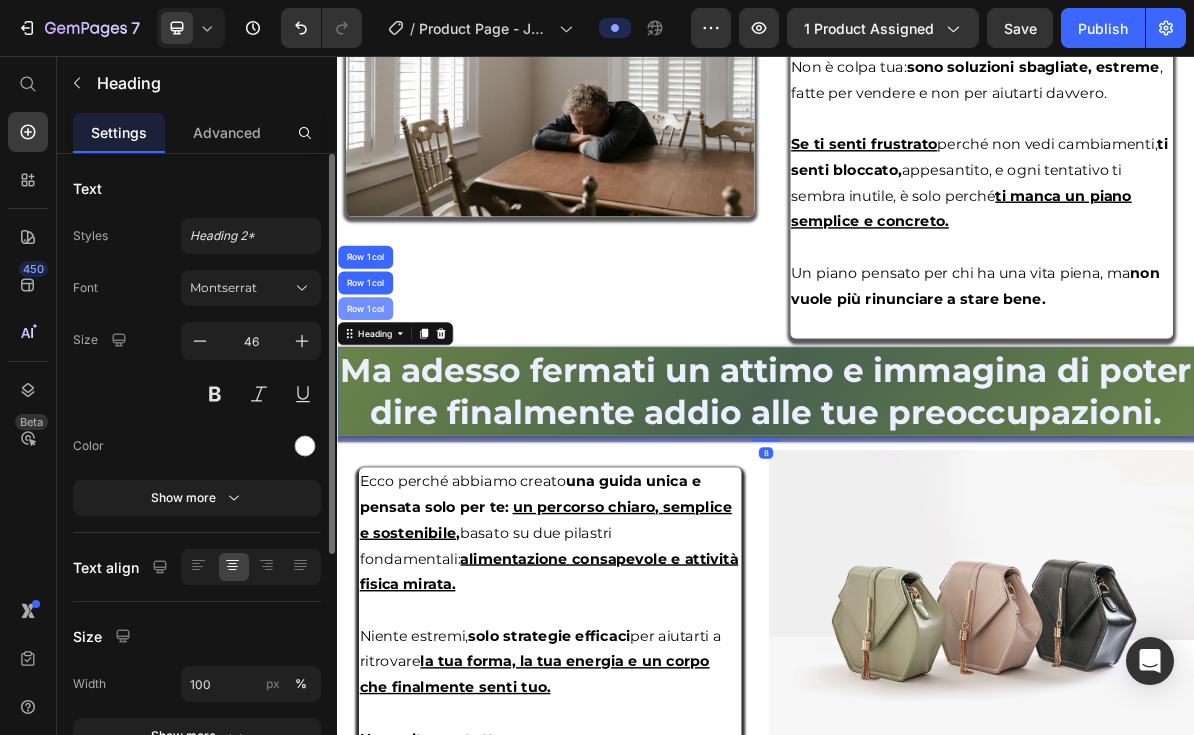 click on "Row 1 col" at bounding box center [376, 410] 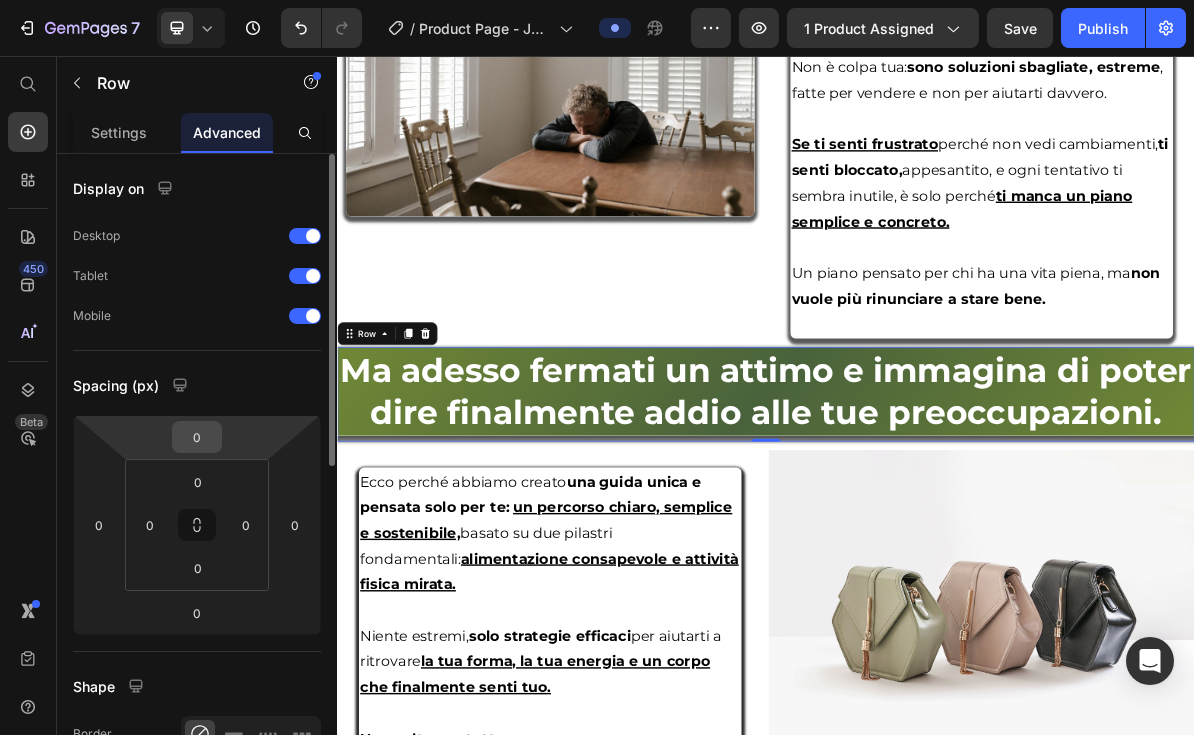 click on "0" at bounding box center (197, 437) 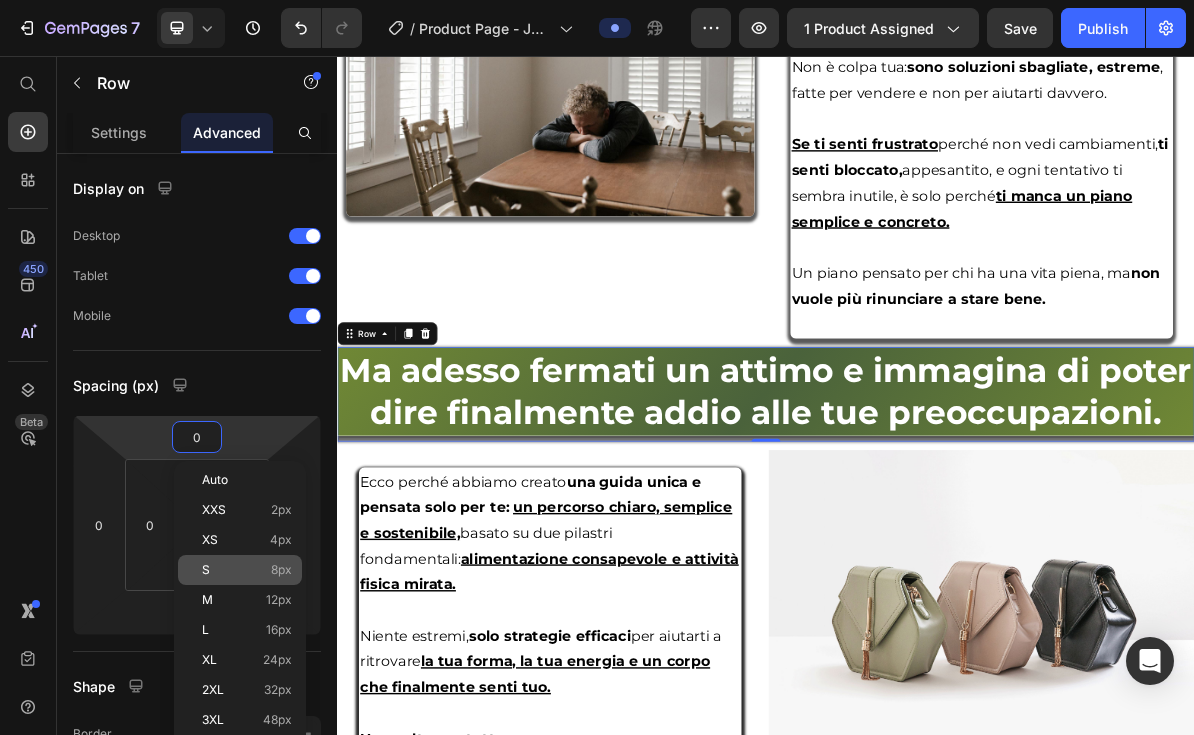 click on "S 8px" at bounding box center (247, 570) 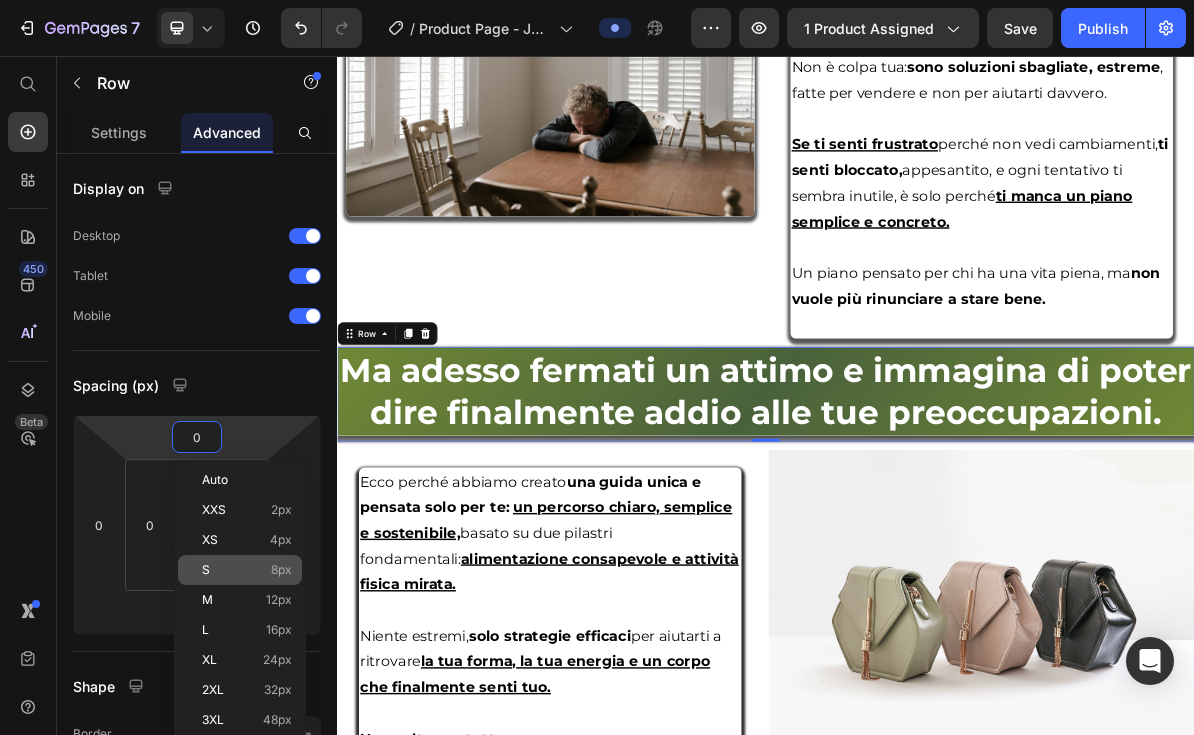 type on "8" 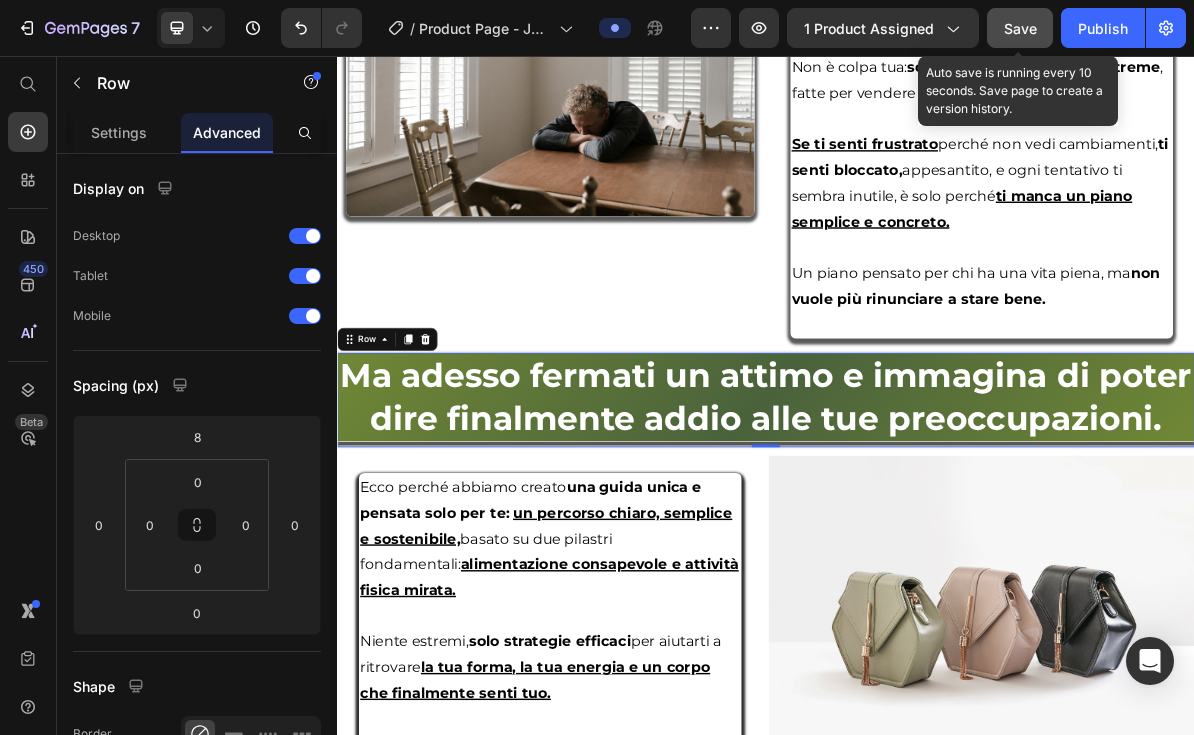 click on "Save" 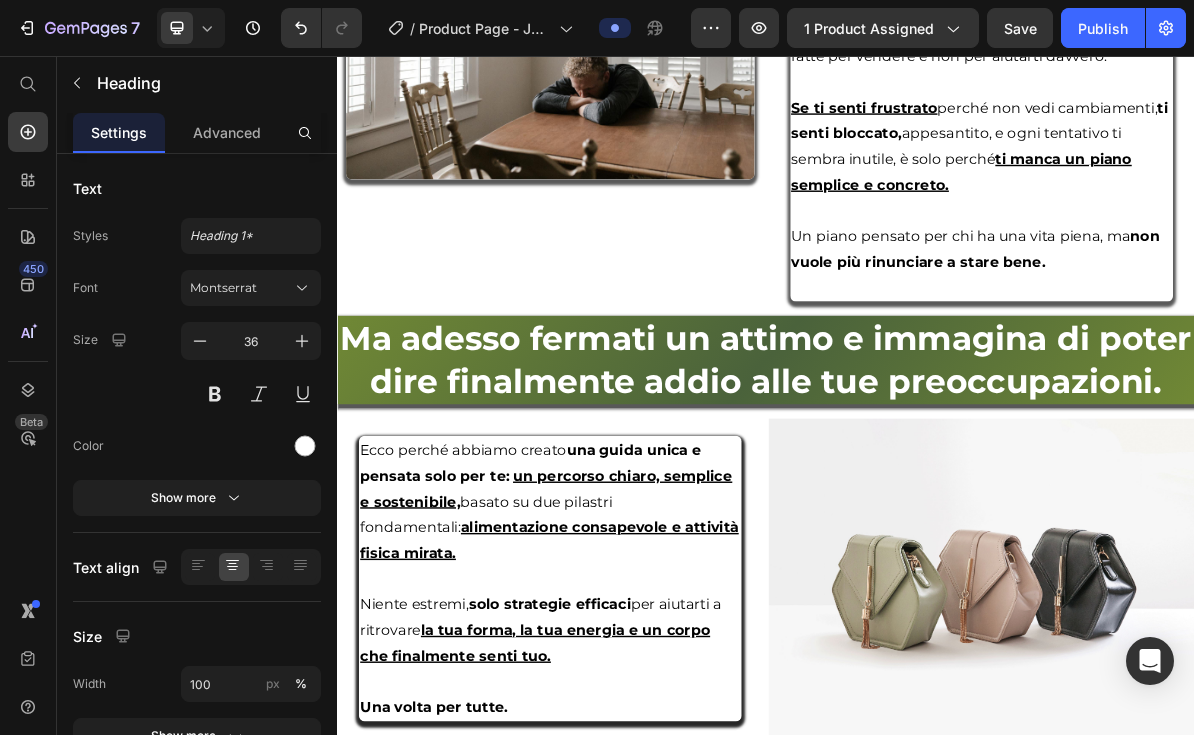 scroll, scrollTop: 4007, scrollLeft: 0, axis: vertical 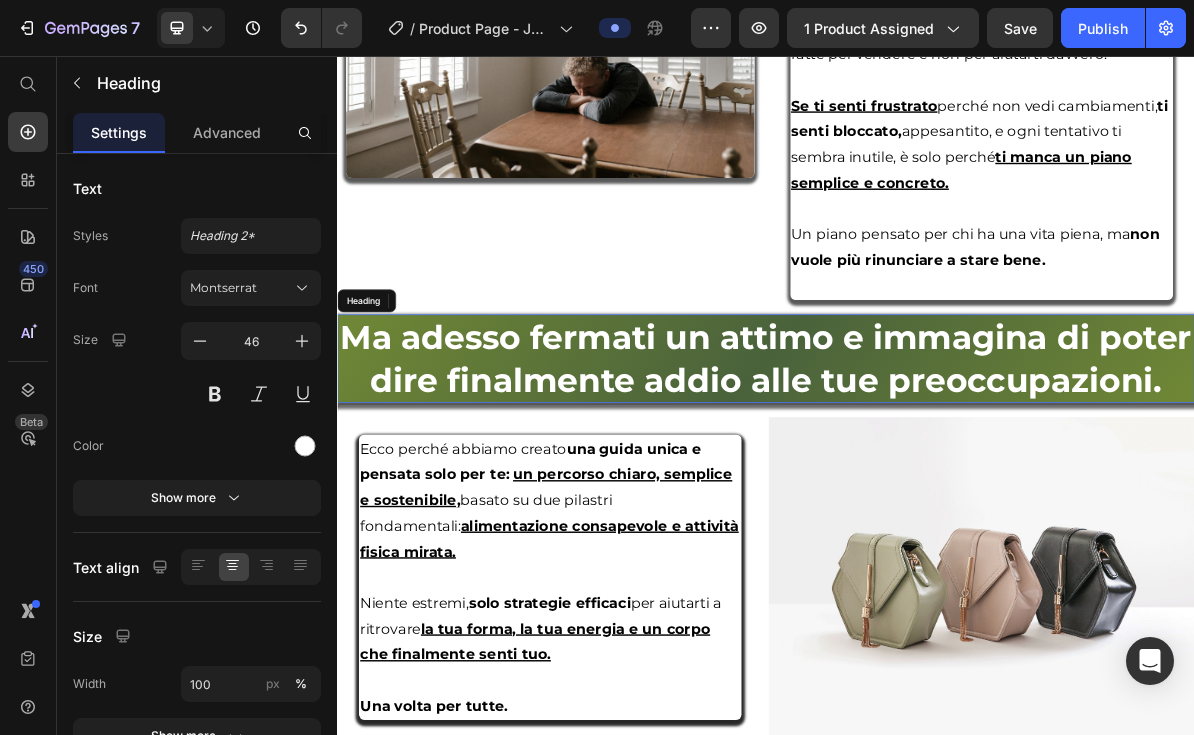 click on "Ma adesso fermati un attimo e immagina di poter dire finalmente addio alle tue preoccupazioni." at bounding box center (937, 480) 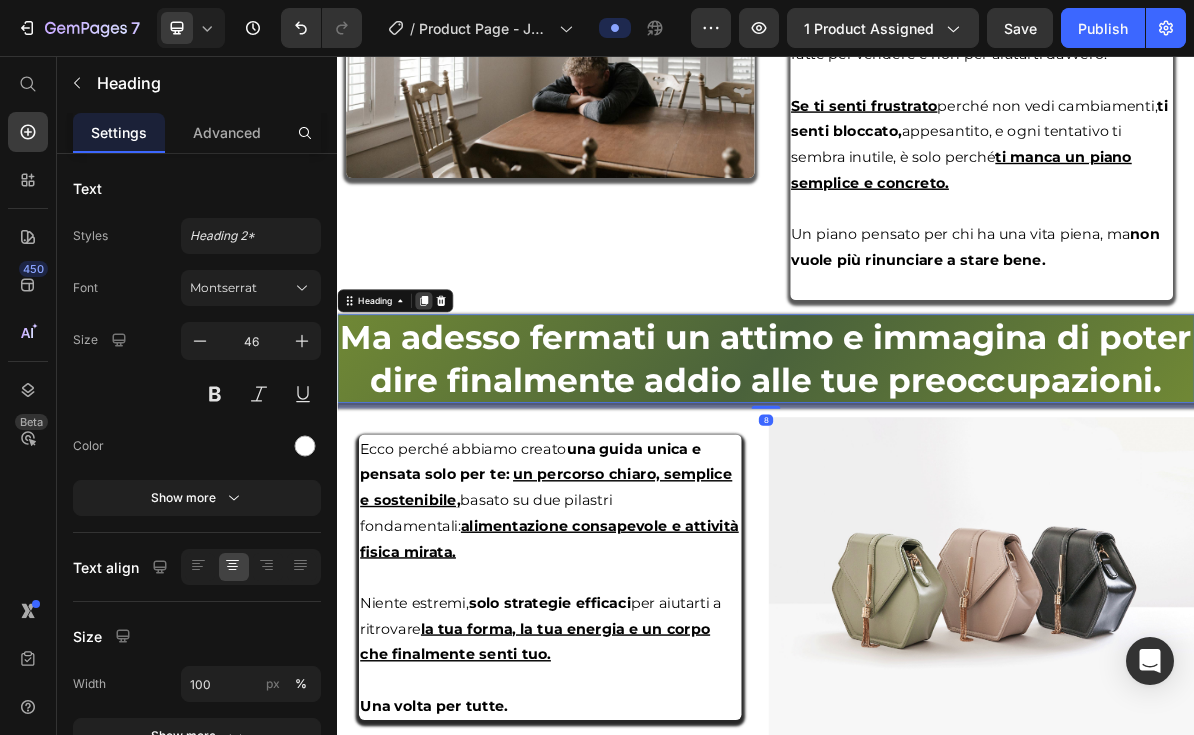 click 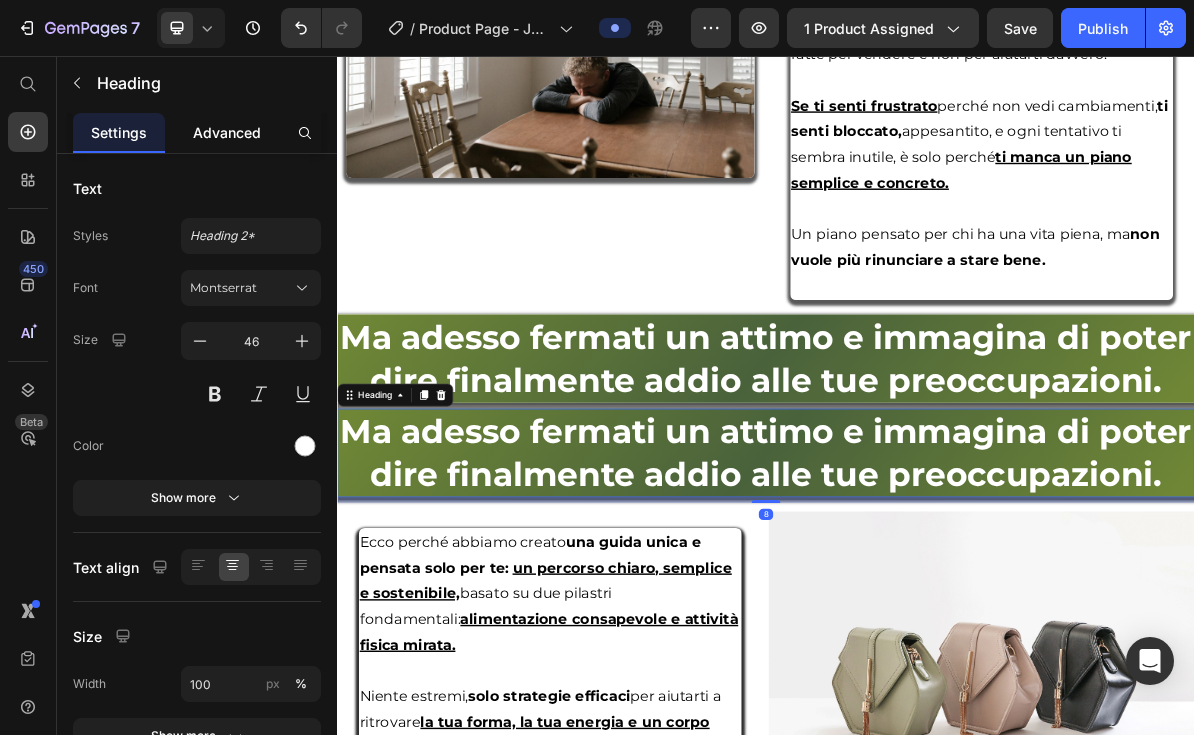 click on "Advanced" at bounding box center (227, 132) 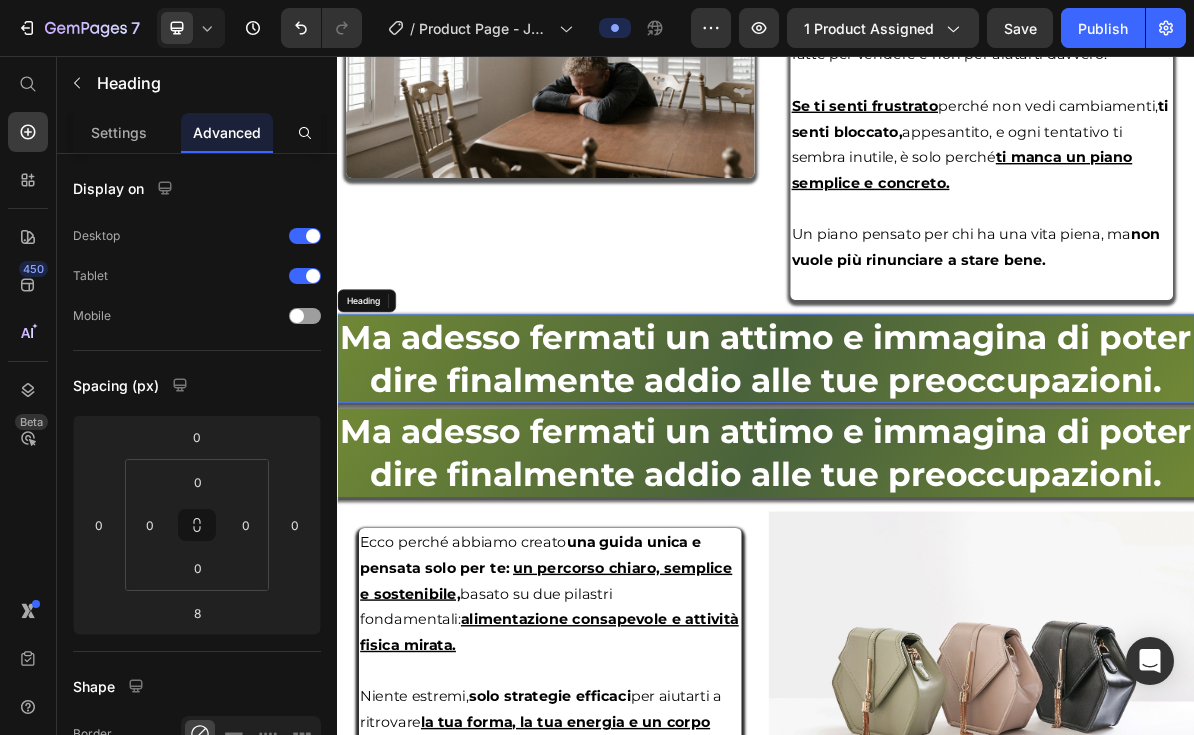 click on "Ma adesso fermati un attimo e immagina di poter dire finalmente addio alle tue preoccupazioni." at bounding box center [937, 479] 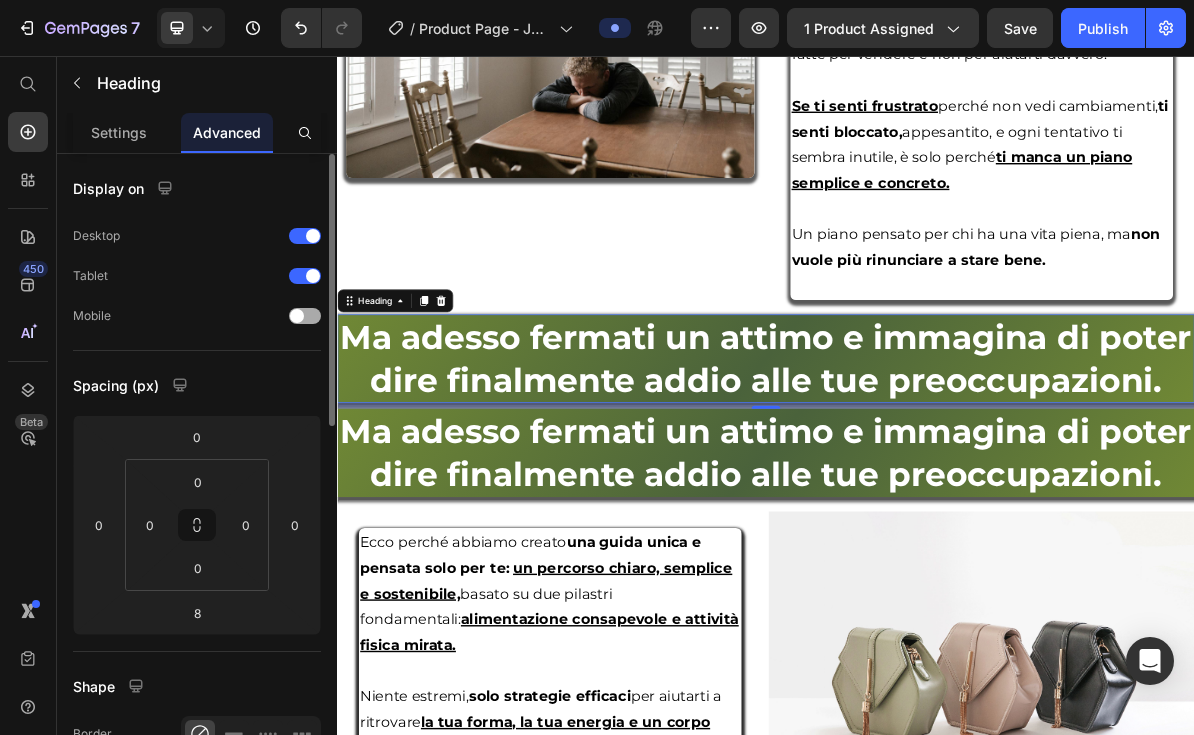 click at bounding box center [297, 316] 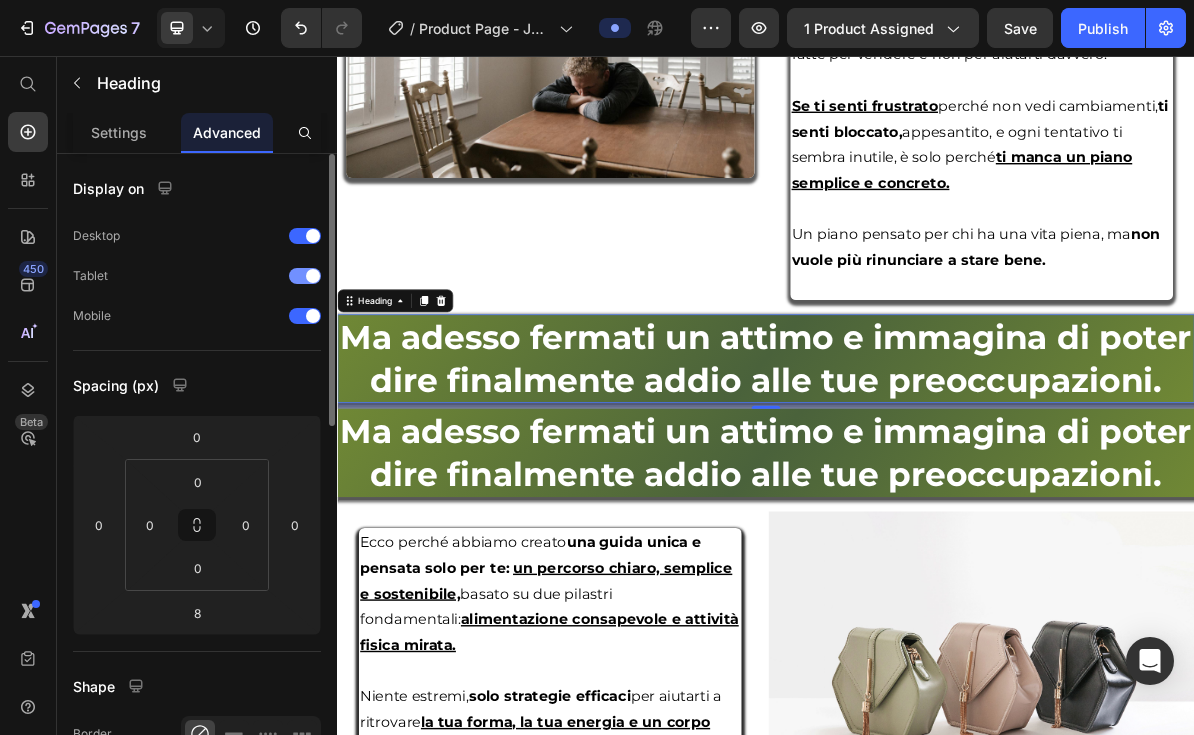 click at bounding box center (305, 276) 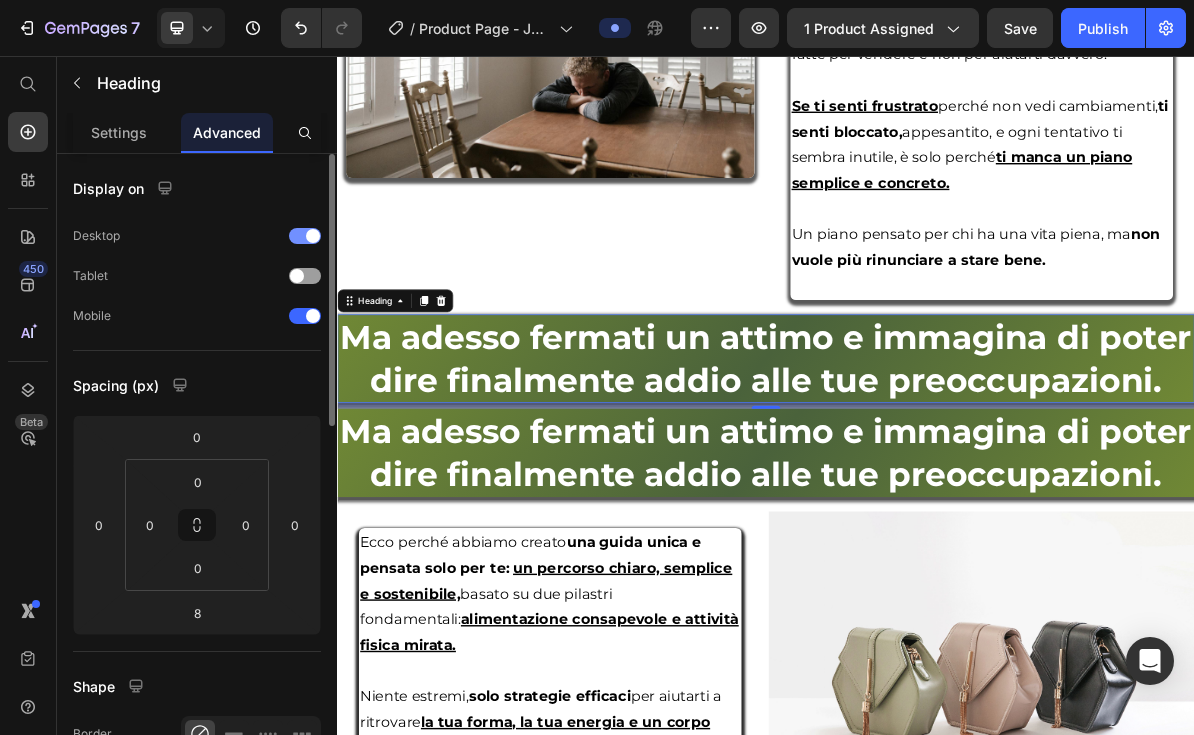 click at bounding box center [313, 236] 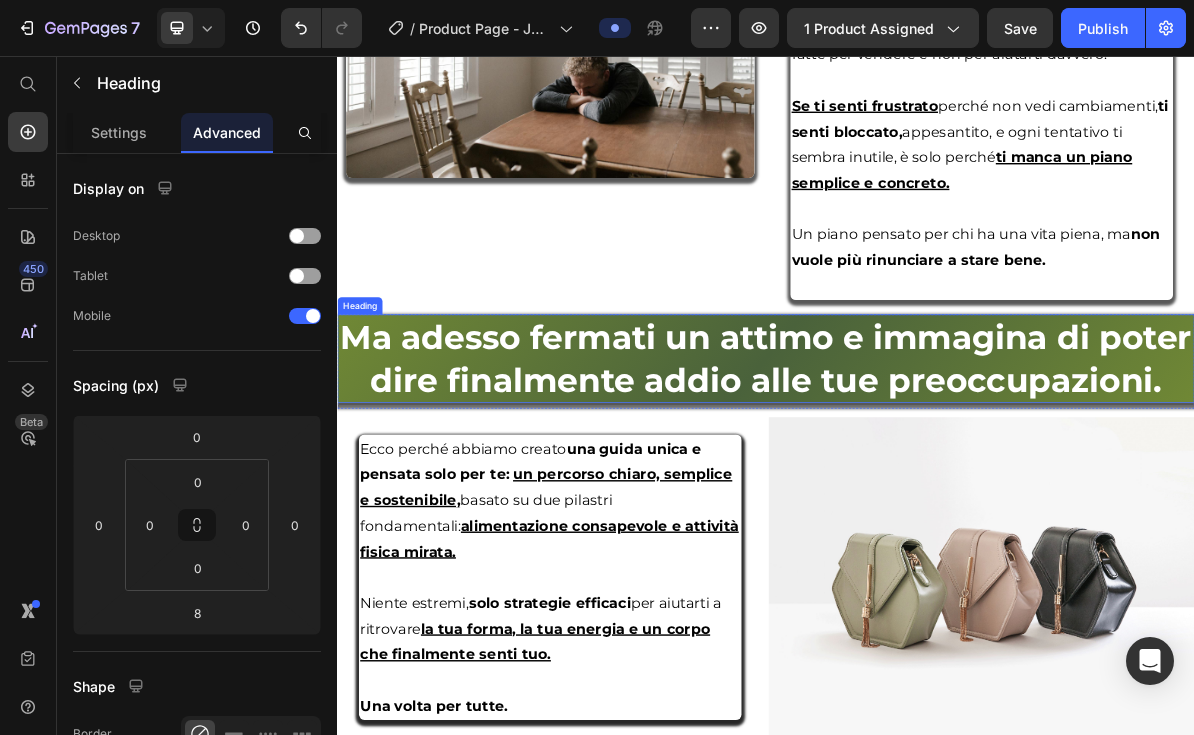 click on "Ma adesso fermati un attimo e immagina di poter dire finalmente addio alle tue preoccupazioni." at bounding box center (937, 479) 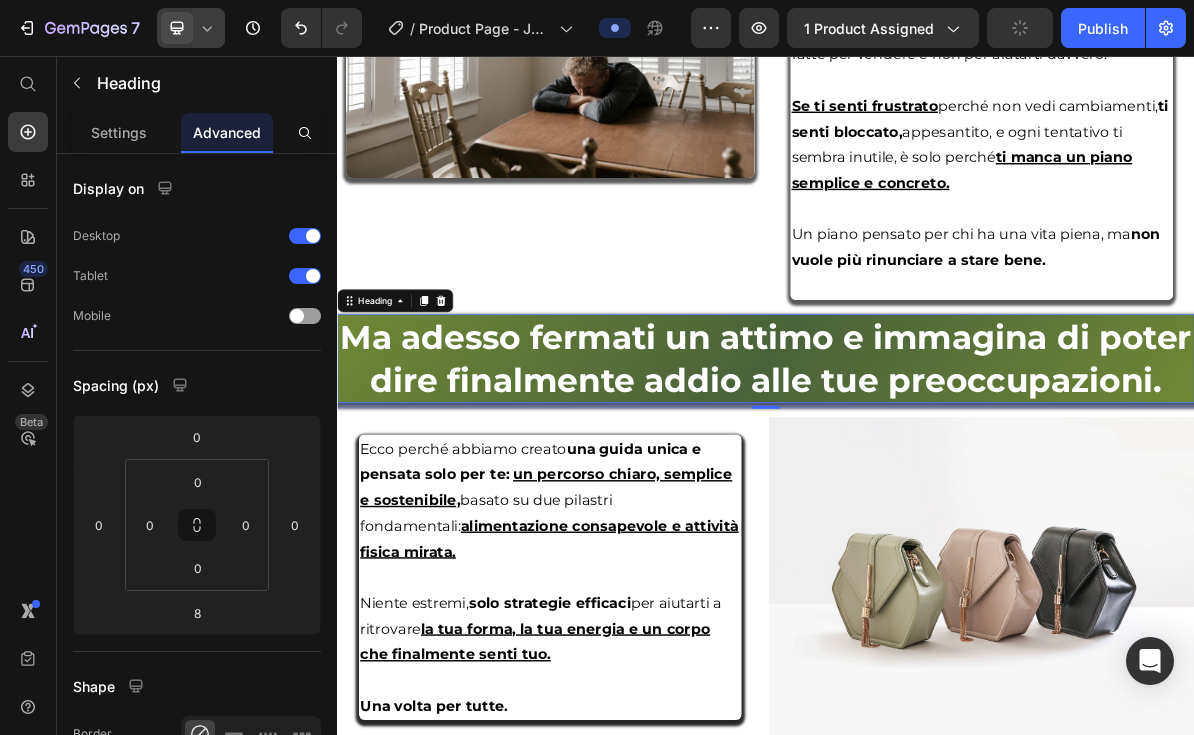 click at bounding box center (177, 28) 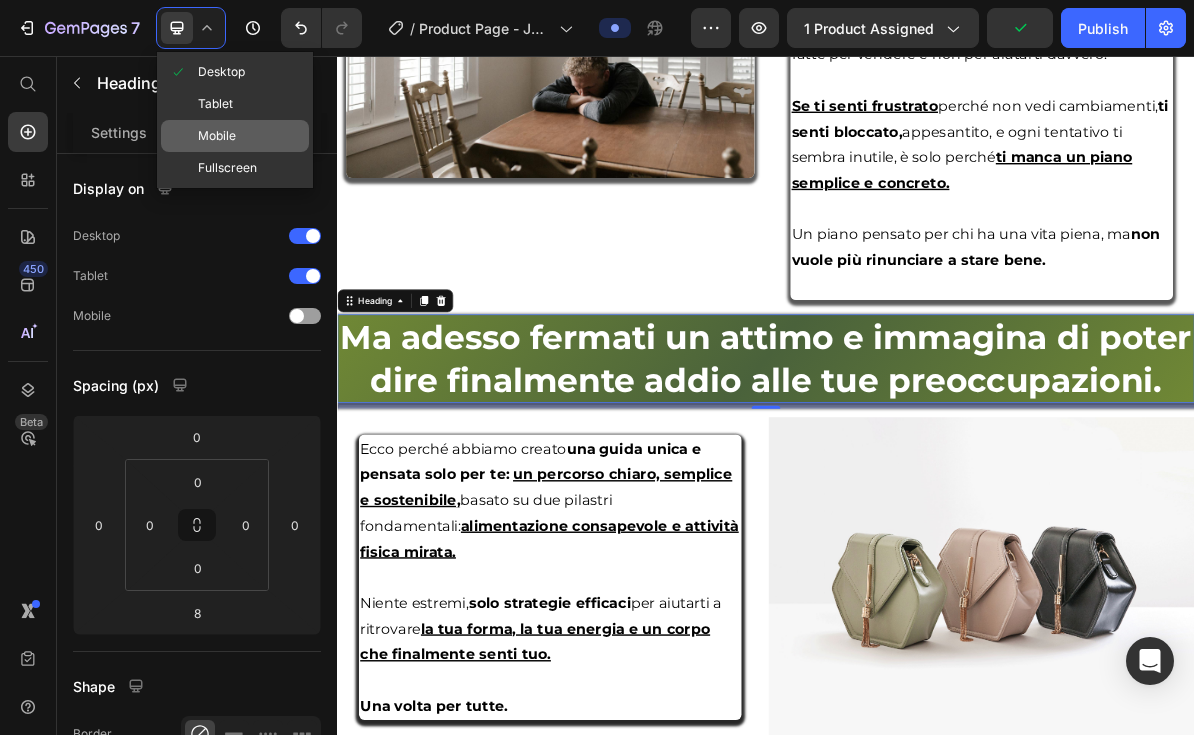 click on "Mobile" at bounding box center (217, 136) 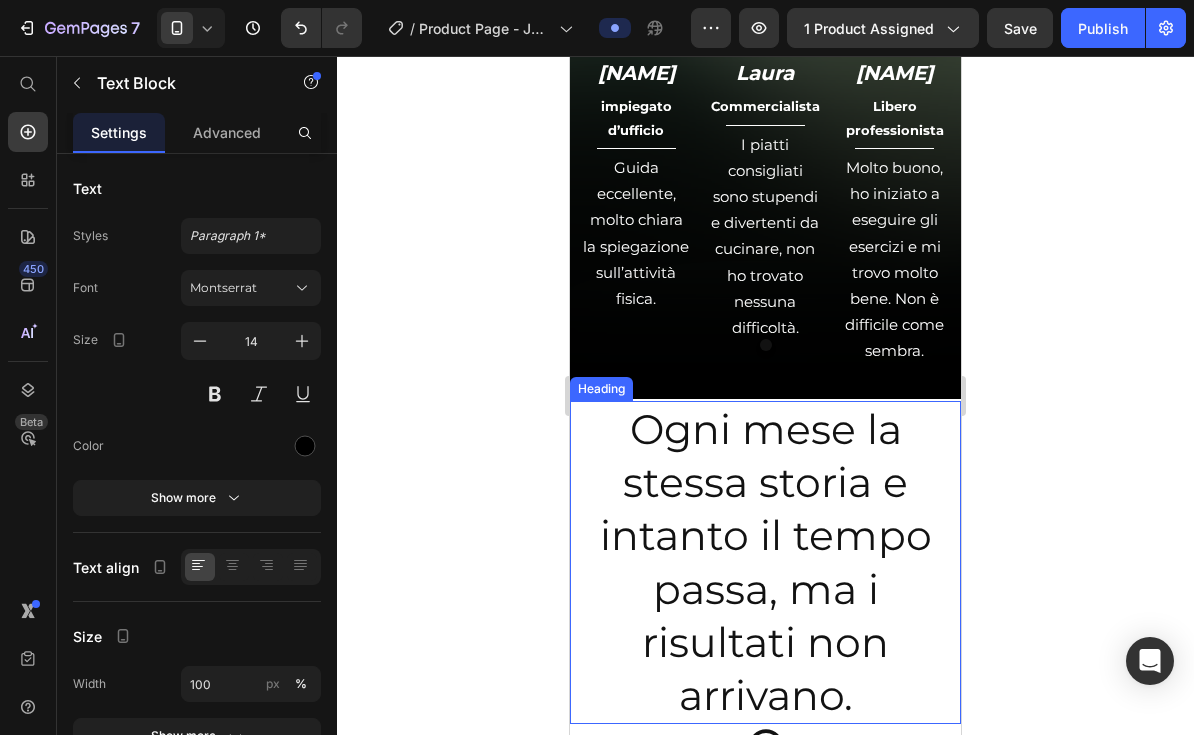 scroll, scrollTop: 1338, scrollLeft: 0, axis: vertical 